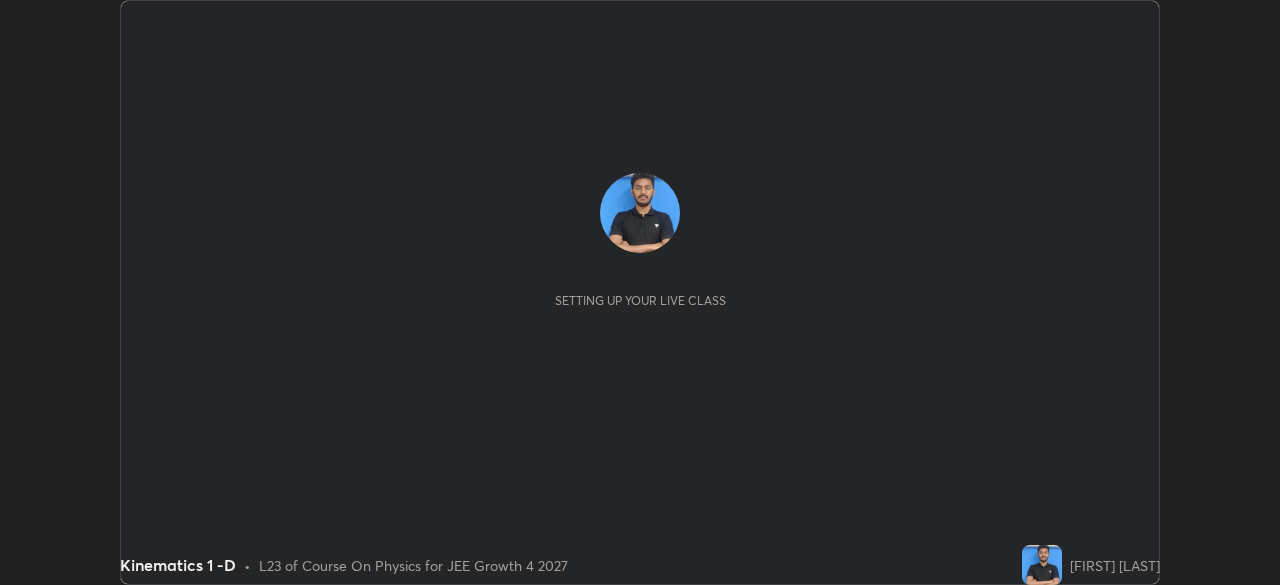 scroll, scrollTop: 0, scrollLeft: 0, axis: both 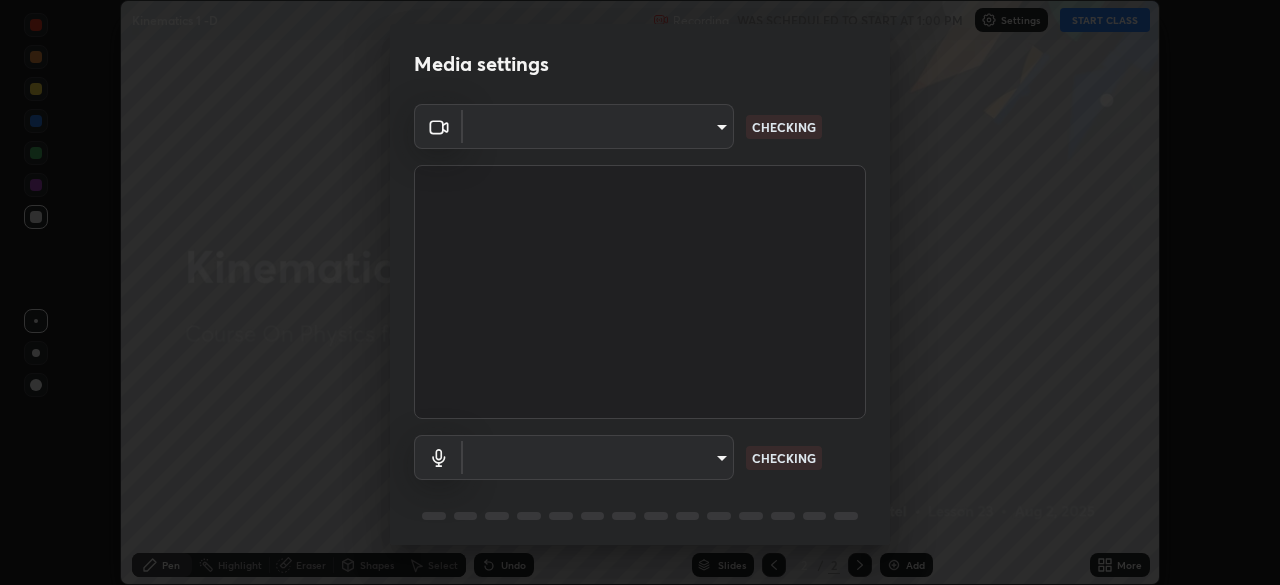 type on "1007655566567f9cbf0c79cc76ac606ca9cbe75b32b593f629dc4163b3da9465" 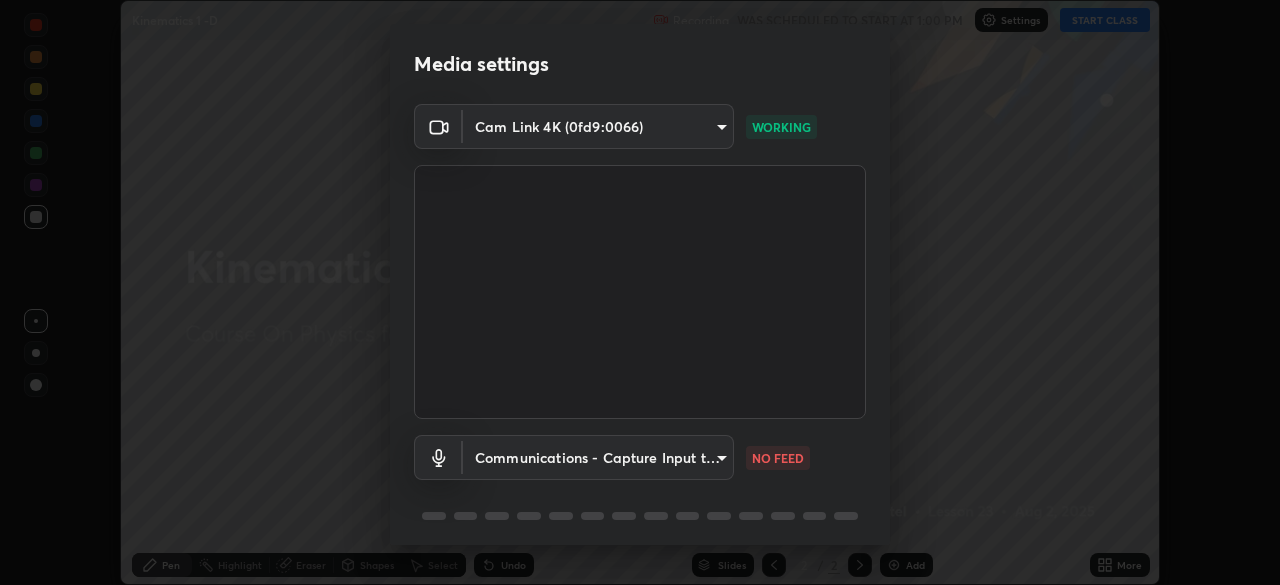 scroll, scrollTop: 71, scrollLeft: 0, axis: vertical 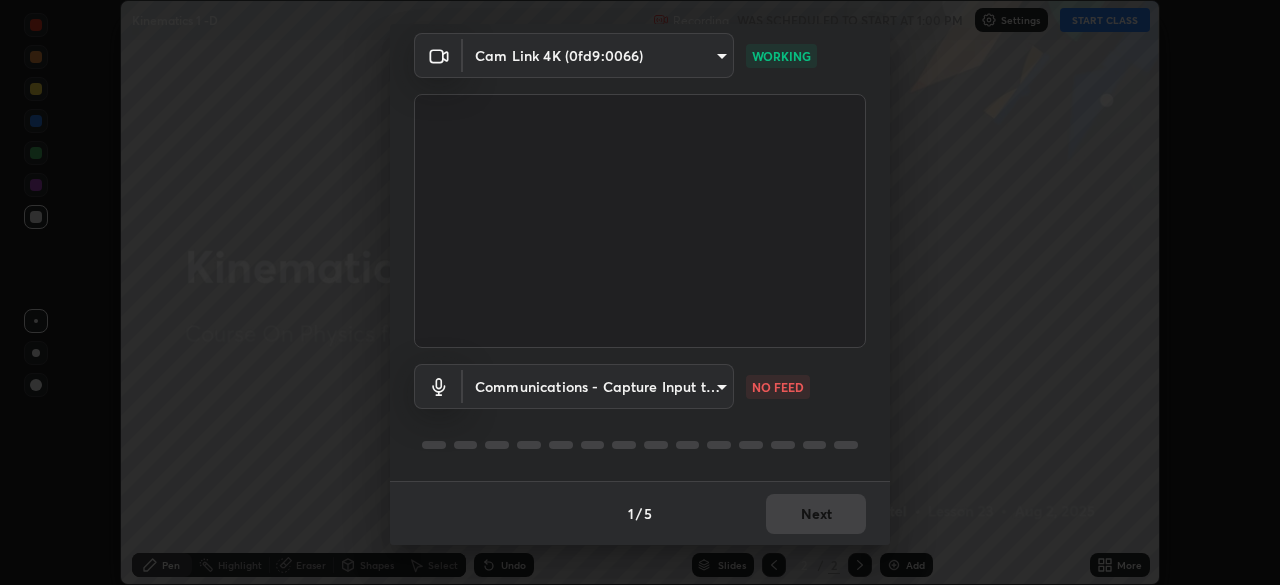 click on "Erase all Kinematics 1 -D Recording WAS SCHEDULED TO START AT  1:00 PM Settings START CLASS Setting up your live class Kinematics 1 -D • L23 of Course On Physics for JEE Growth 4 2027 [FIRST] [LAST] Pen Highlight Eraser Shapes Select Undo Slides 2 / 2 Add More No doubts shared Encourage your learners to ask a doubt for better clarity Report an issue Reason for reporting Buffering Chat not working Audio - Video sync issue Educator video quality low ​ Attach an image Report Media settings Cam Link 4K (0fd9:0066) [HASH] WORKING Communications - Capture Input terminal (Digital Array MIC) communications NO FEED 1 / 5 Next" at bounding box center (640, 292) 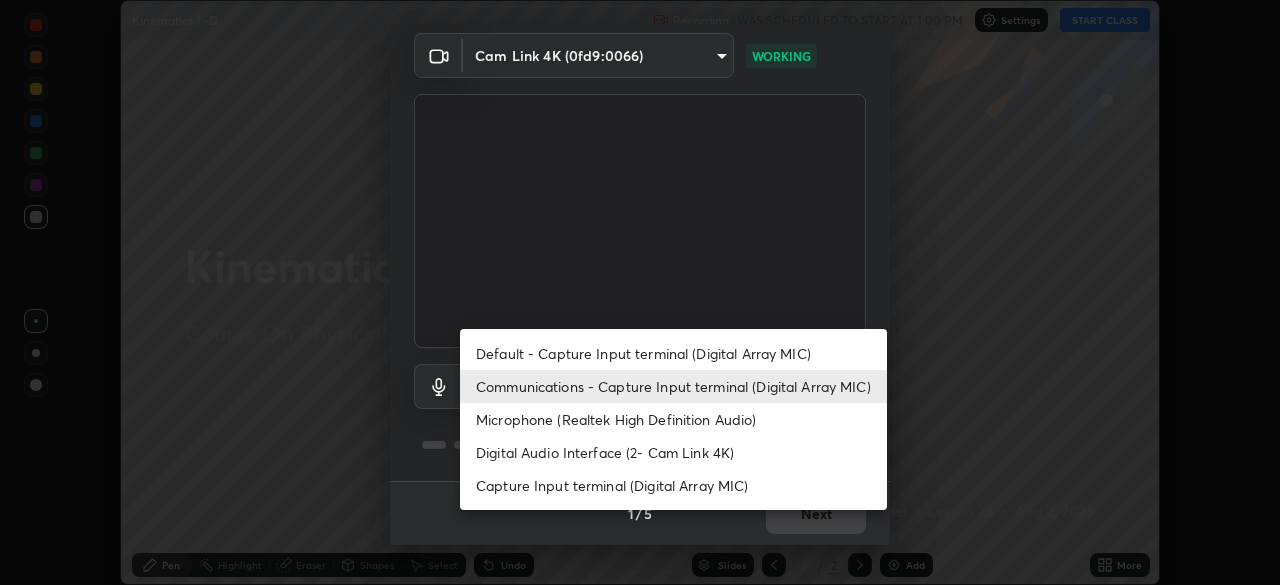 click on "Default - Capture Input terminal (Digital Array MIC)" at bounding box center (673, 353) 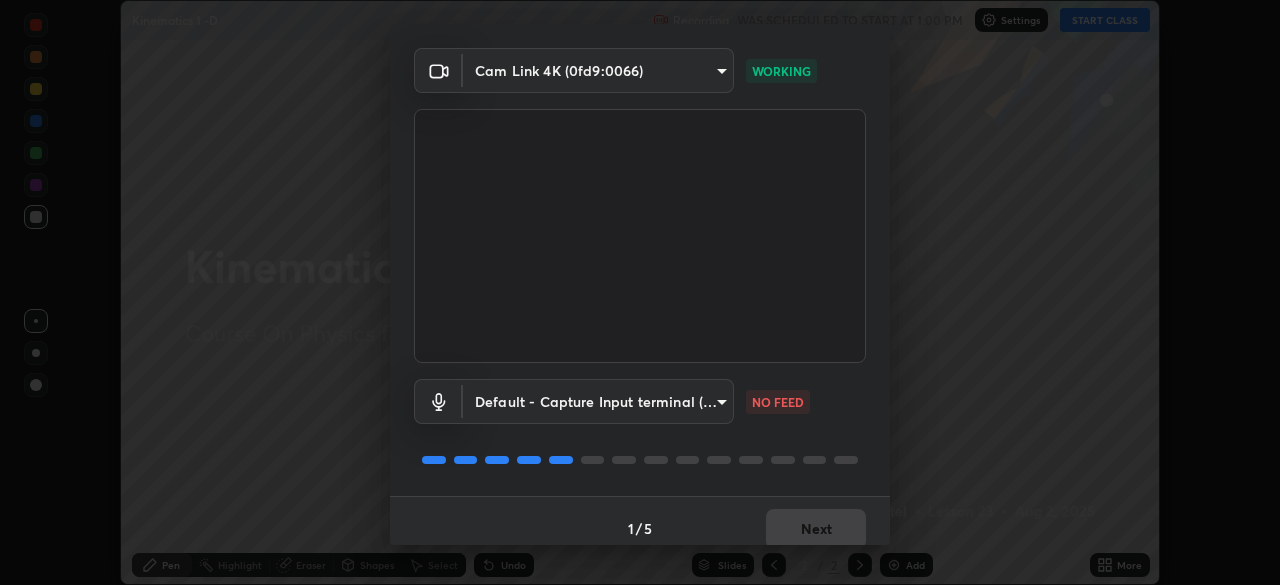scroll, scrollTop: 71, scrollLeft: 0, axis: vertical 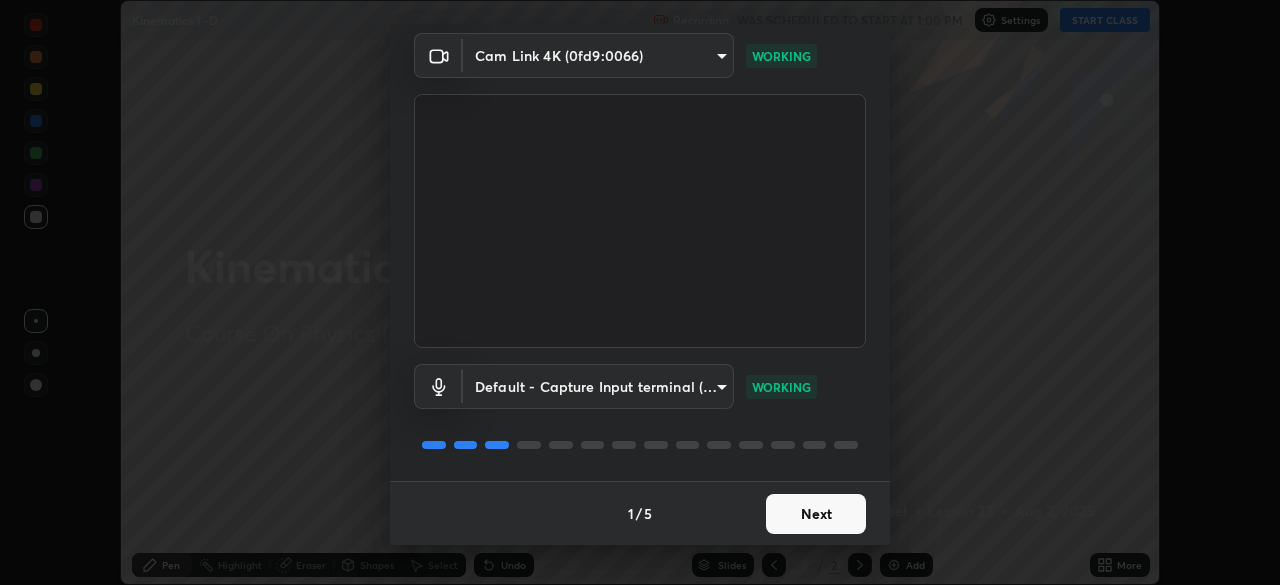 click on "Next" at bounding box center [816, 514] 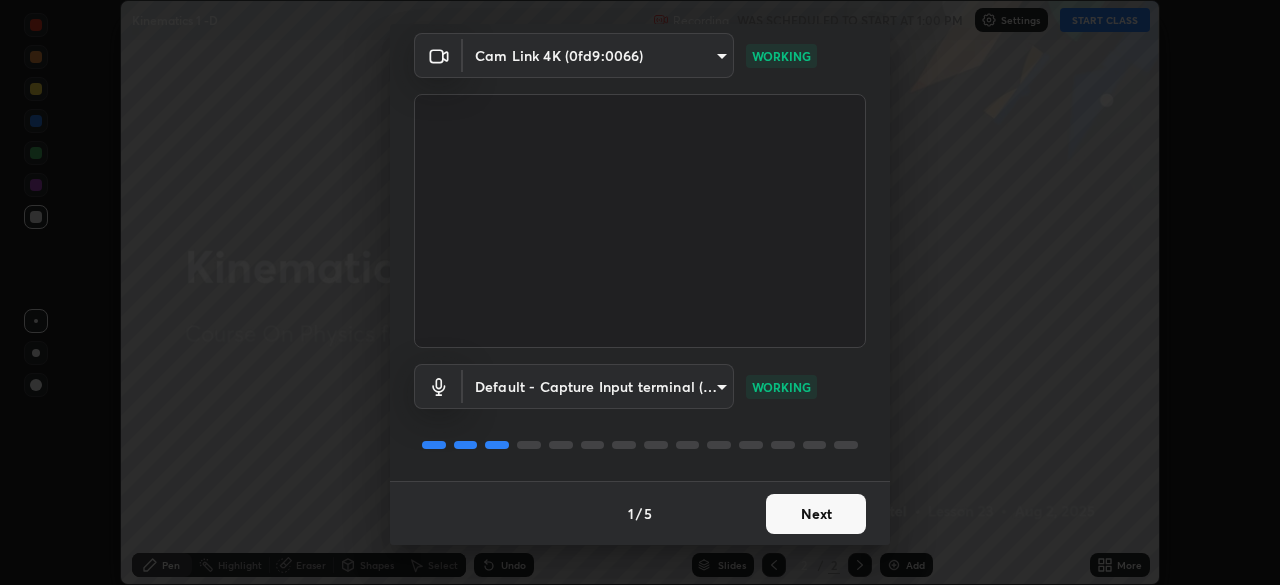 scroll, scrollTop: 0, scrollLeft: 0, axis: both 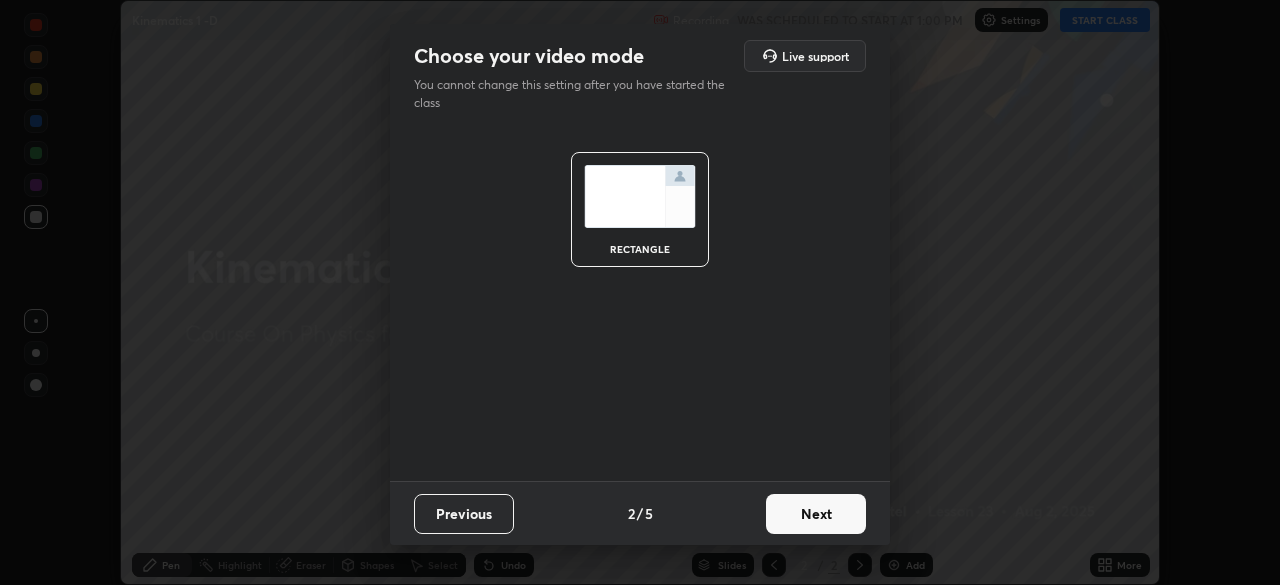 click on "Next" at bounding box center [816, 514] 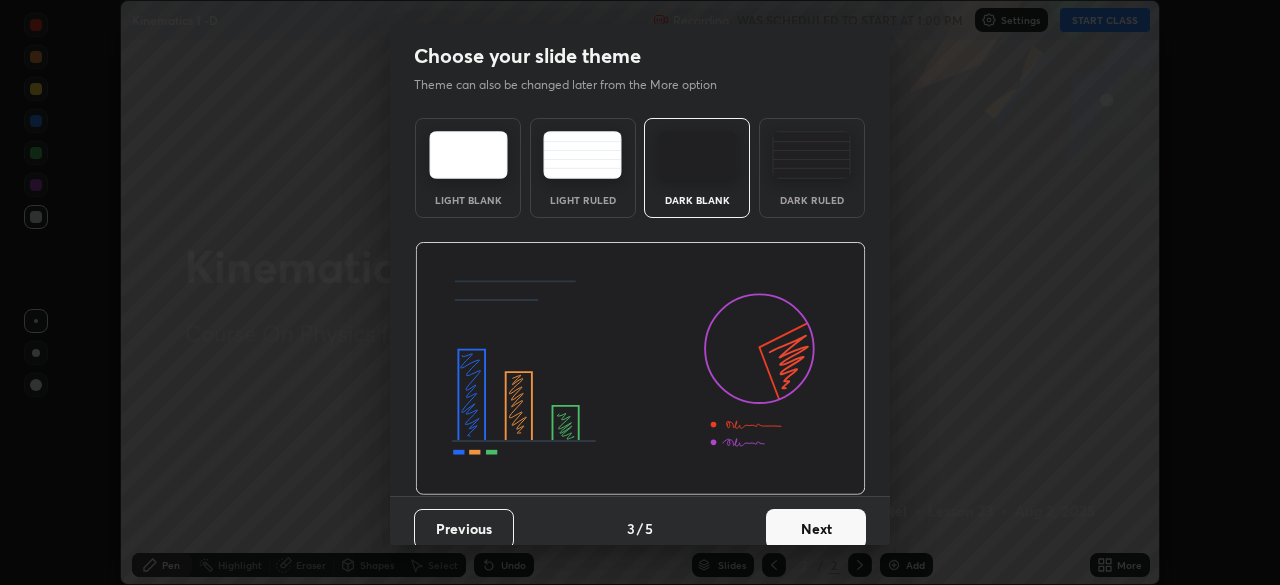 click on "Next" at bounding box center [816, 529] 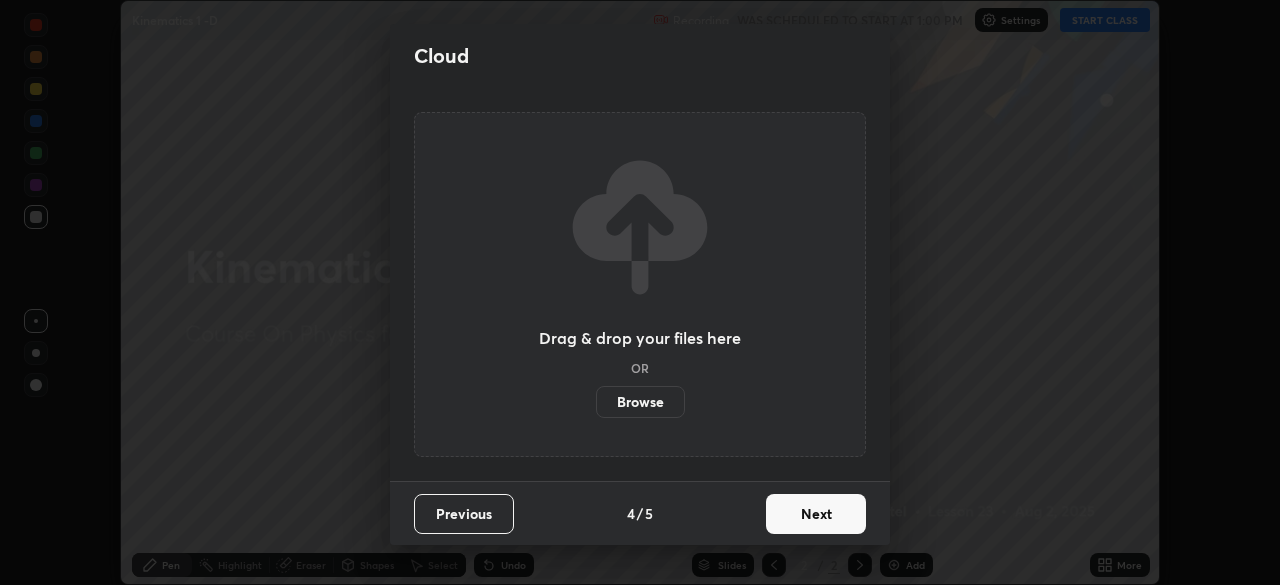click on "Next" at bounding box center (816, 514) 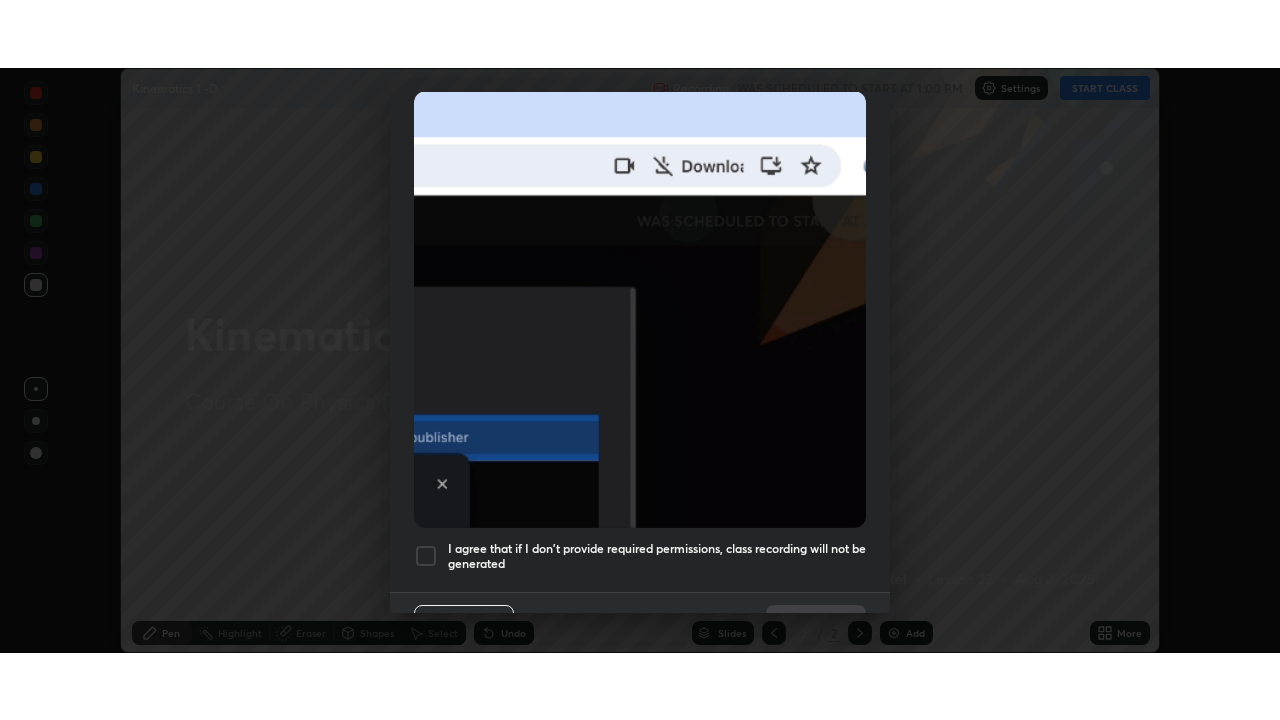 scroll, scrollTop: 479, scrollLeft: 0, axis: vertical 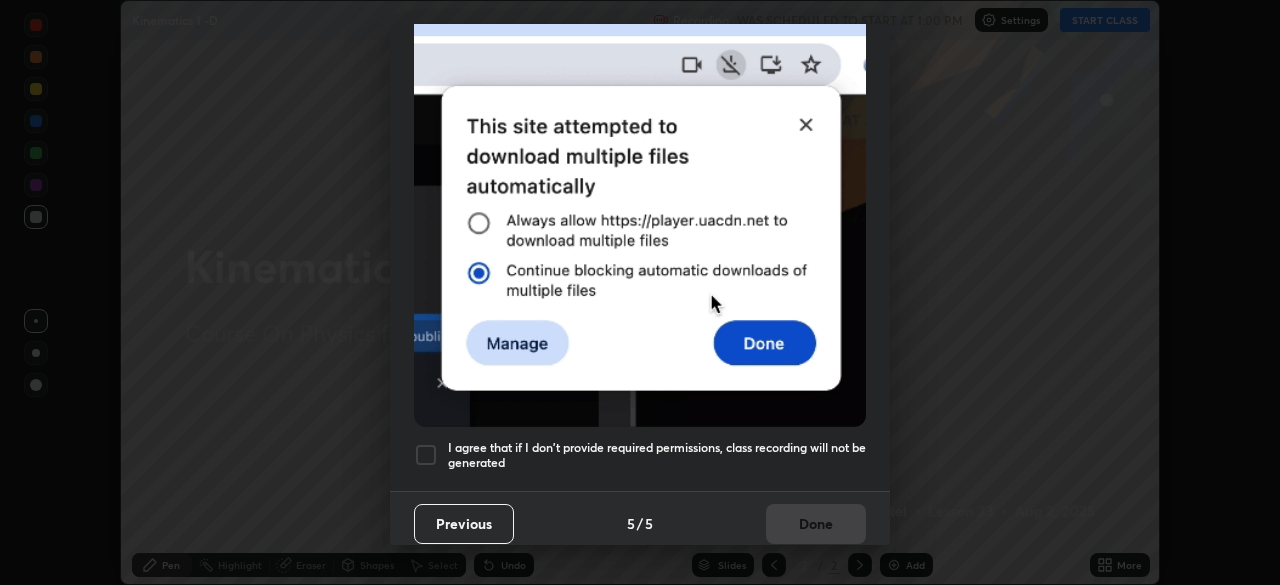 click at bounding box center [426, 455] 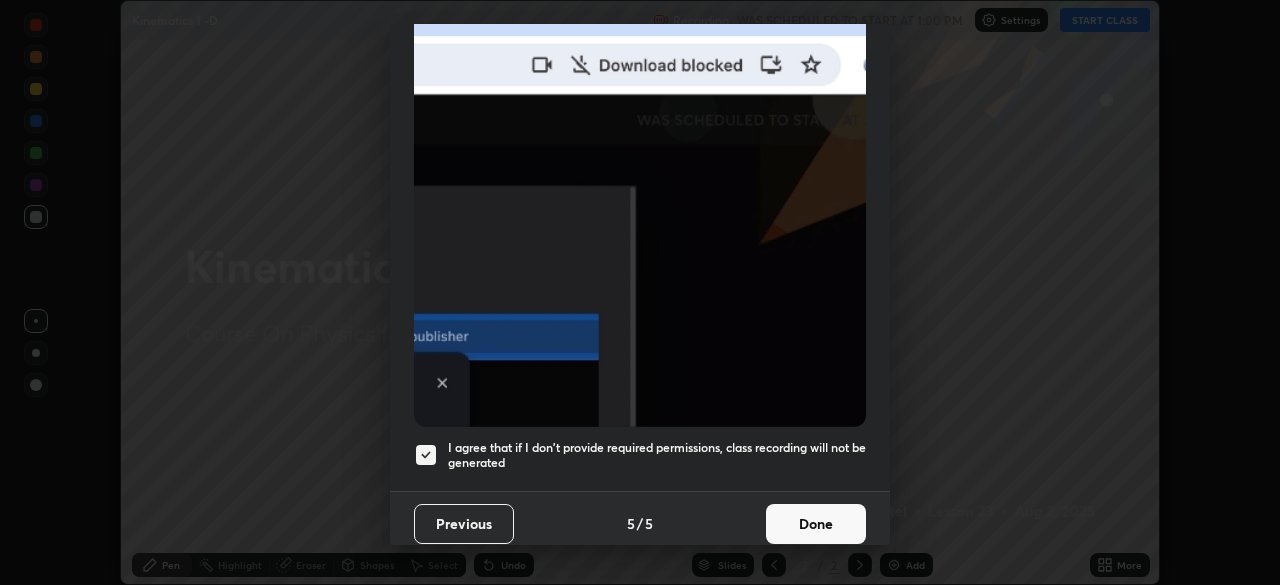 click on "Done" at bounding box center (816, 524) 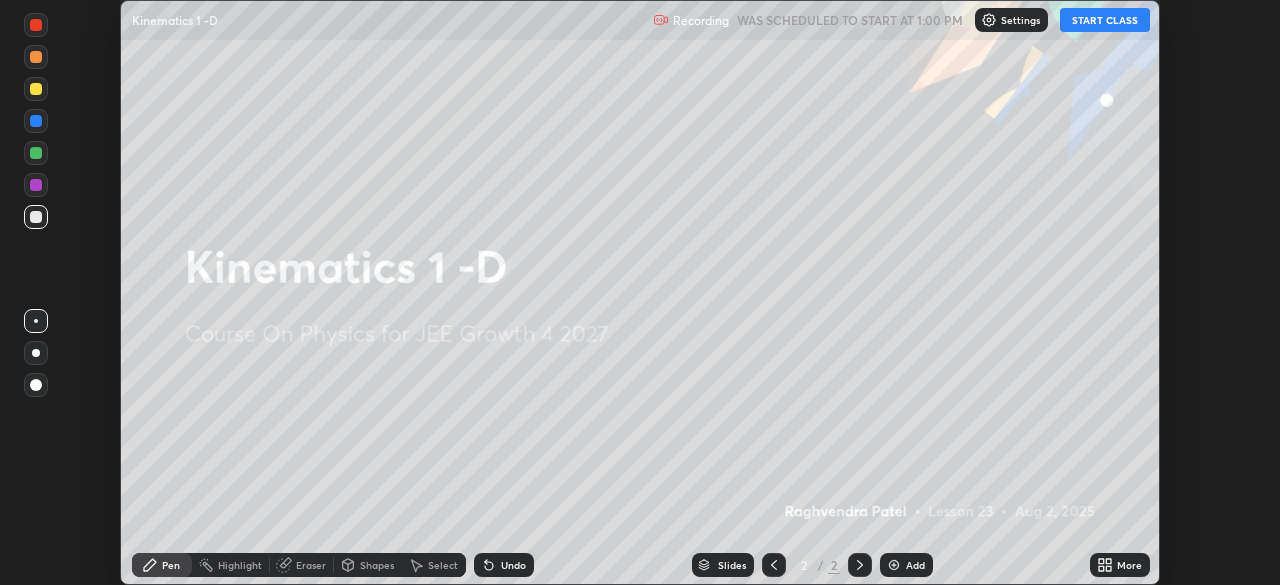 click 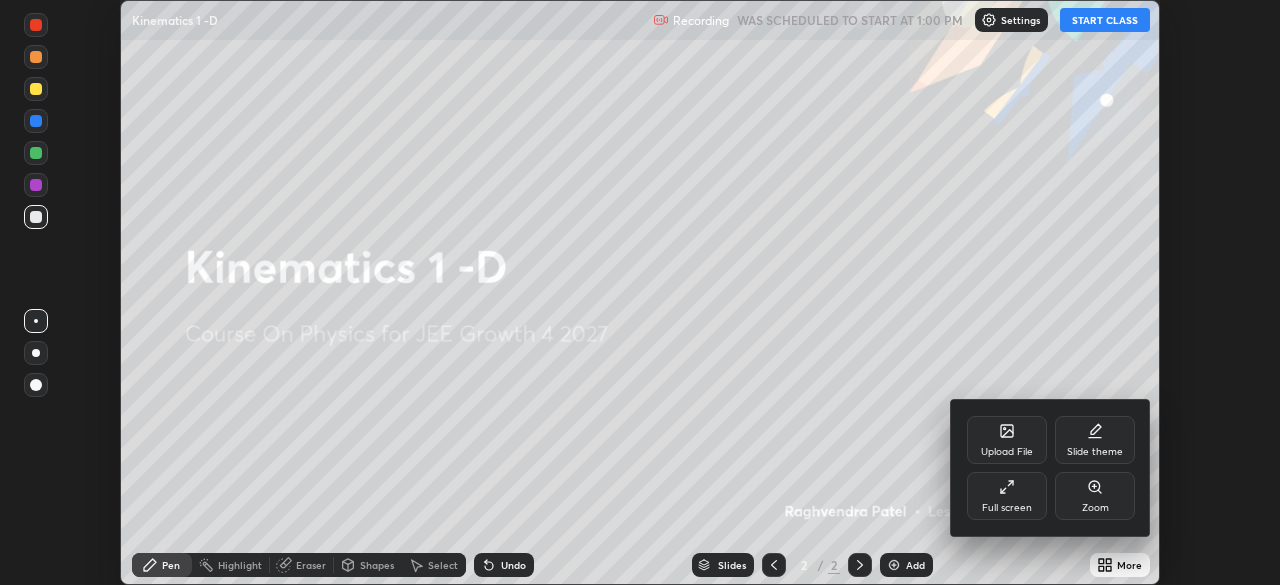 click on "Full screen" at bounding box center [1007, 508] 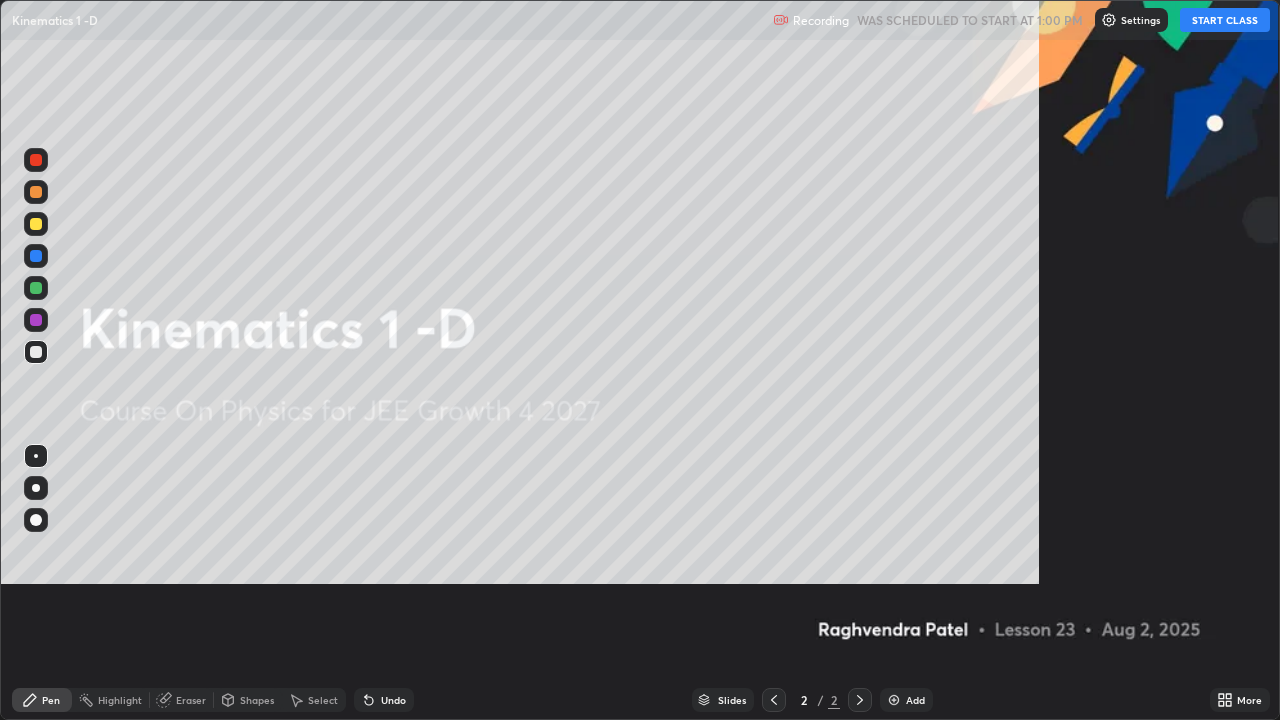 scroll, scrollTop: 99280, scrollLeft: 98720, axis: both 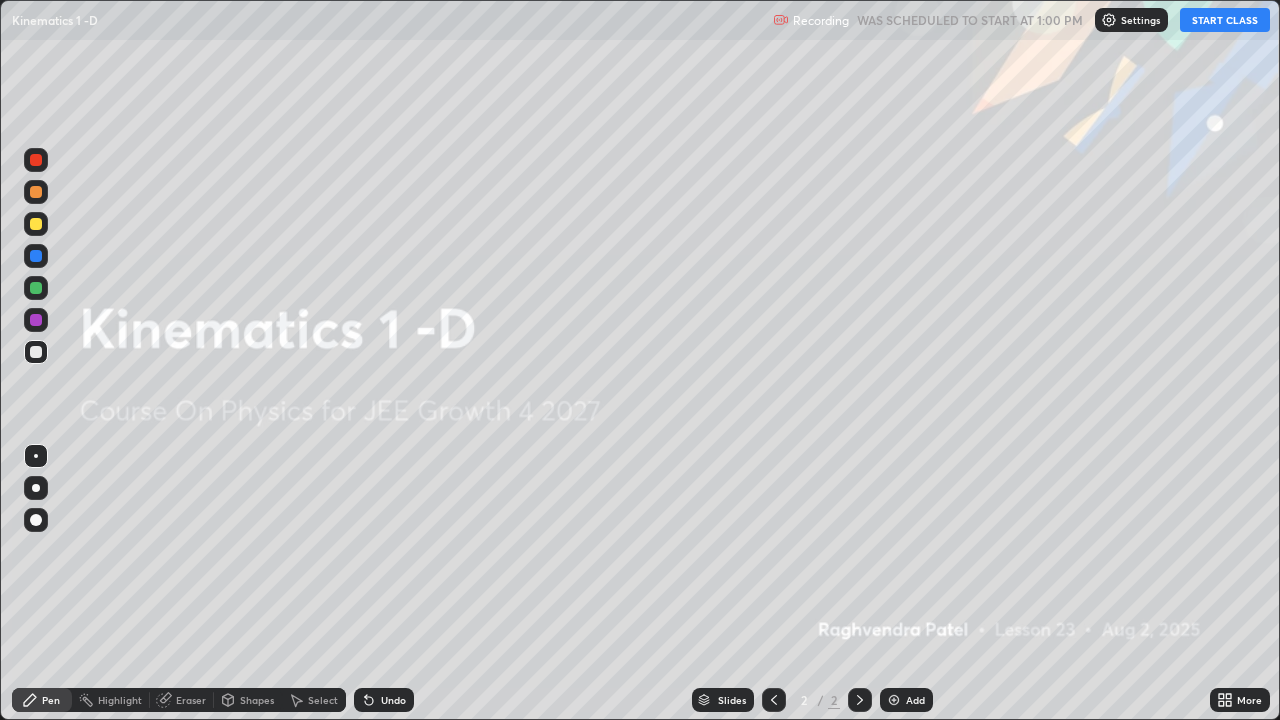 click on "START CLASS" at bounding box center [1225, 20] 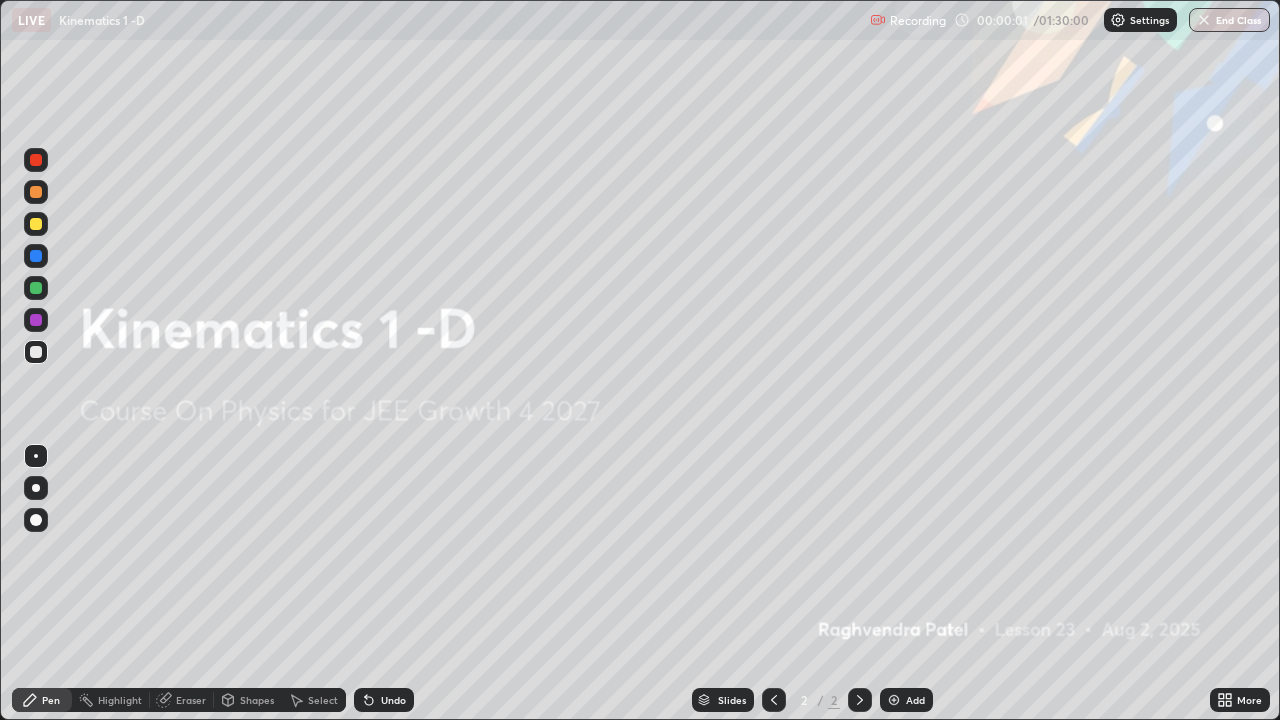 click on "Add" at bounding box center [915, 700] 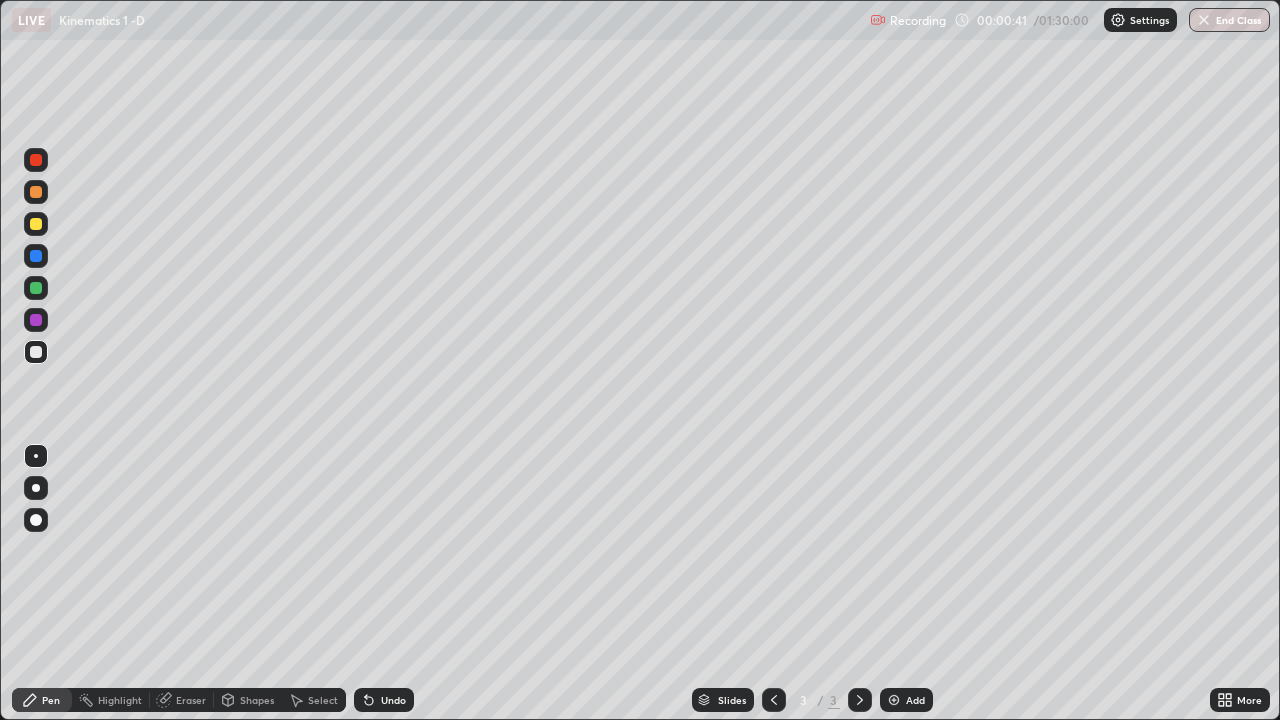 click on "Shapes" at bounding box center [257, 700] 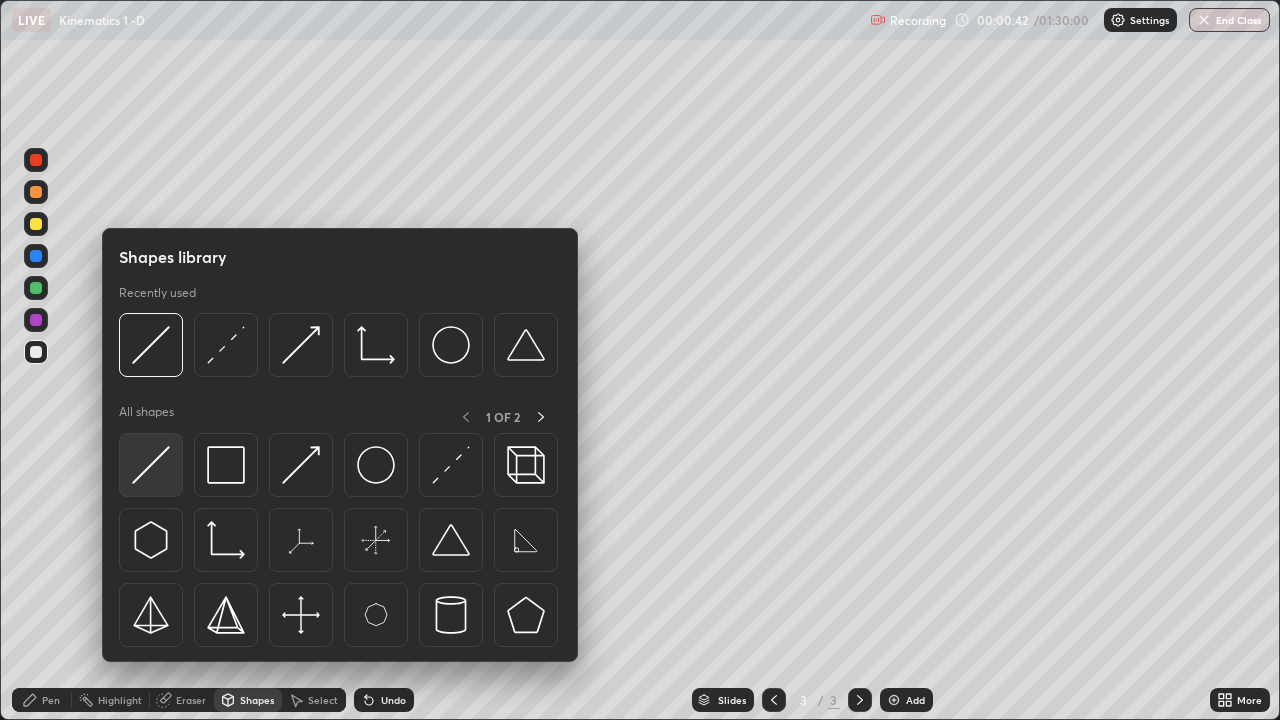 click at bounding box center [151, 465] 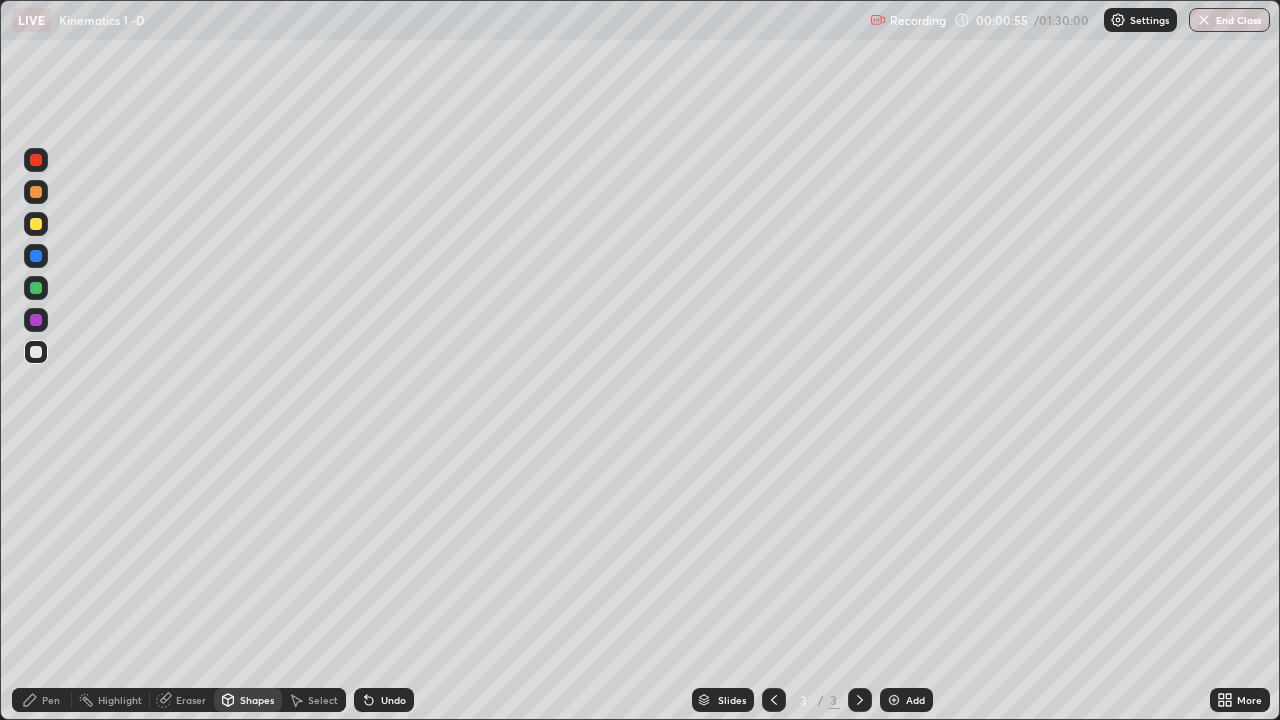 click on "Pen" at bounding box center (51, 700) 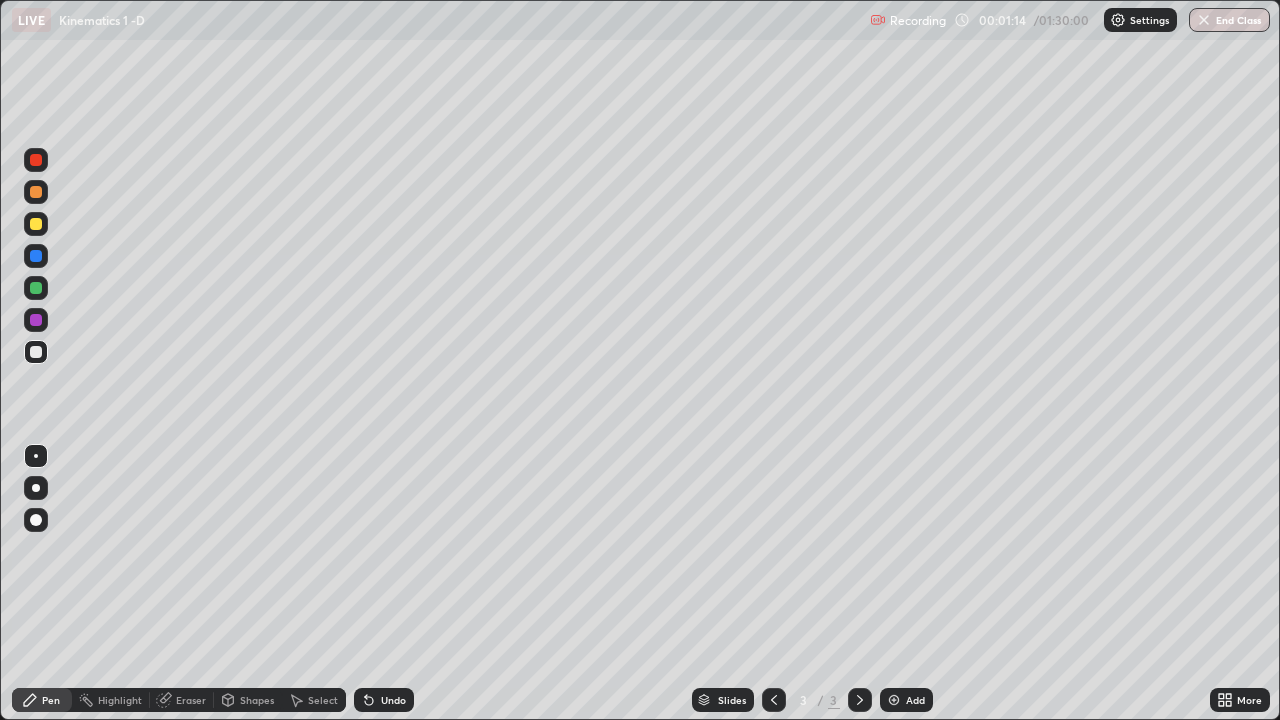 click on "Shapes" at bounding box center (257, 700) 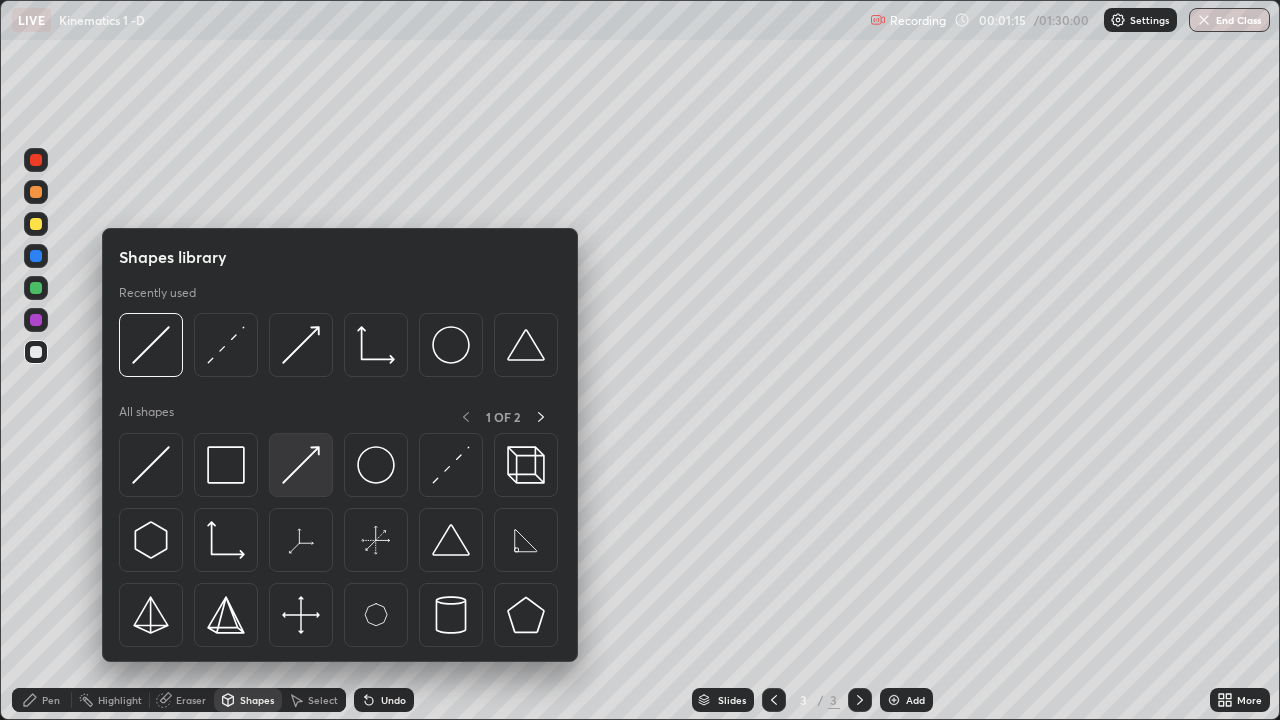 click at bounding box center (301, 465) 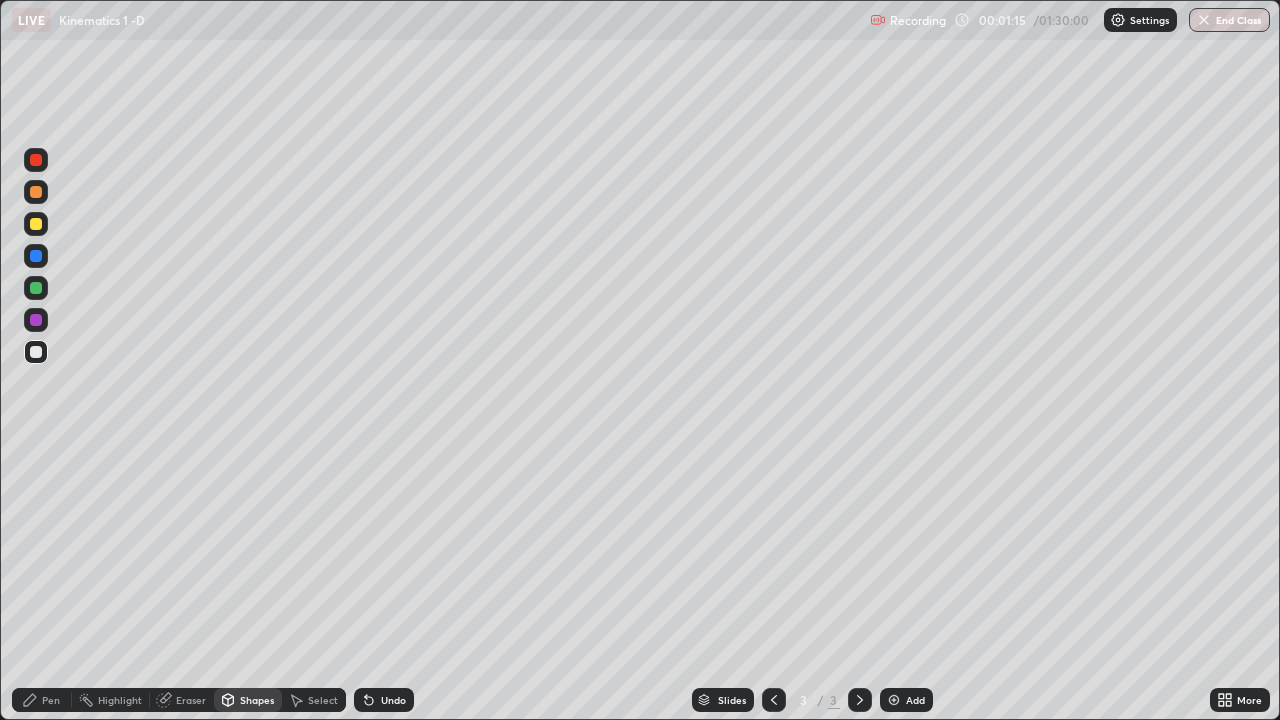click at bounding box center [36, 224] 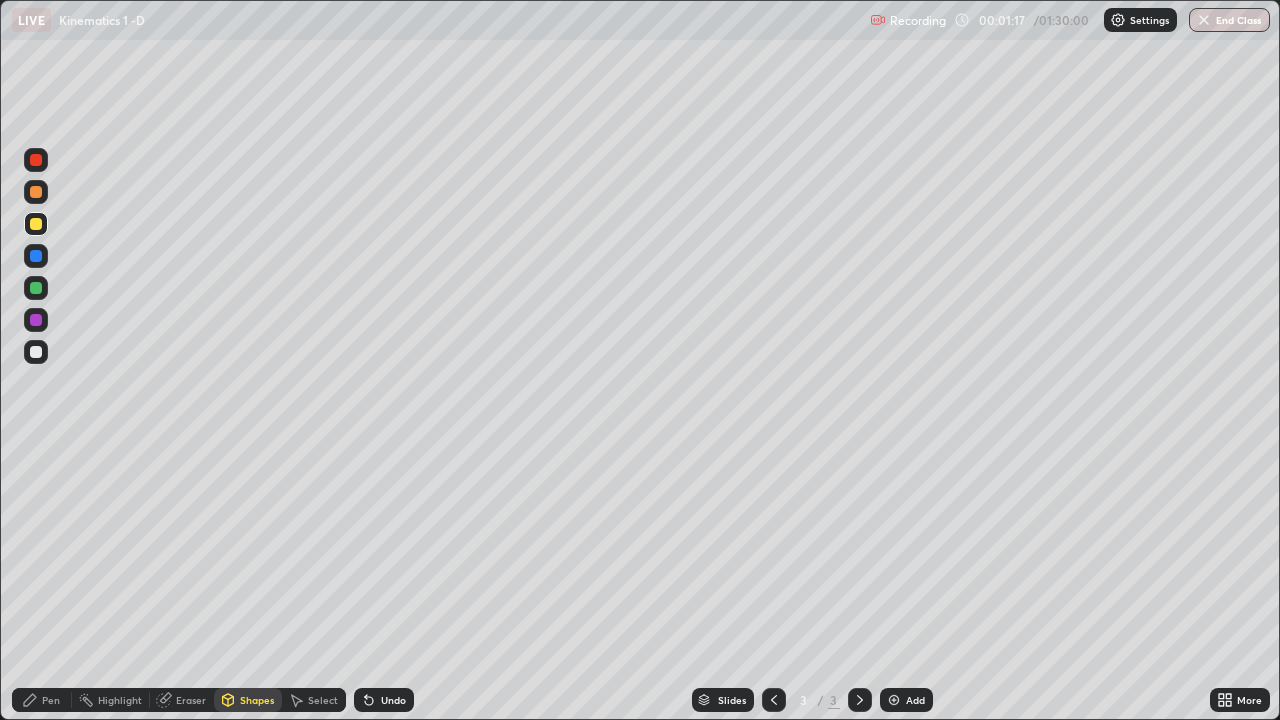click on "Pen" at bounding box center (51, 700) 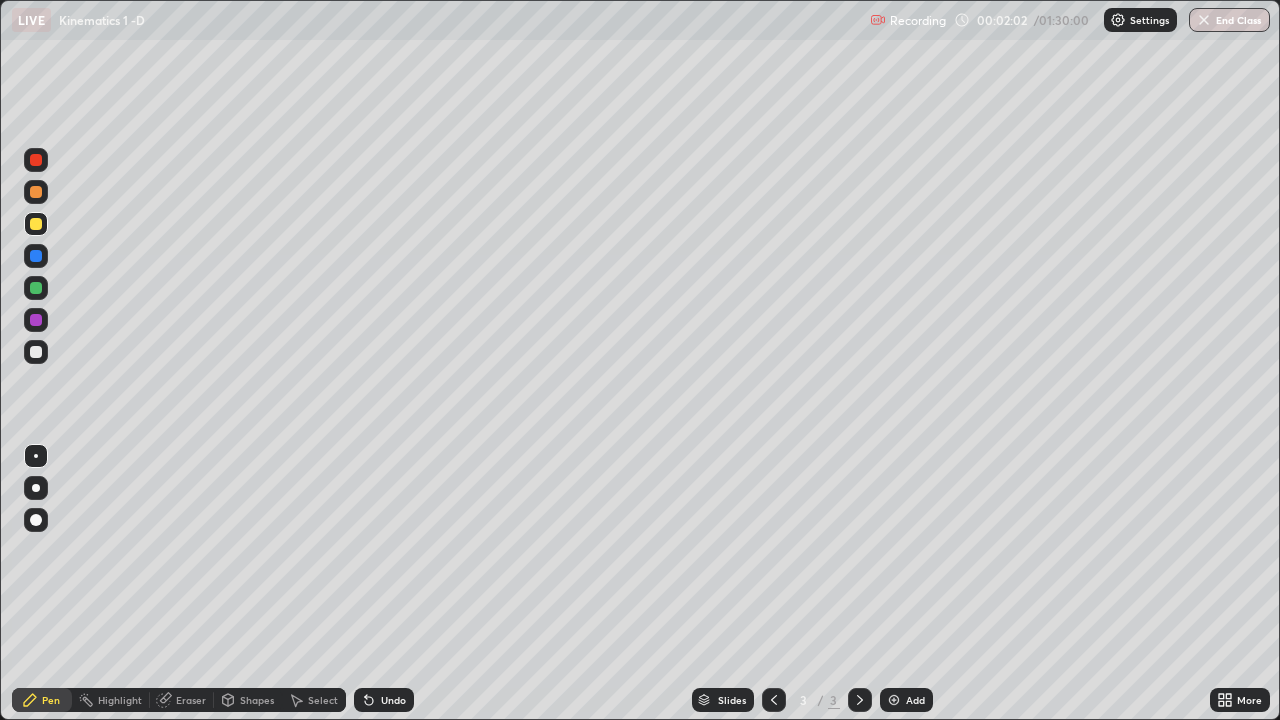 click 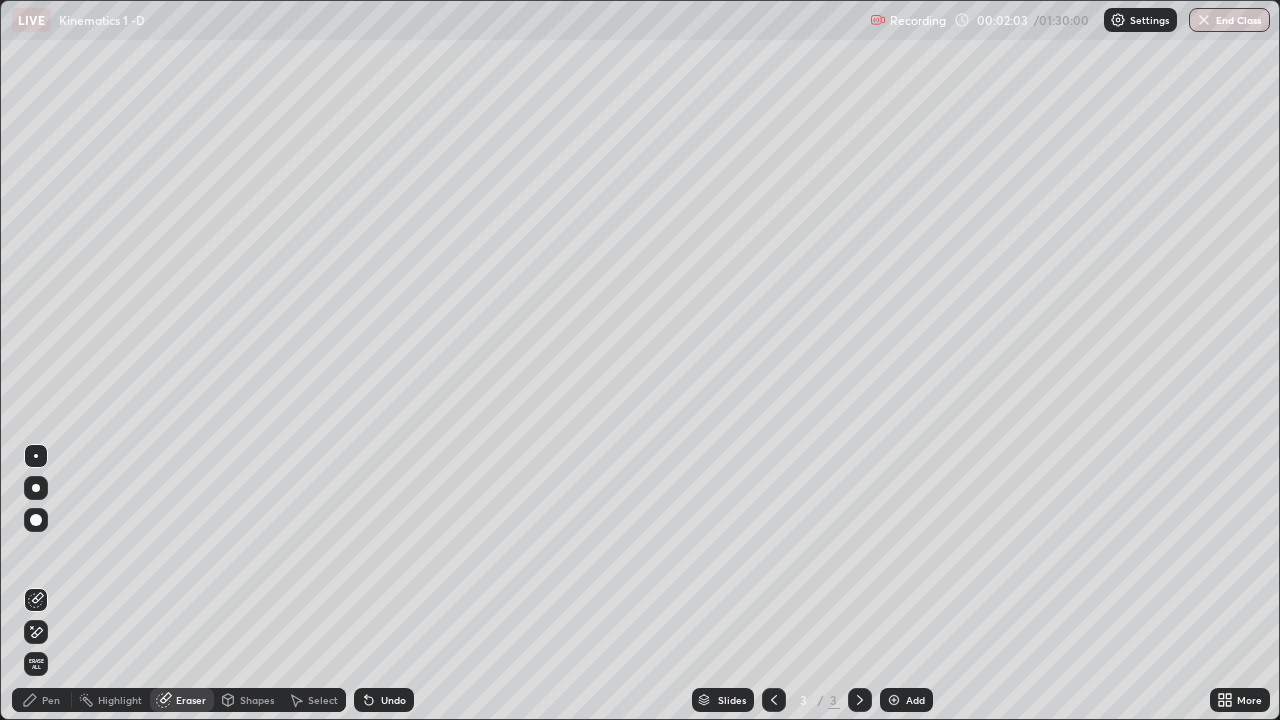 click on "Erase all" at bounding box center [36, 664] 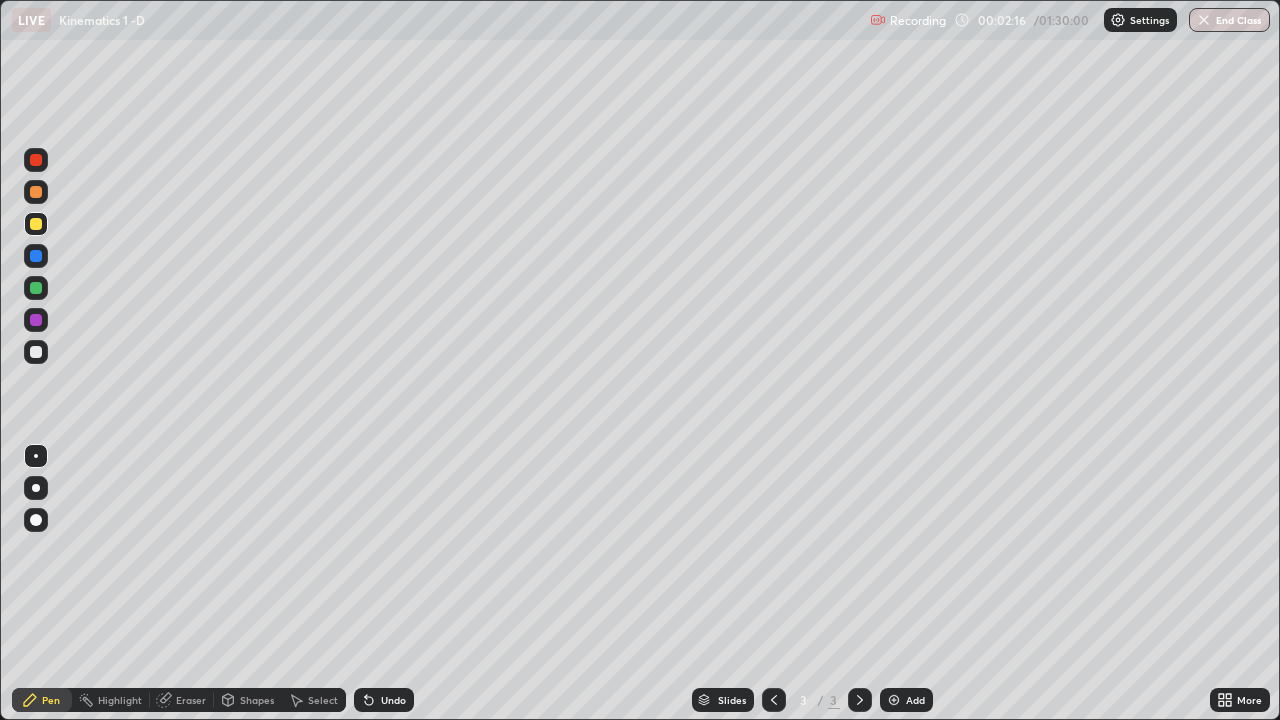 click at bounding box center [36, 352] 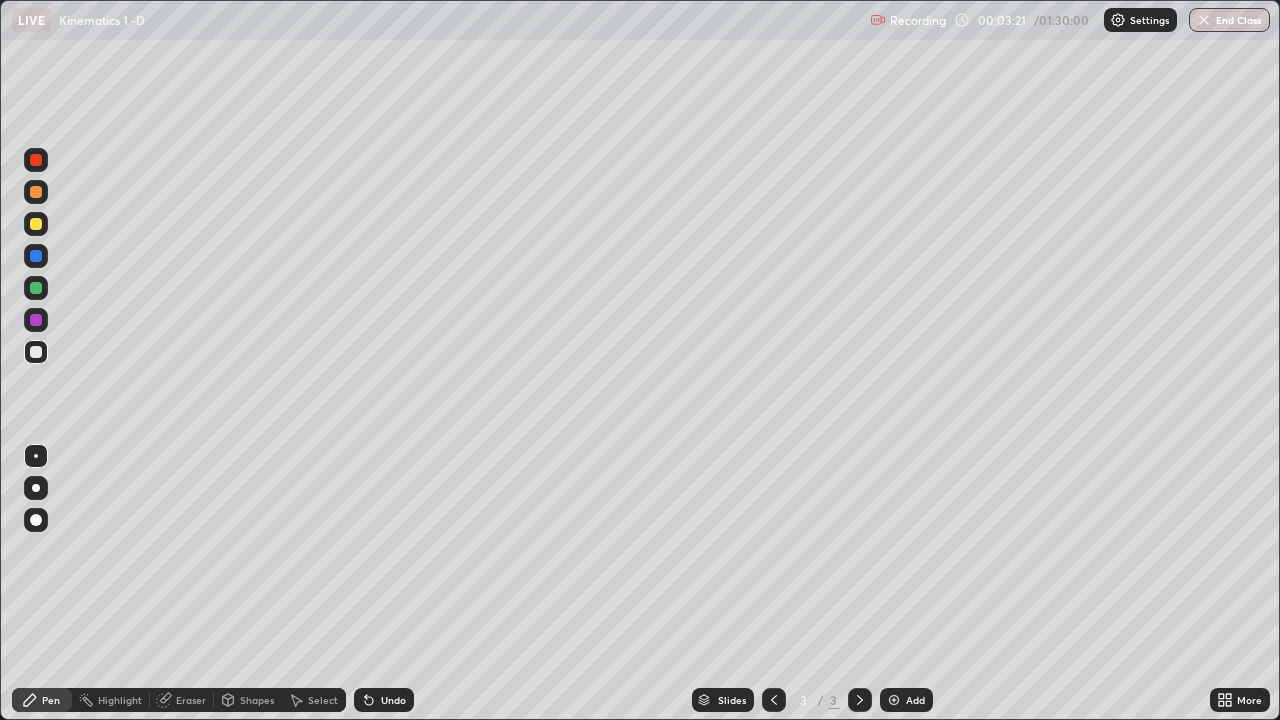 click on "Shapes" at bounding box center [257, 700] 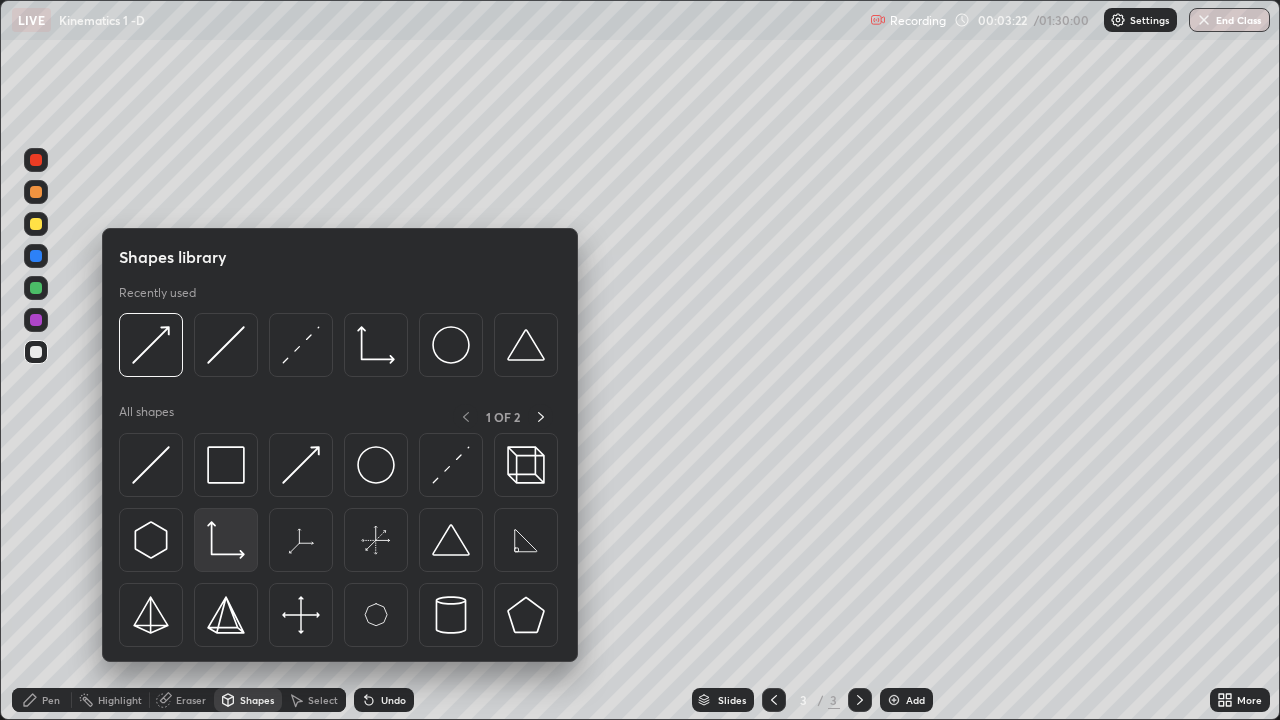 click at bounding box center [226, 540] 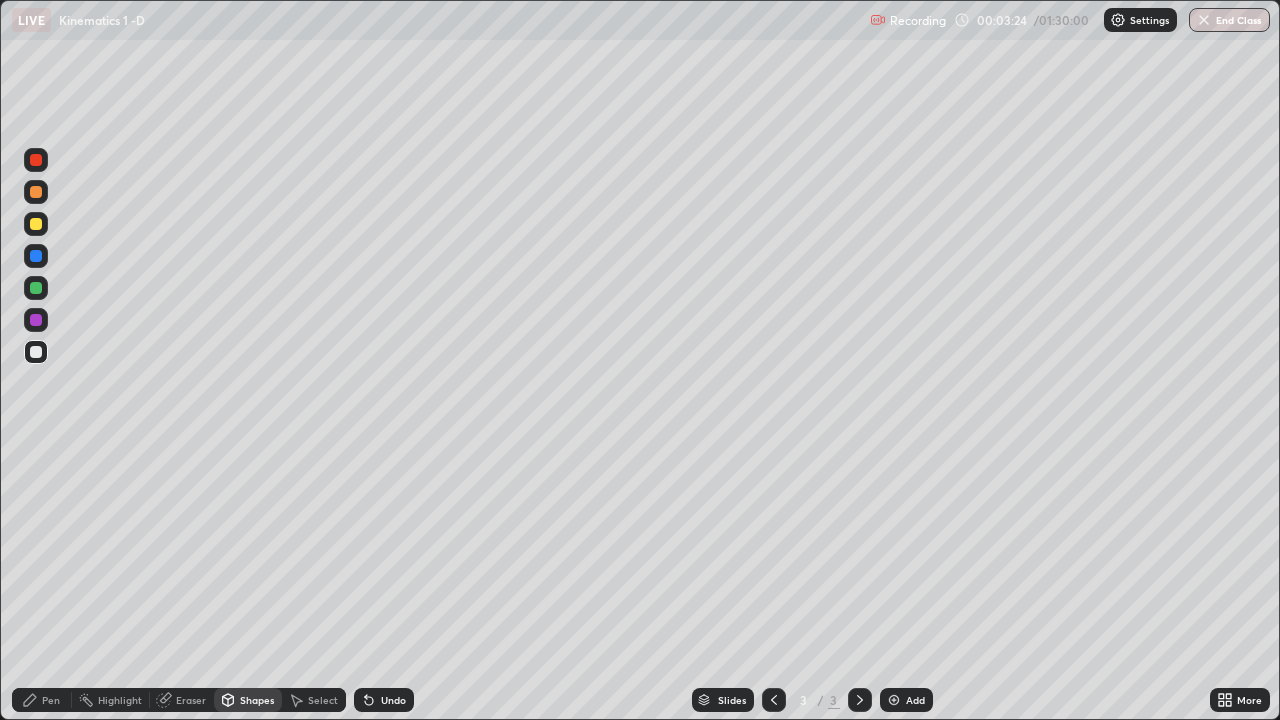click on "Pen" at bounding box center (51, 700) 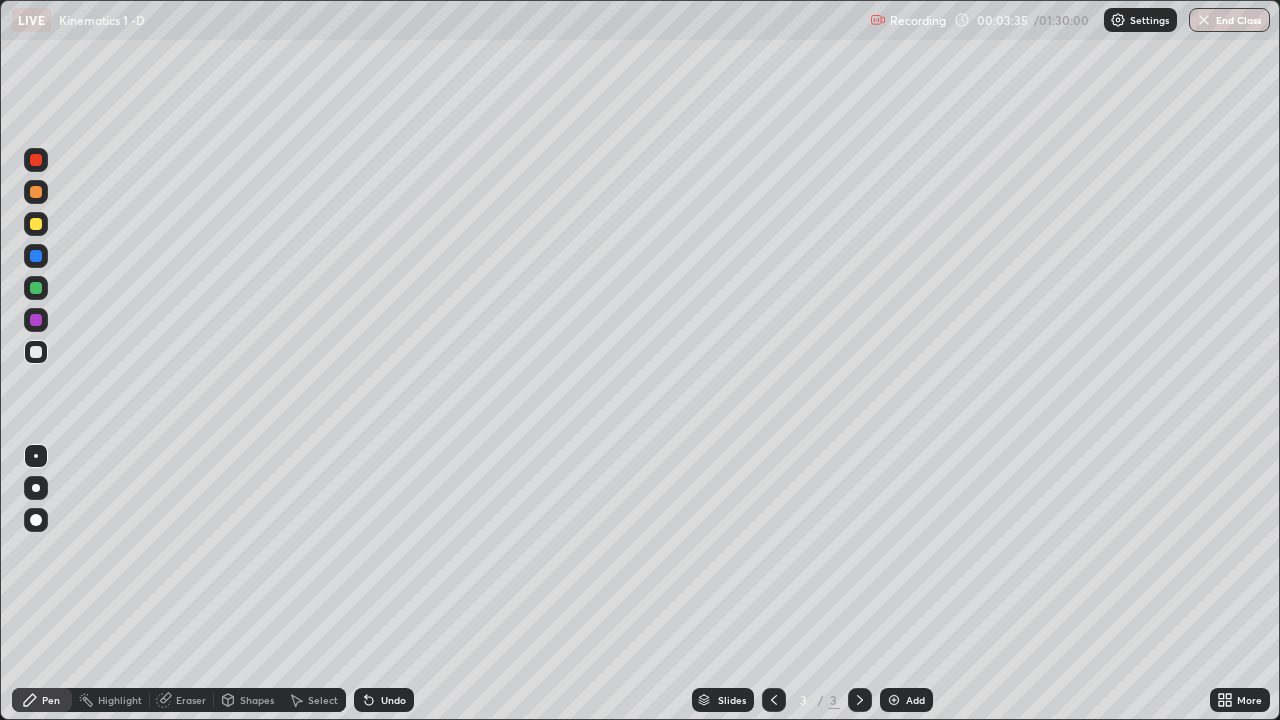 click on "Shapes" at bounding box center (257, 700) 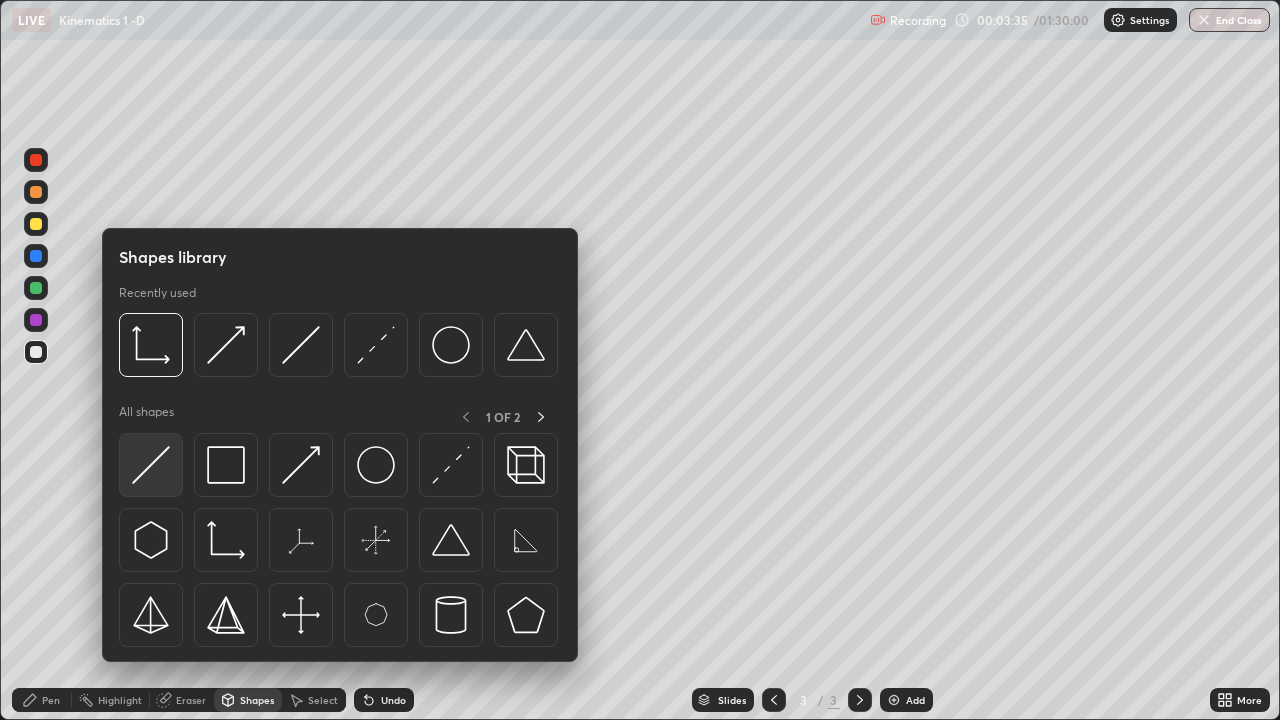 click at bounding box center [151, 465] 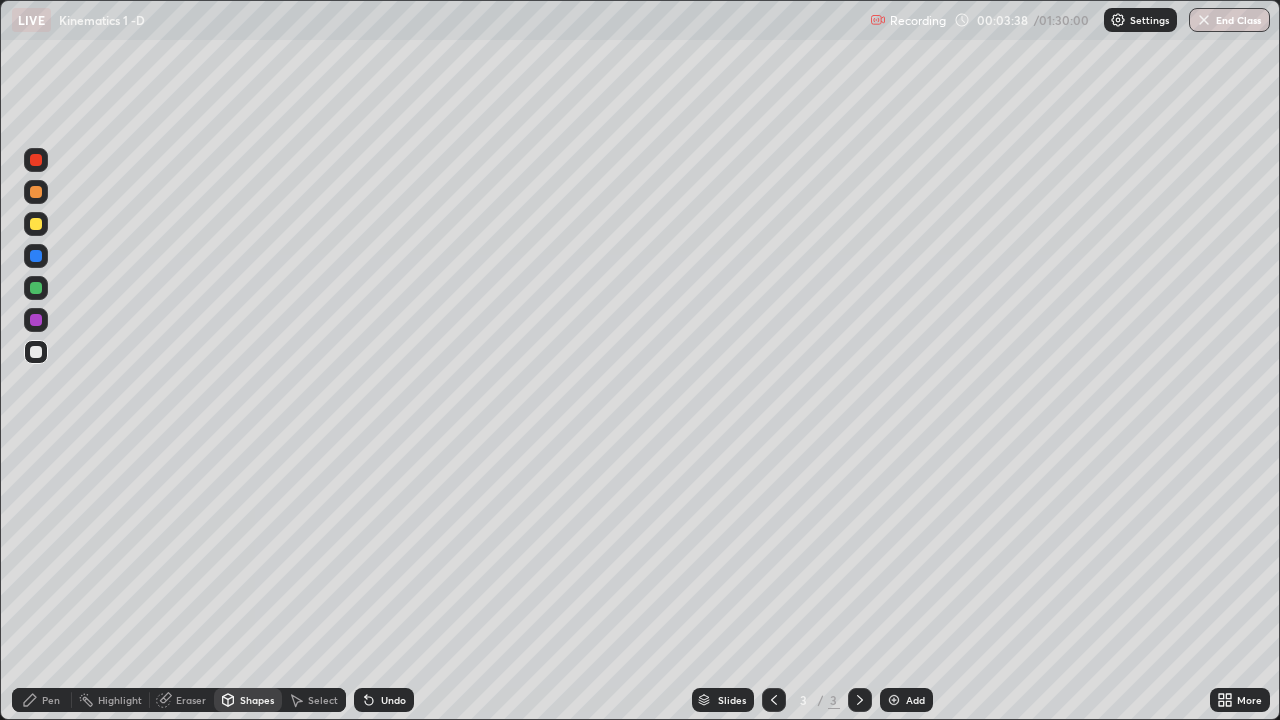 click on "Pen" at bounding box center (51, 700) 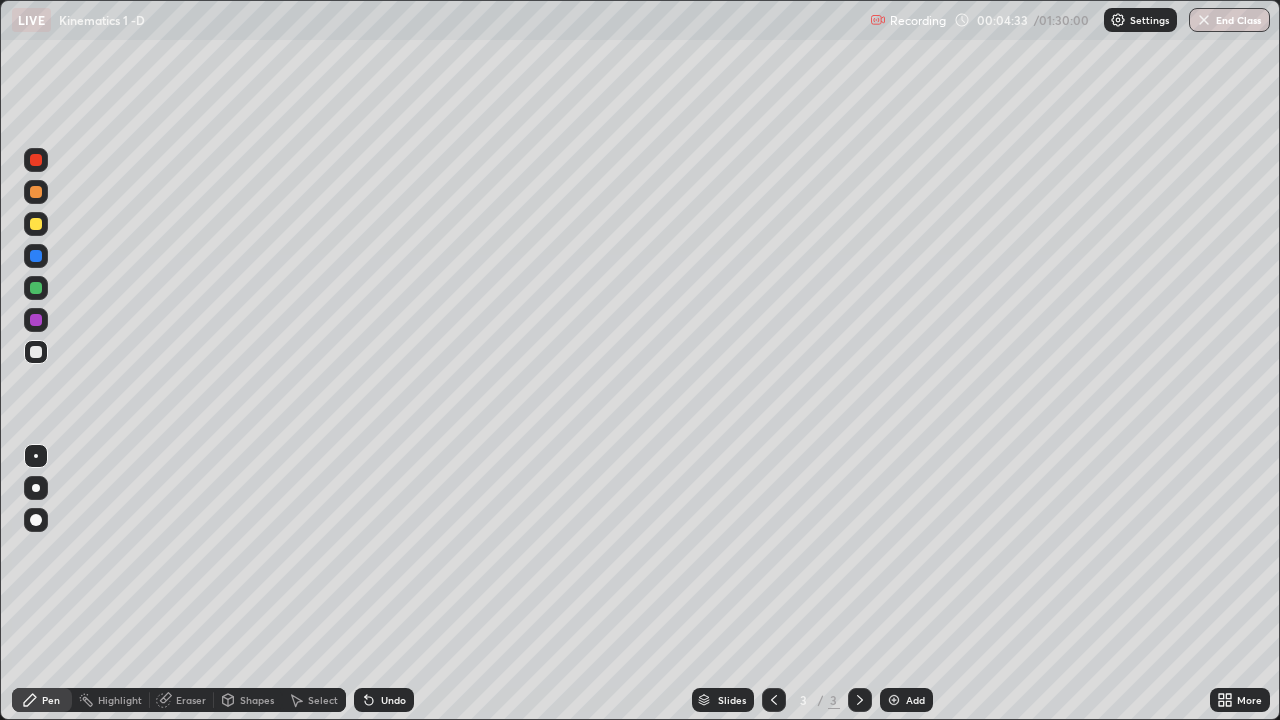 click at bounding box center [894, 700] 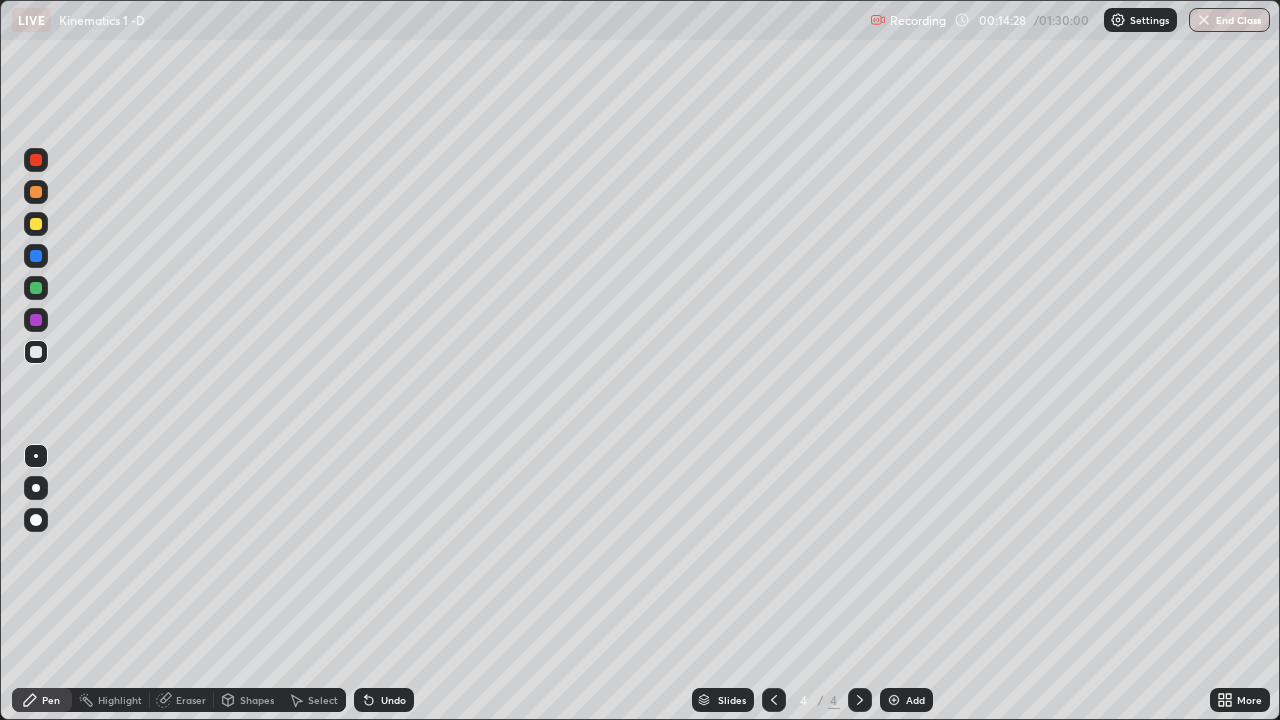 click on "Eraser" at bounding box center [182, 700] 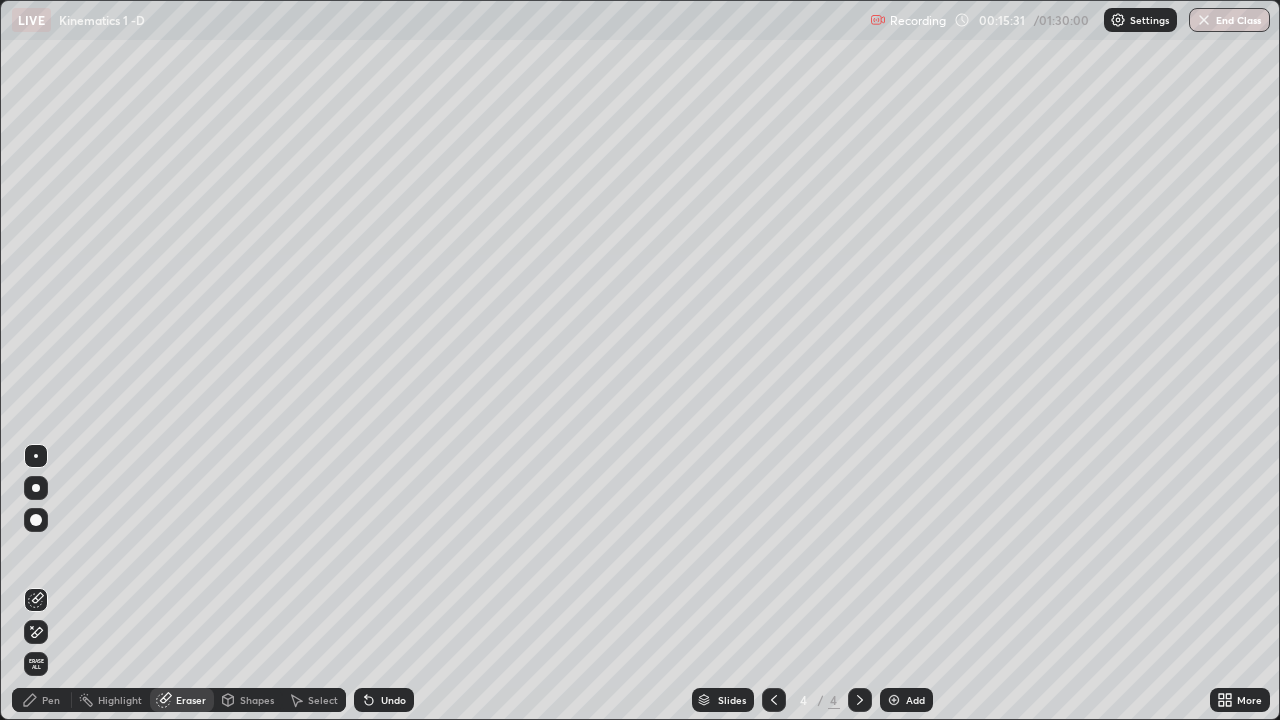 click at bounding box center [894, 700] 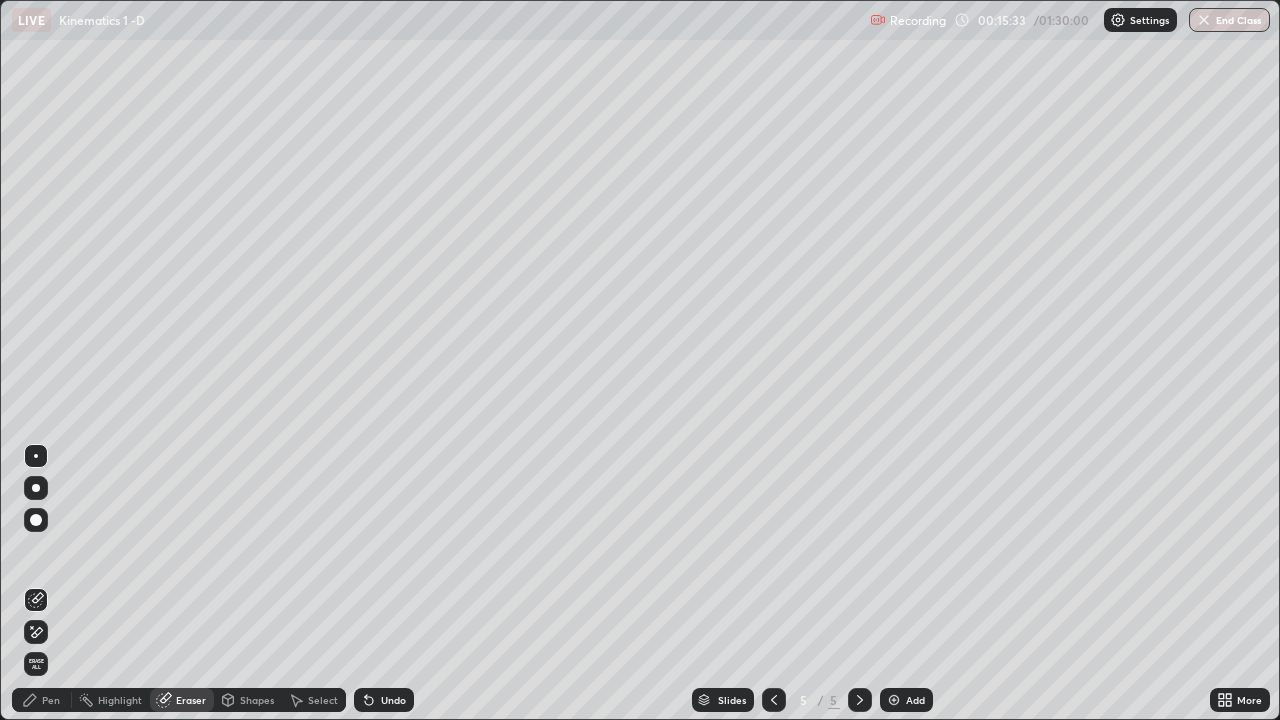 click on "Pen" at bounding box center (42, 700) 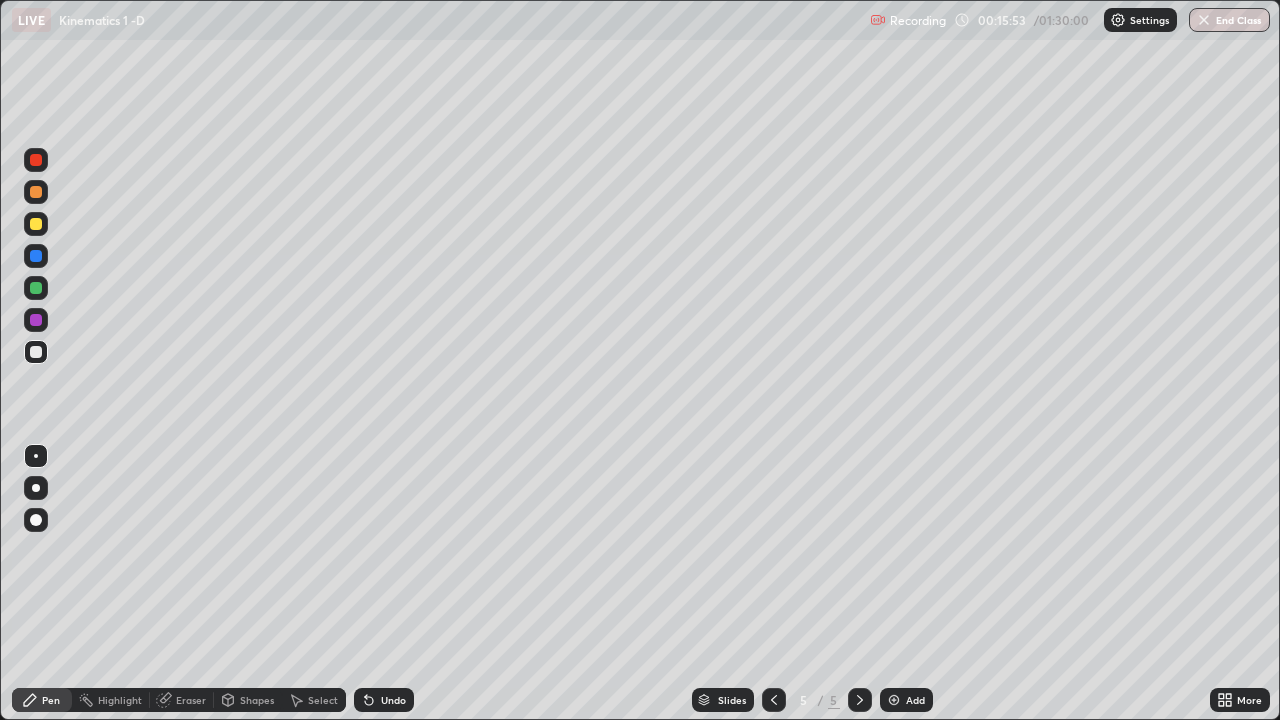 click on "Shapes" at bounding box center (257, 700) 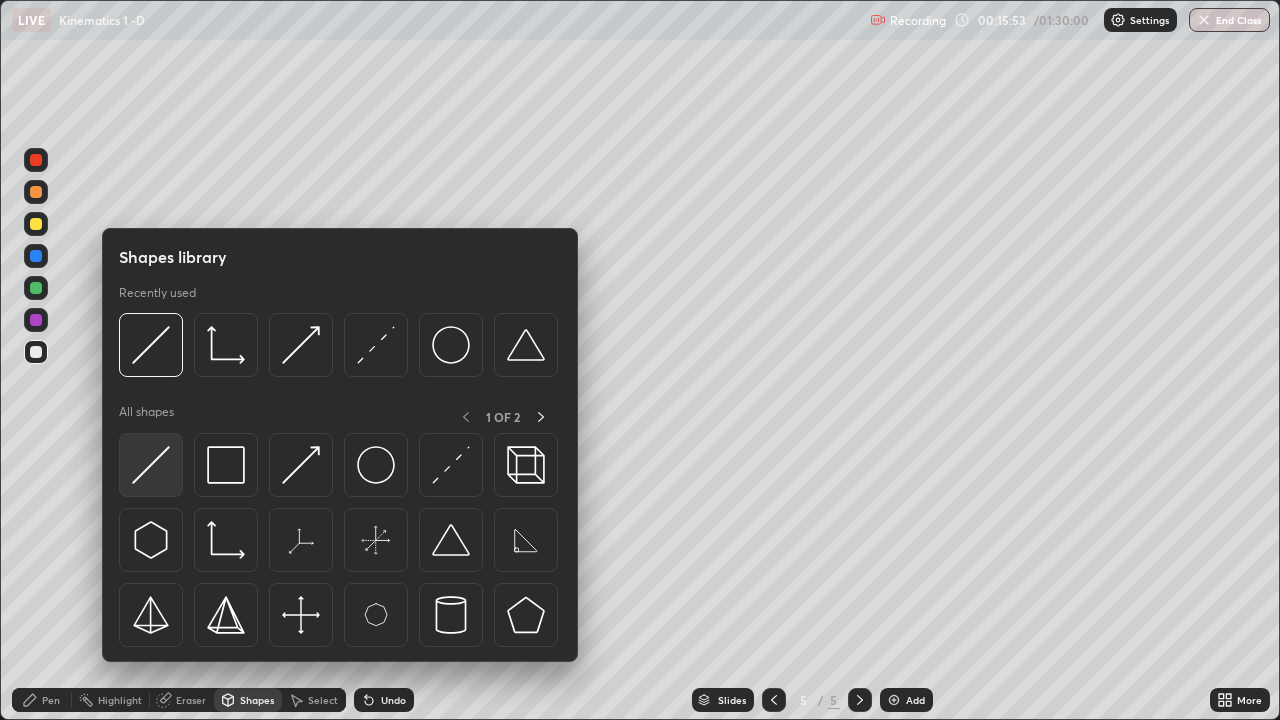 click at bounding box center [151, 465] 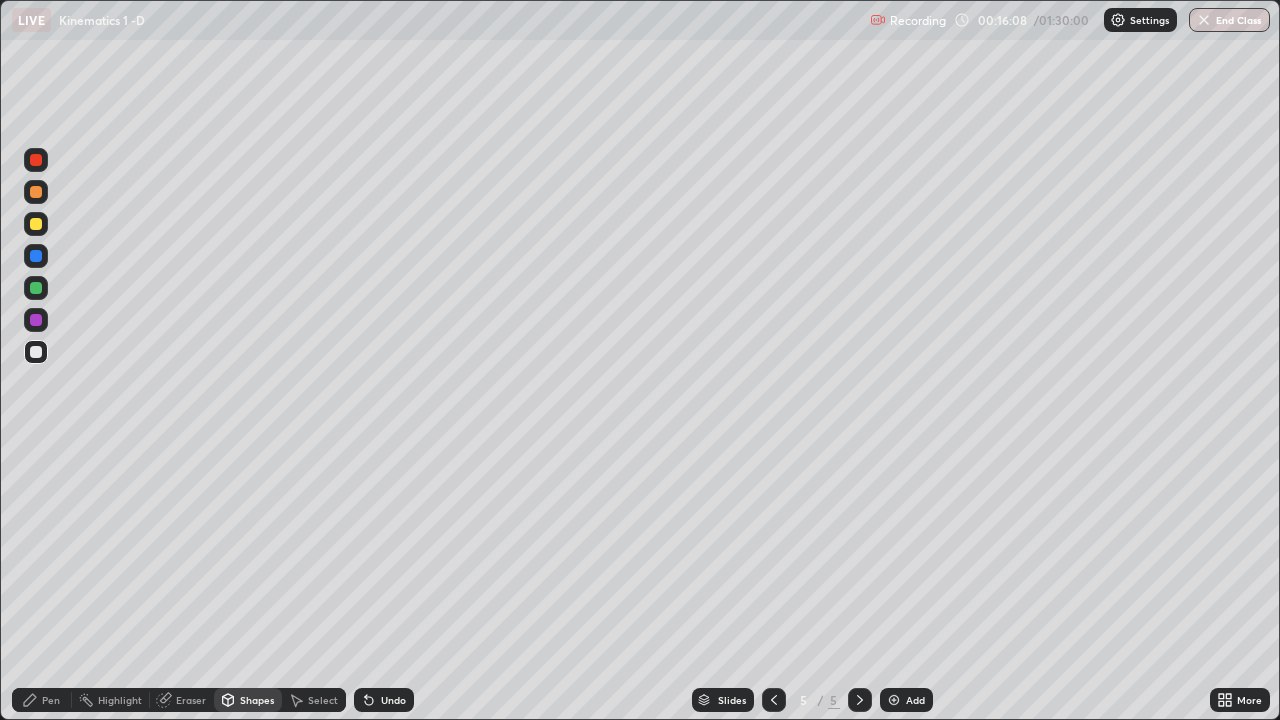 click on "Pen" at bounding box center [51, 700] 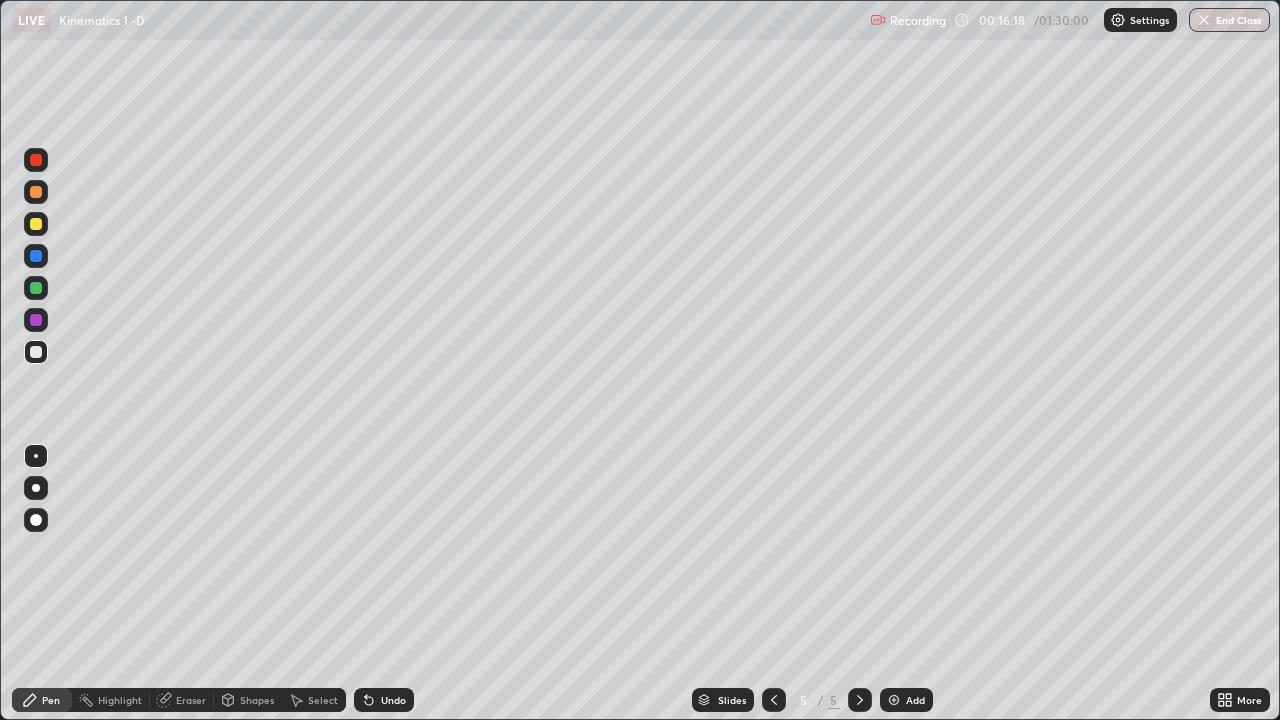 click at bounding box center (36, 224) 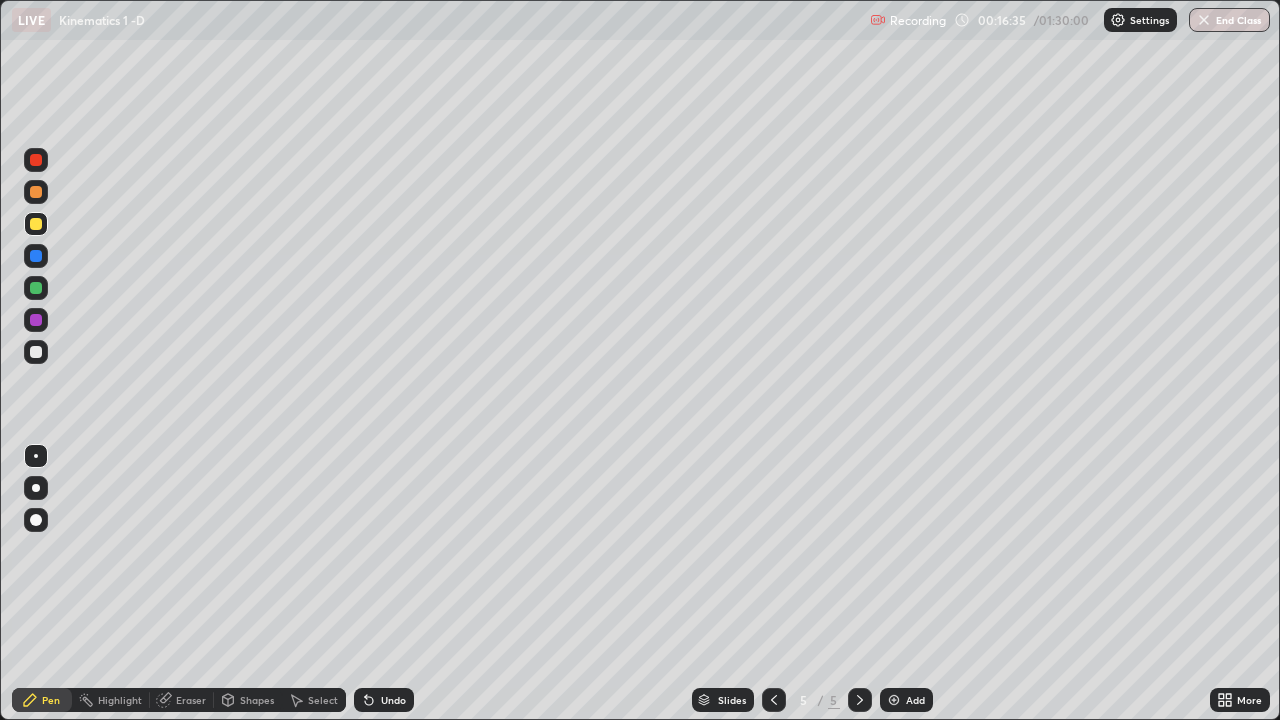 click at bounding box center [36, 352] 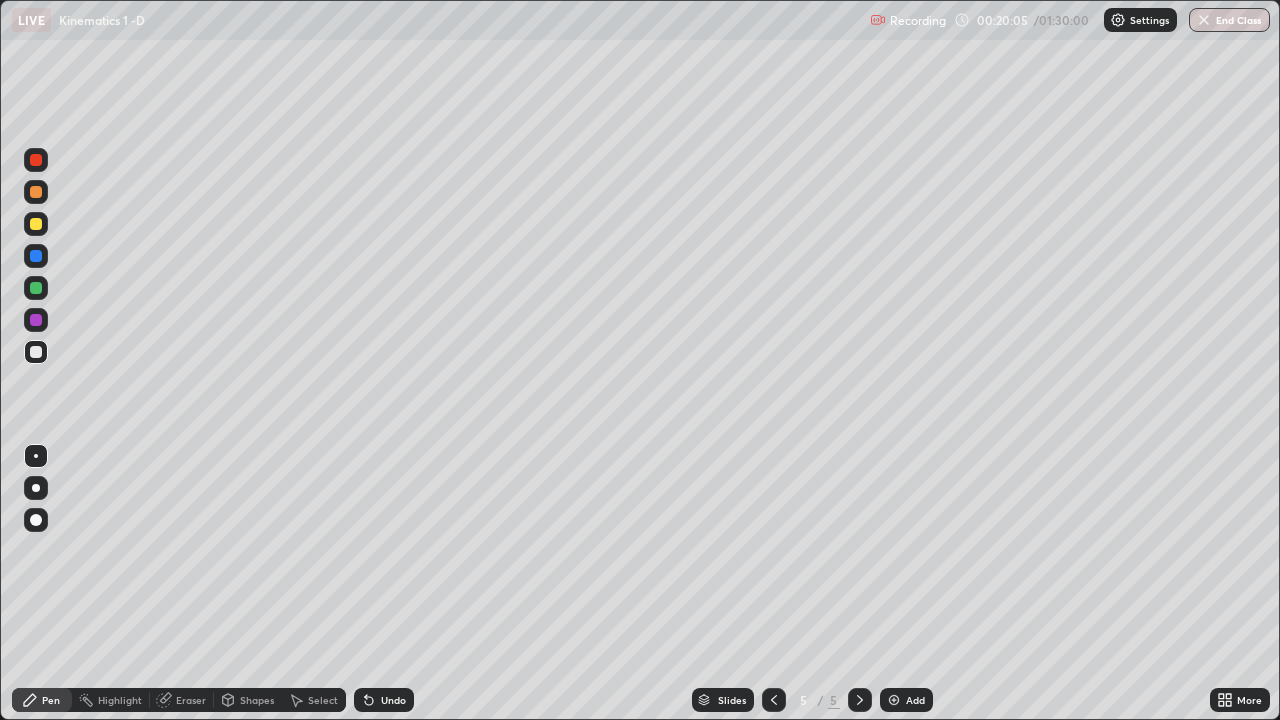click on "Eraser" at bounding box center [182, 700] 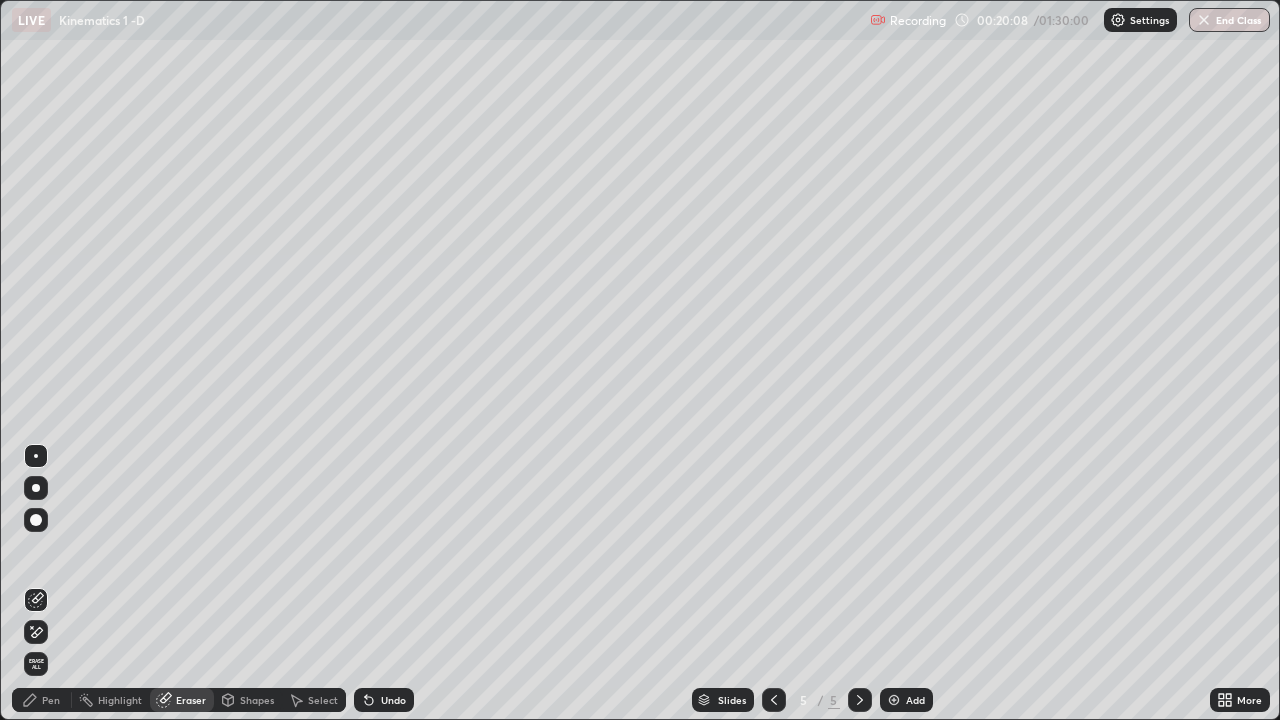 click on "Pen" at bounding box center [51, 700] 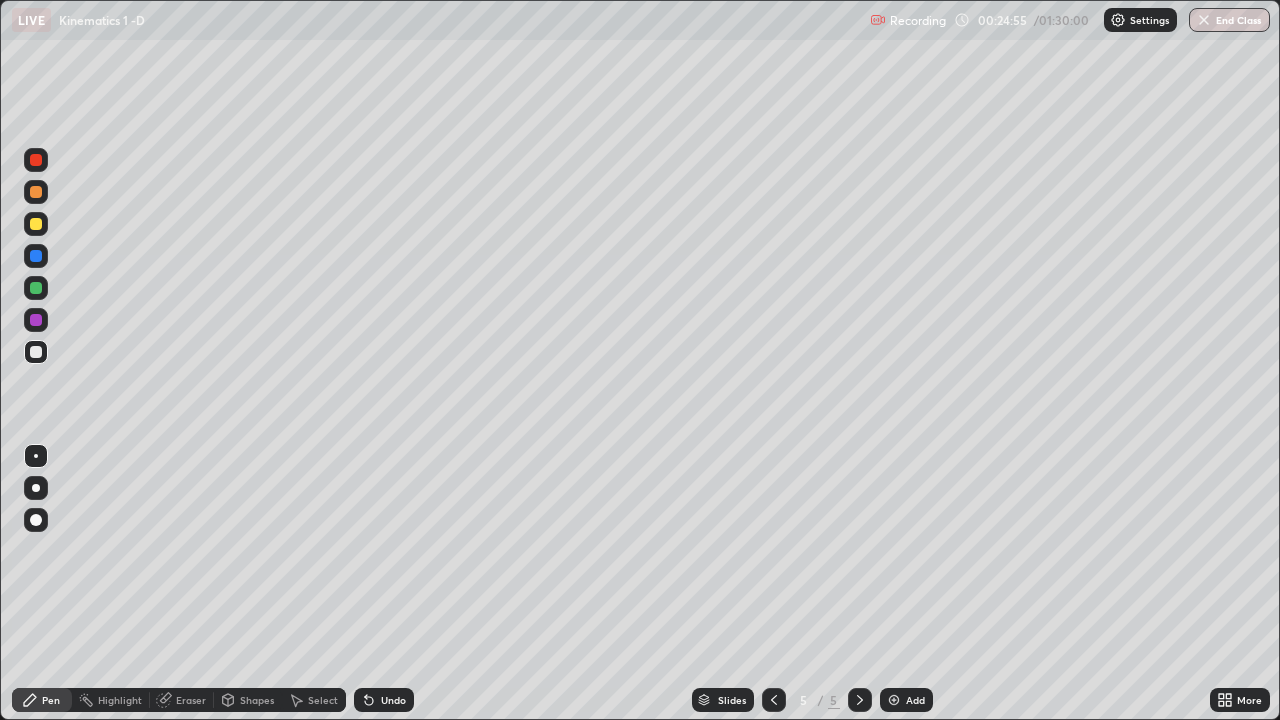 click on "Add" at bounding box center [906, 700] 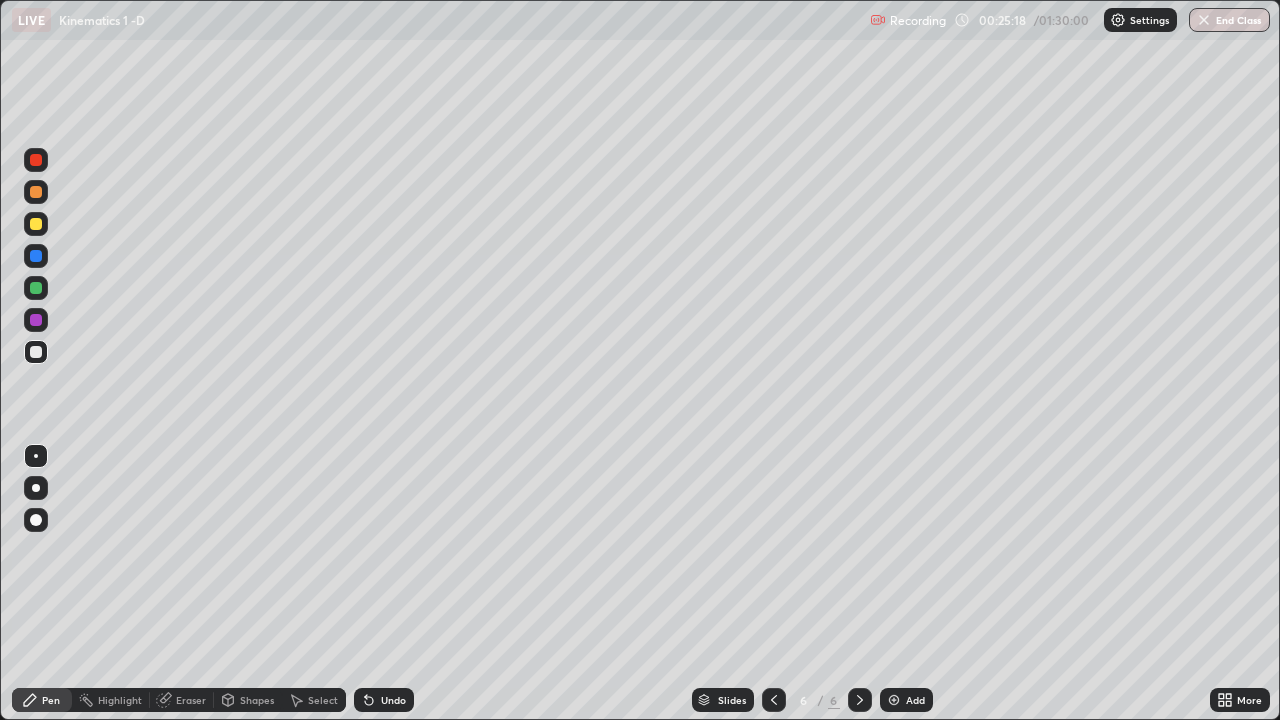 click at bounding box center [36, 224] 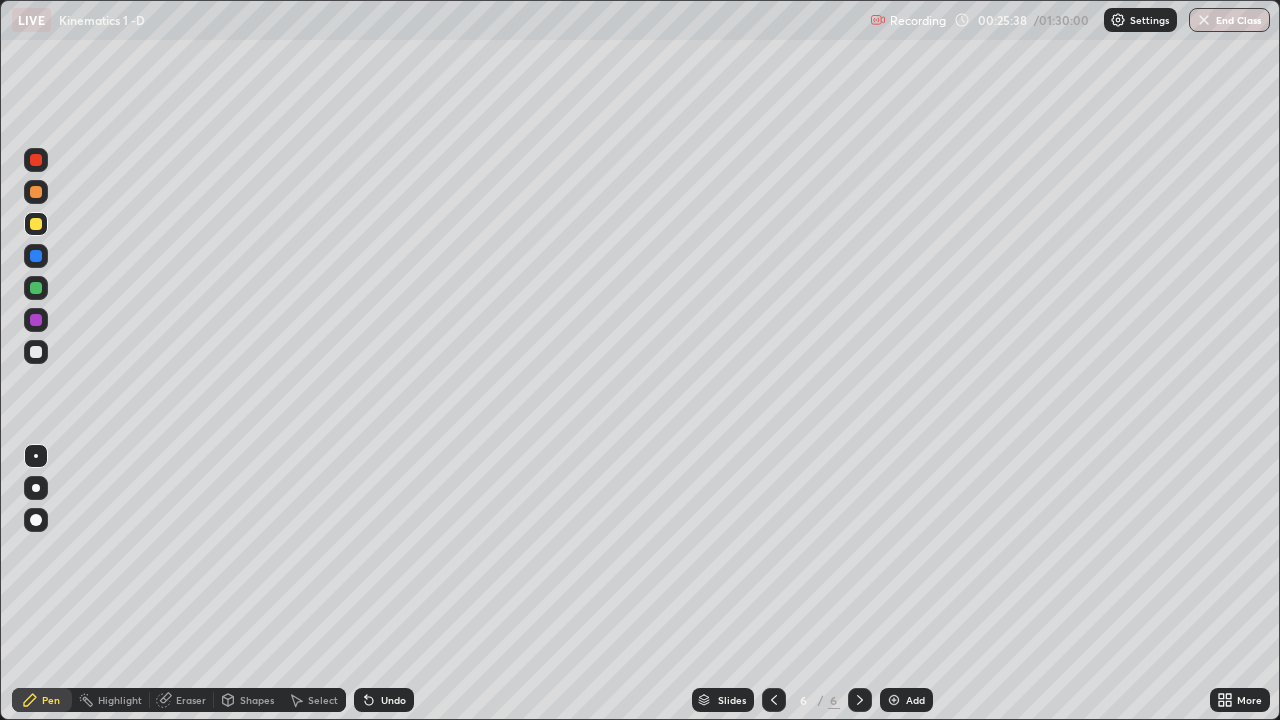 click at bounding box center [36, 352] 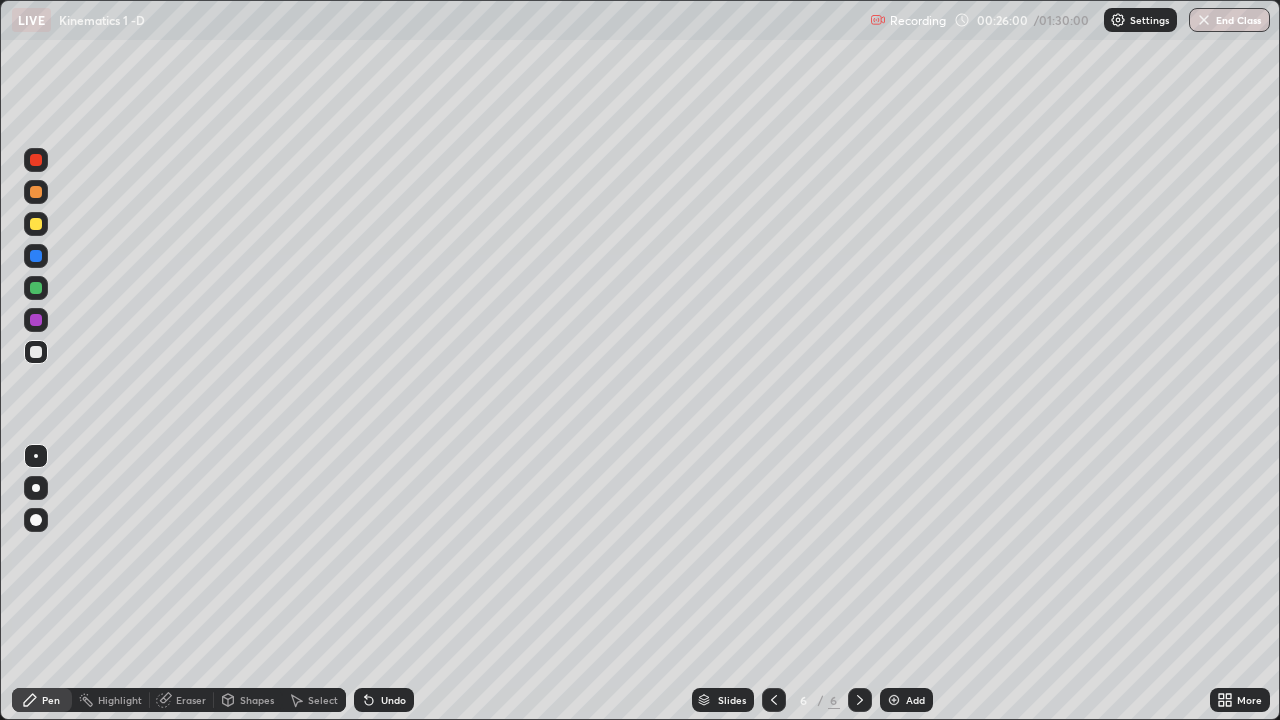 click on "Shapes" at bounding box center (257, 700) 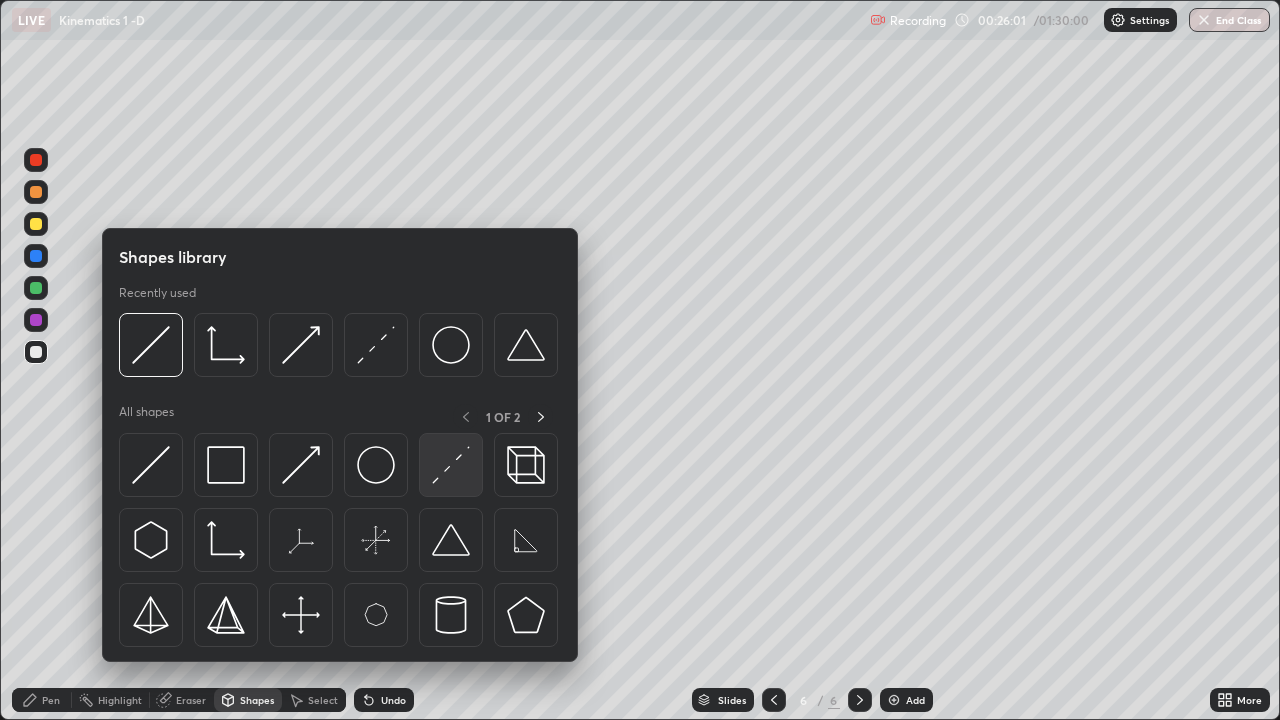 click at bounding box center (451, 465) 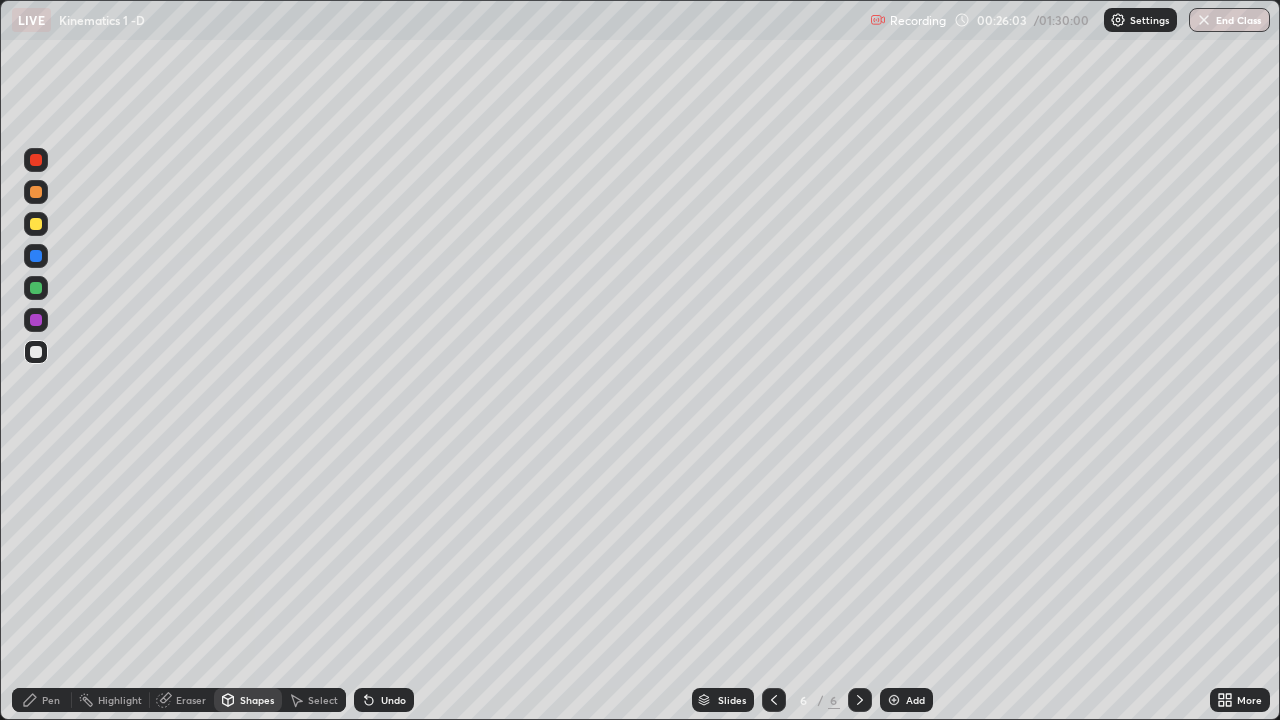 click on "Pen" at bounding box center (51, 700) 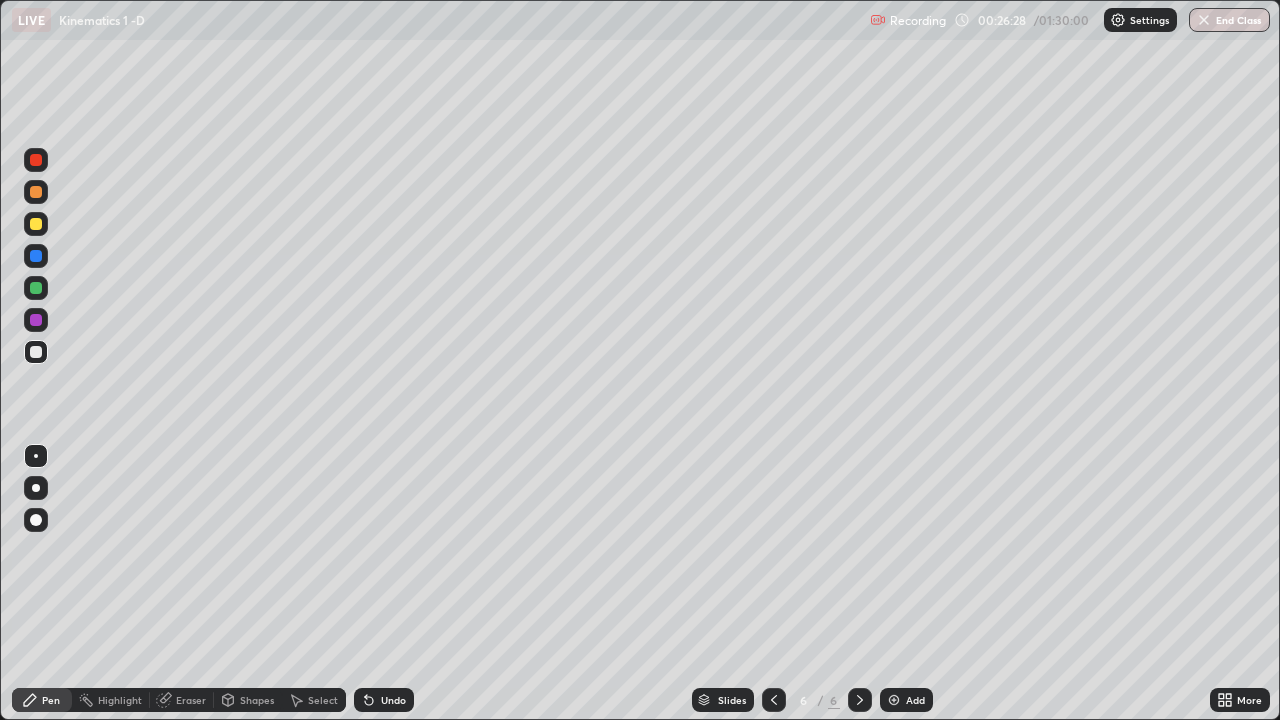 click 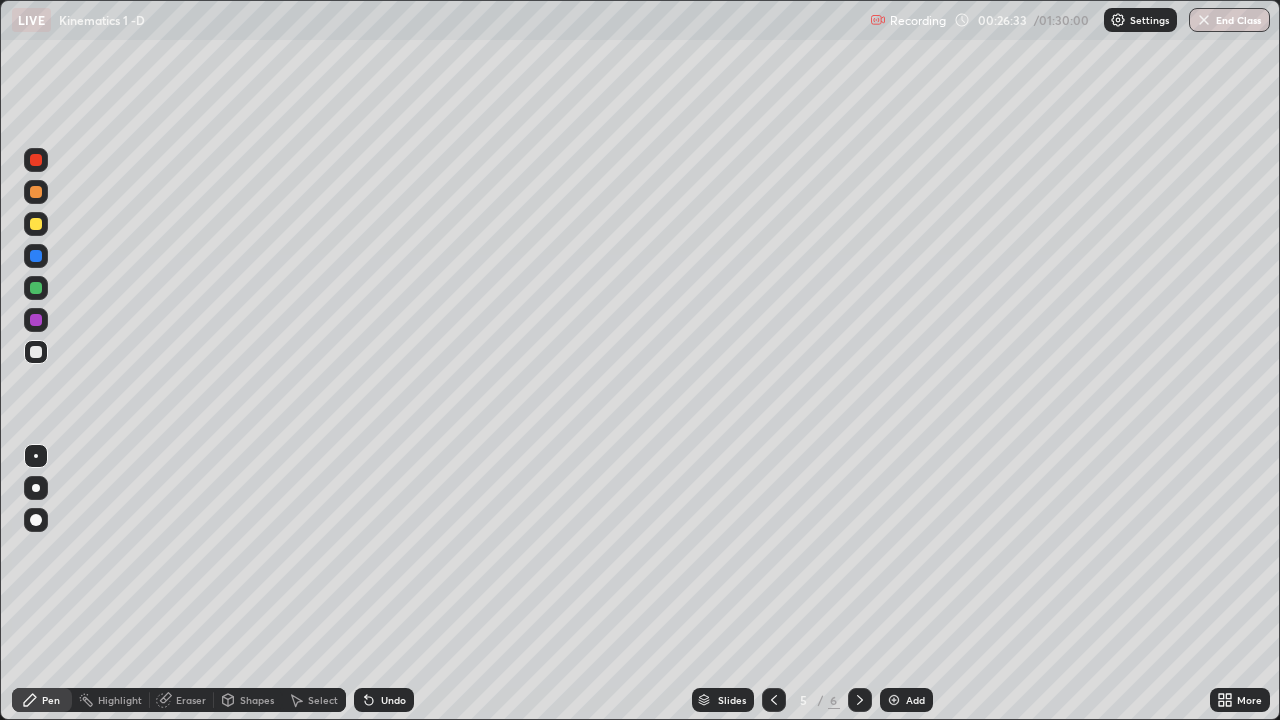 click at bounding box center [860, 700] 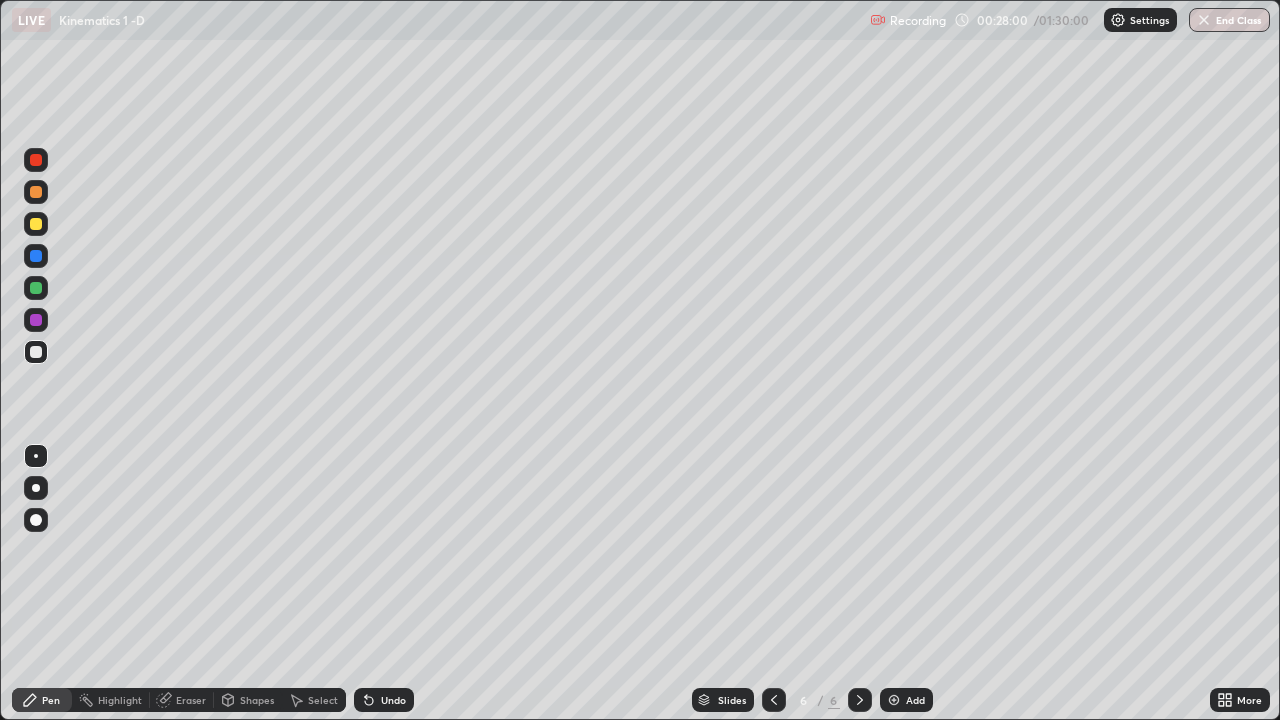 click at bounding box center (36, 224) 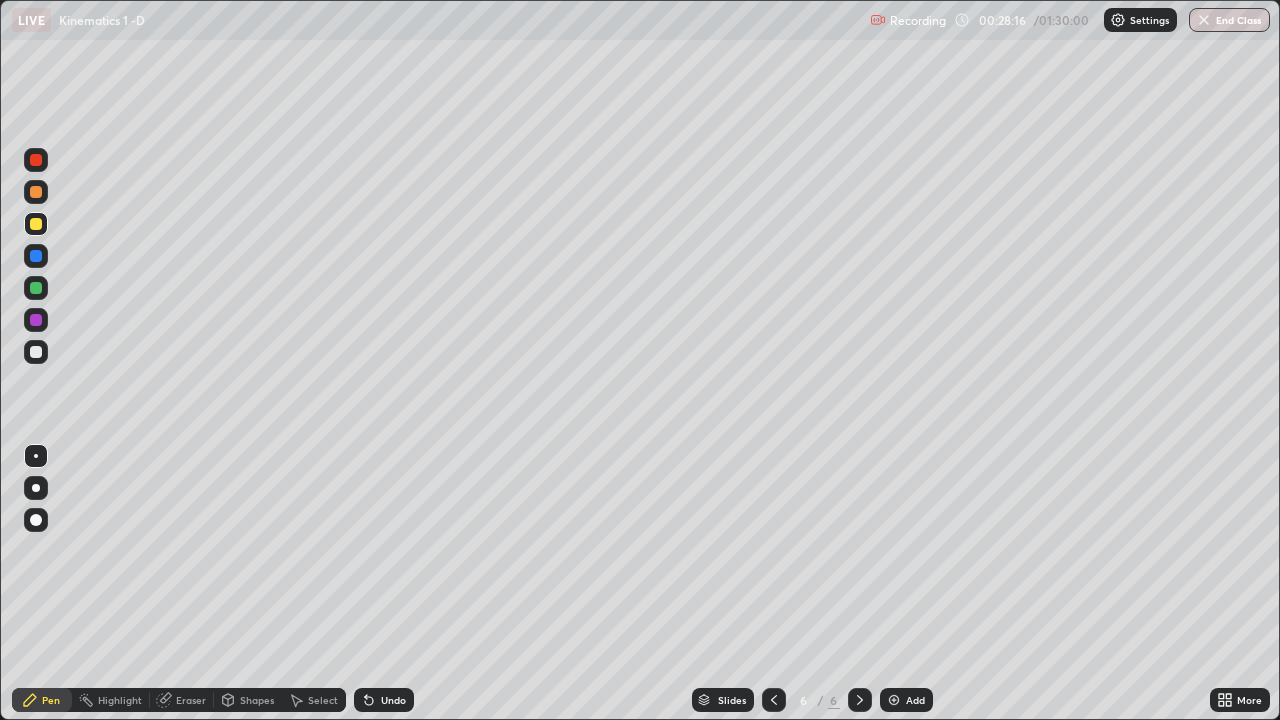 click at bounding box center (36, 352) 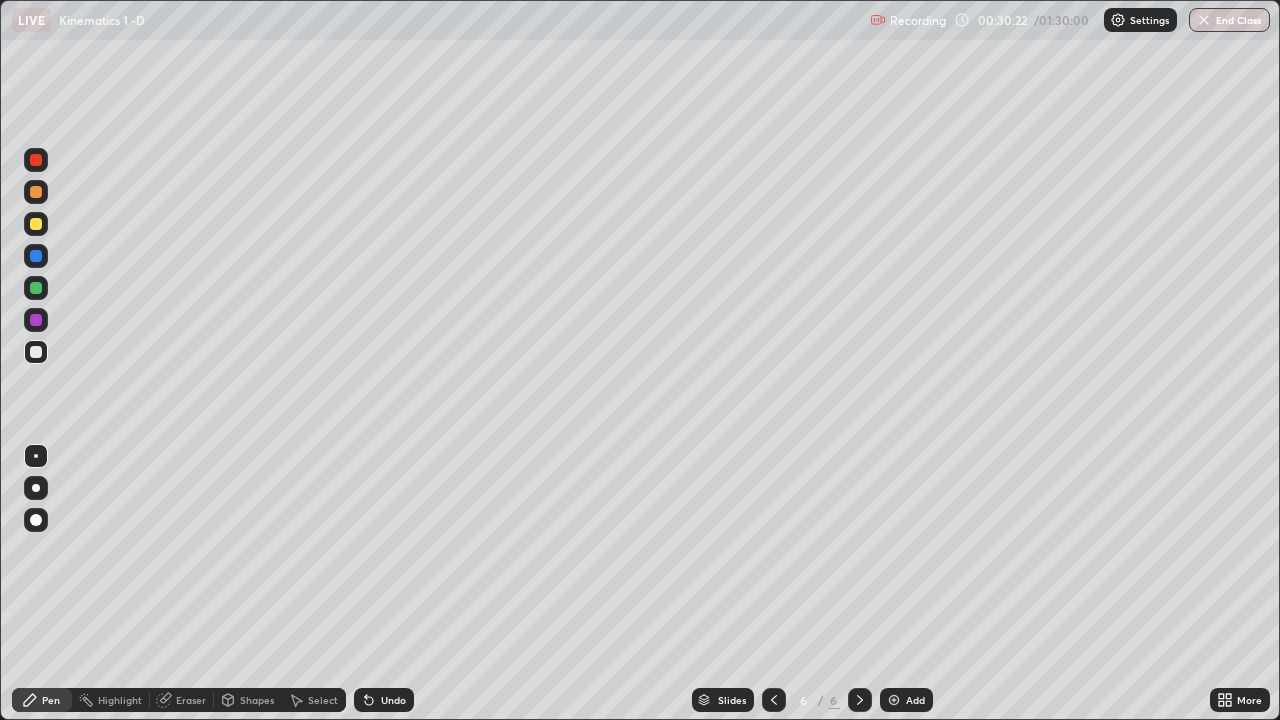 click at bounding box center (36, 224) 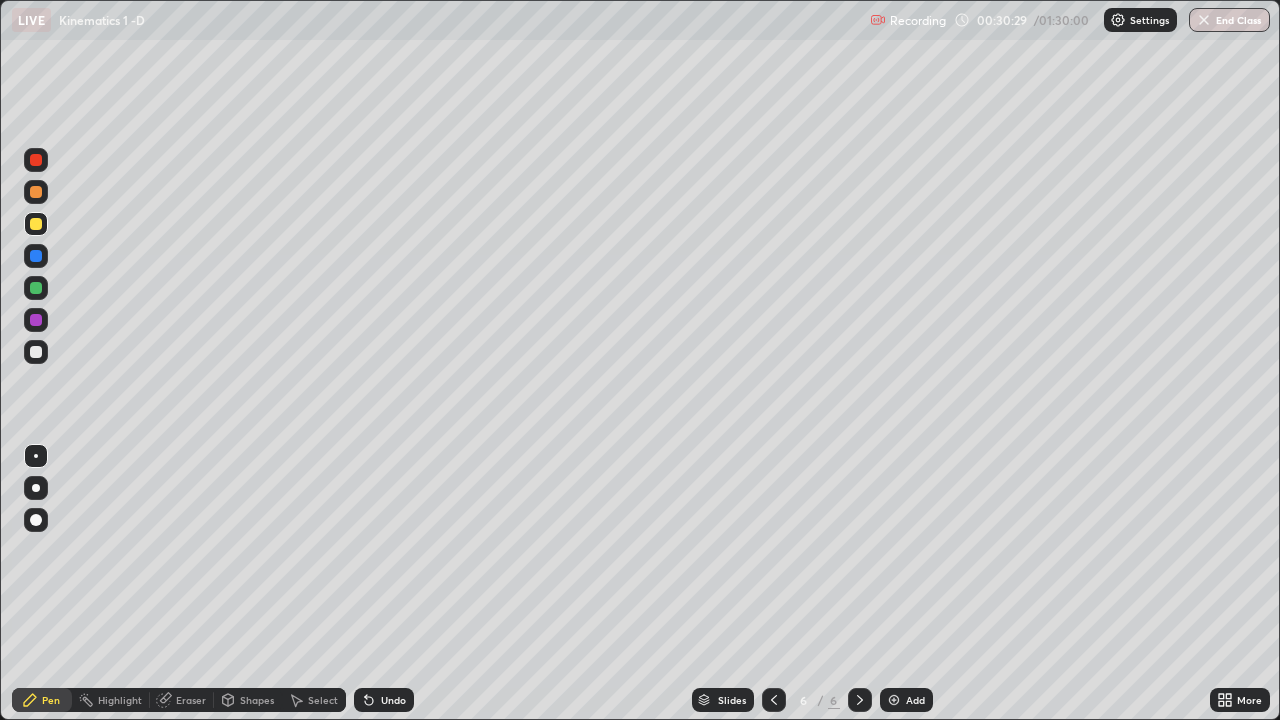 click on "Undo" at bounding box center [384, 700] 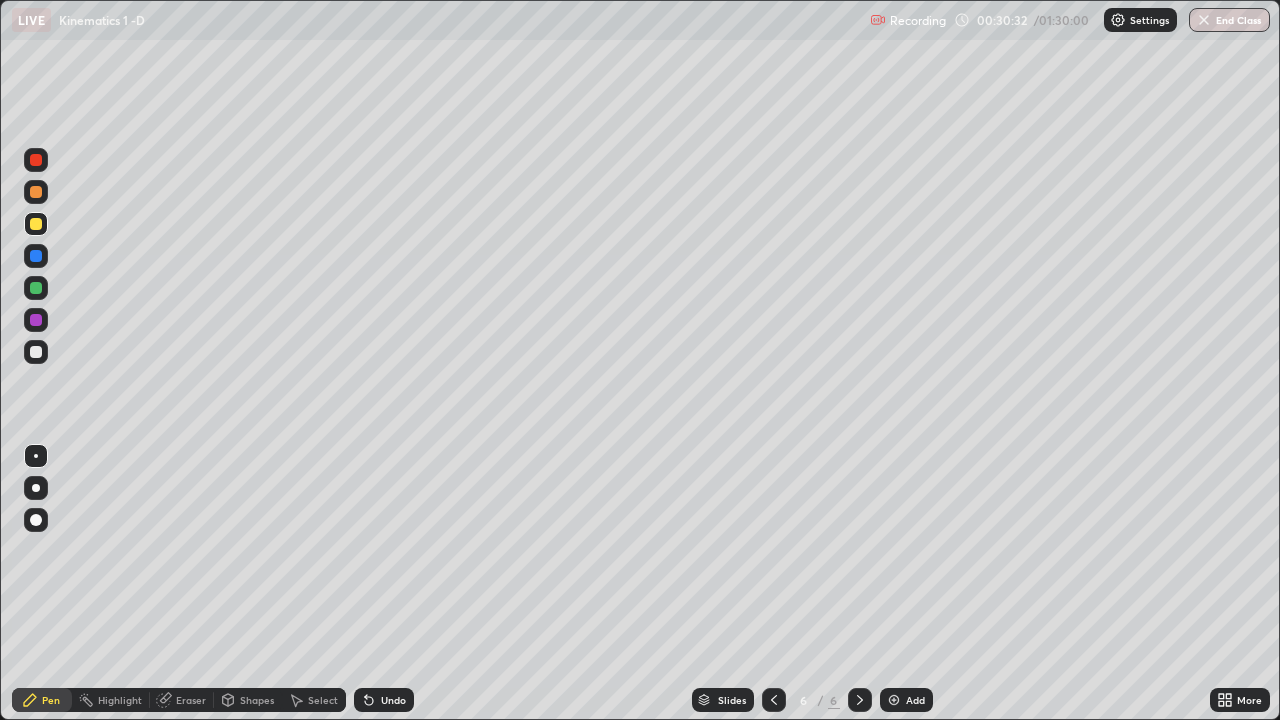 click on "Undo" at bounding box center [393, 700] 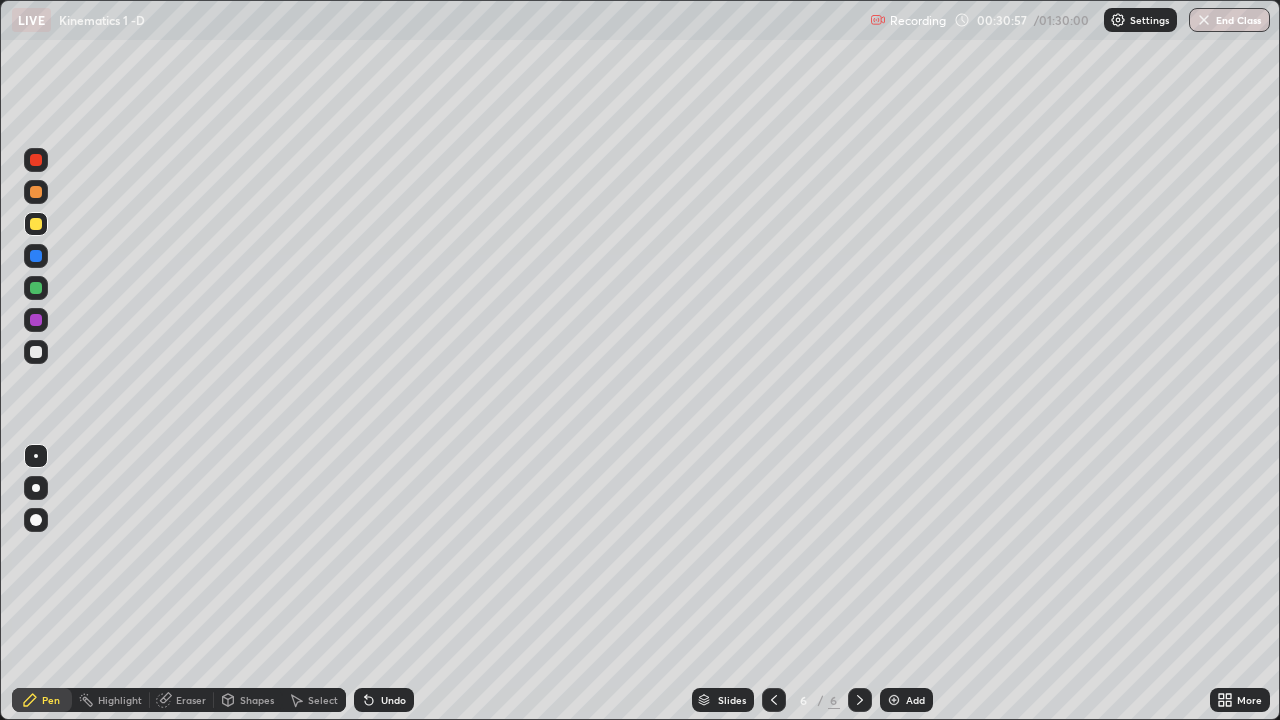 click at bounding box center (36, 352) 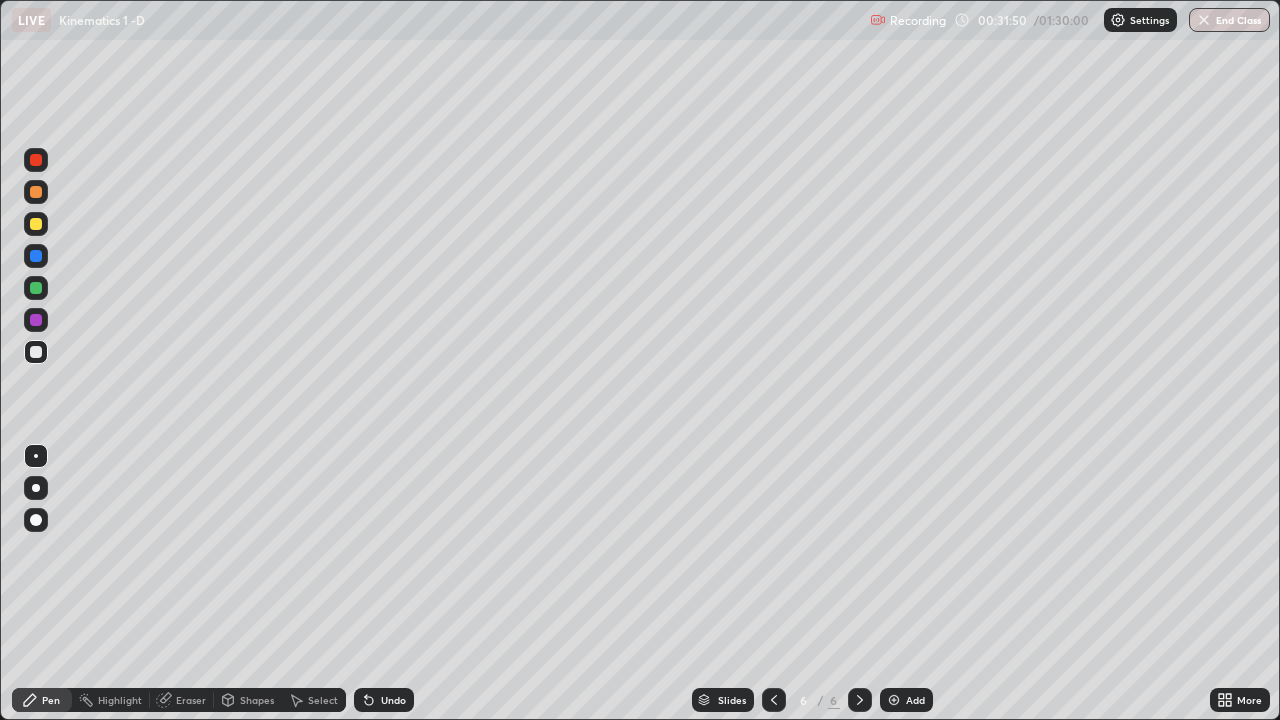 click at bounding box center (36, 352) 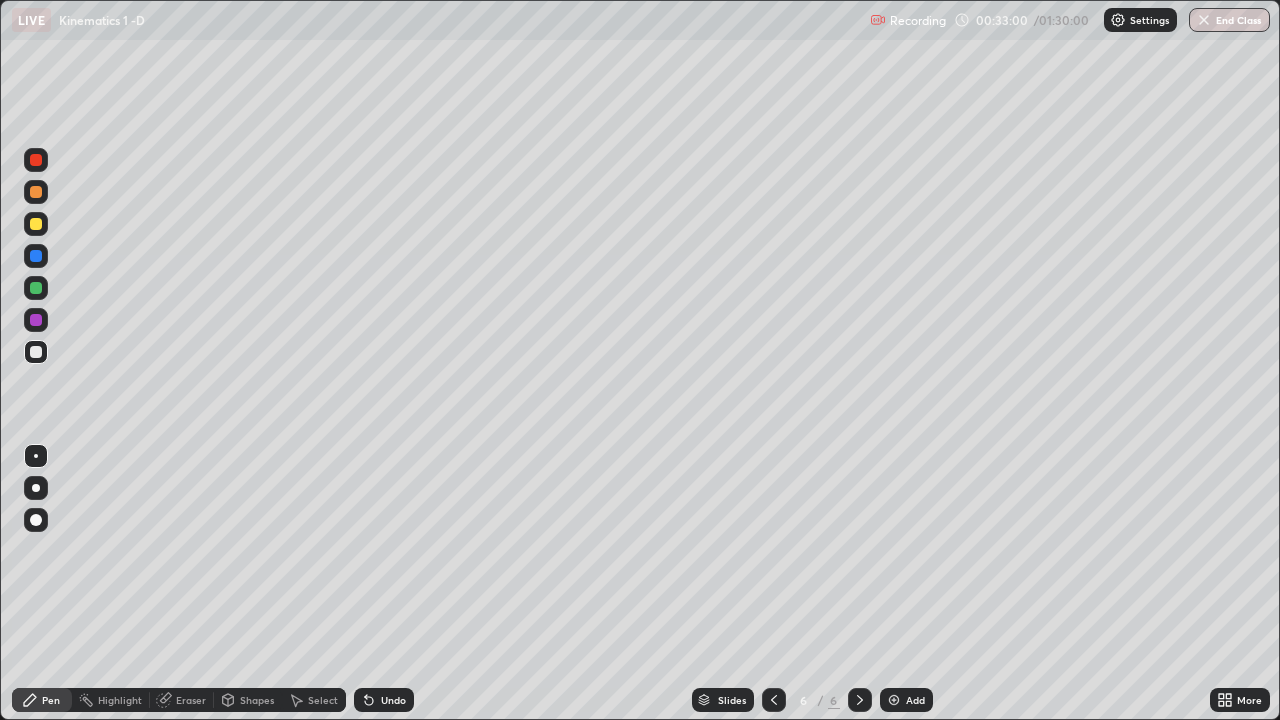 click on "Add" at bounding box center [906, 700] 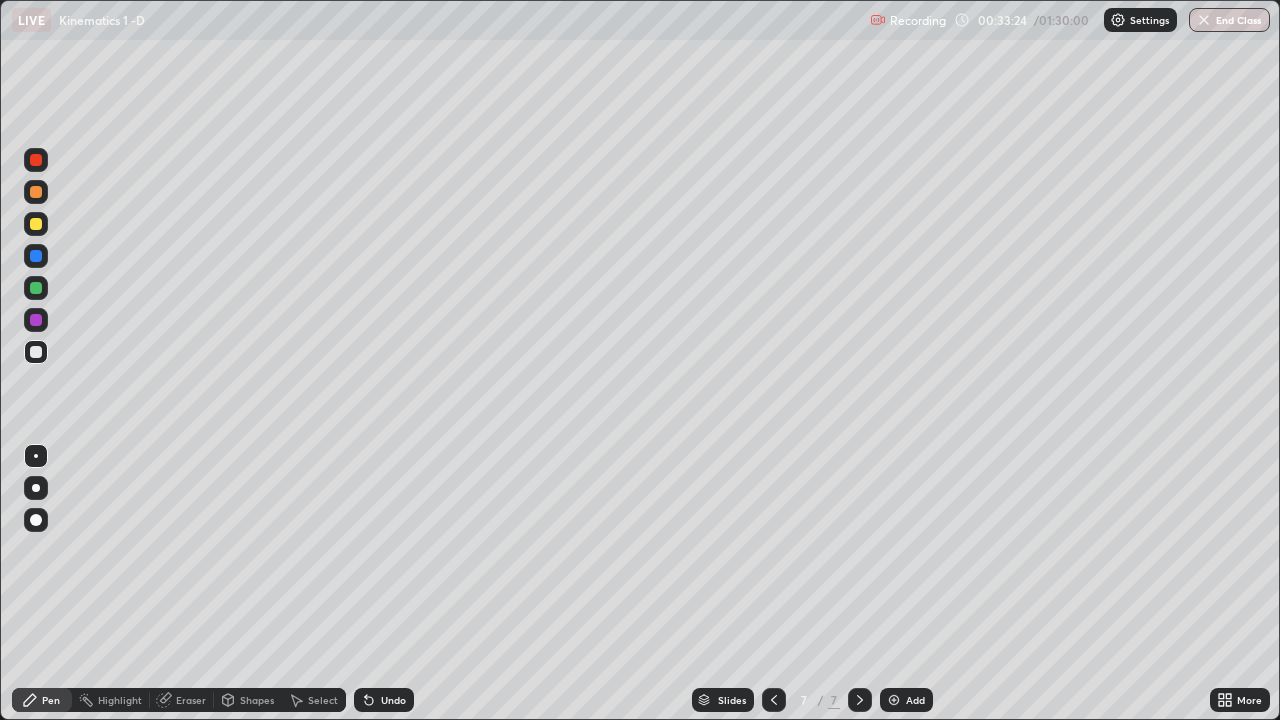 click on "Shapes" at bounding box center (257, 700) 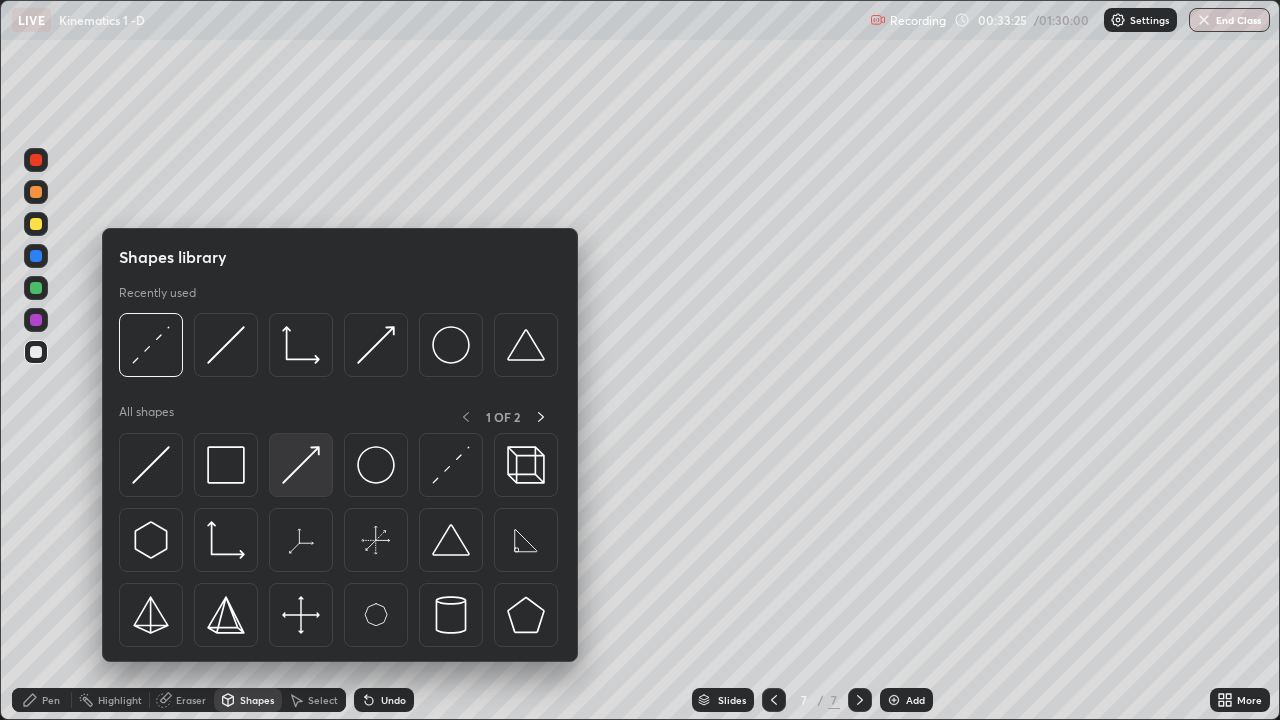 click at bounding box center (301, 465) 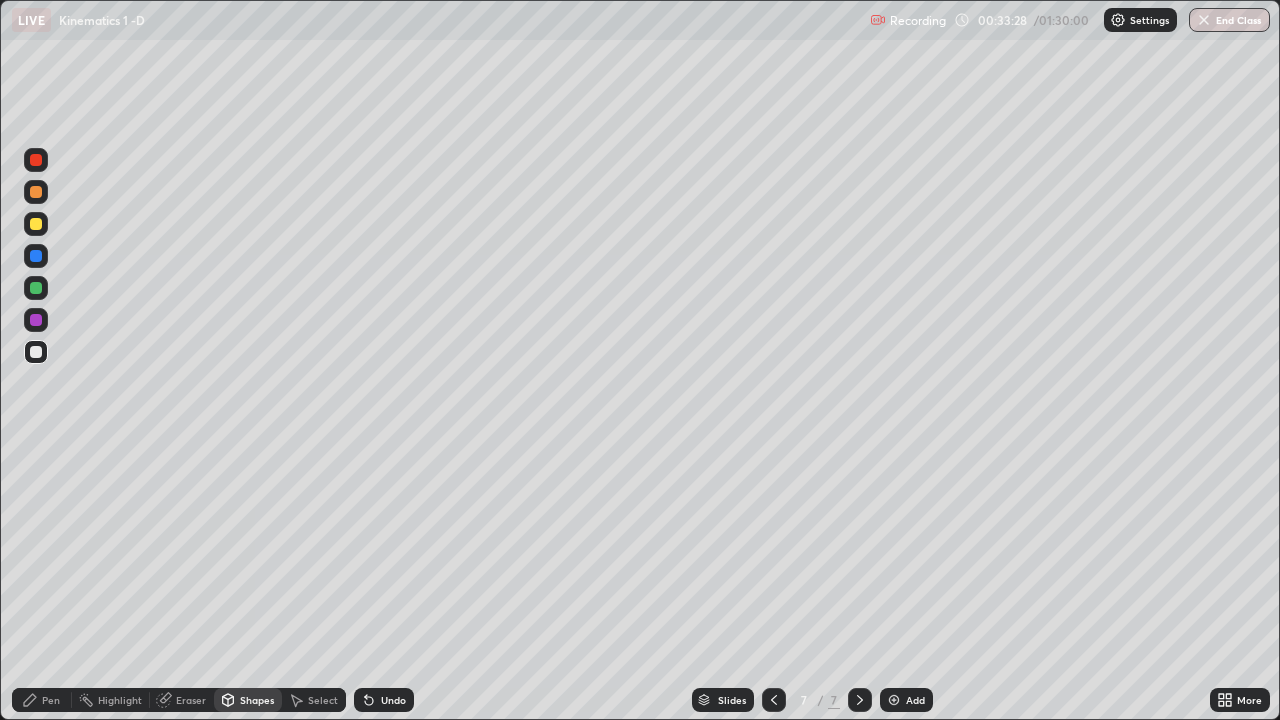 click on "Pen" at bounding box center (51, 700) 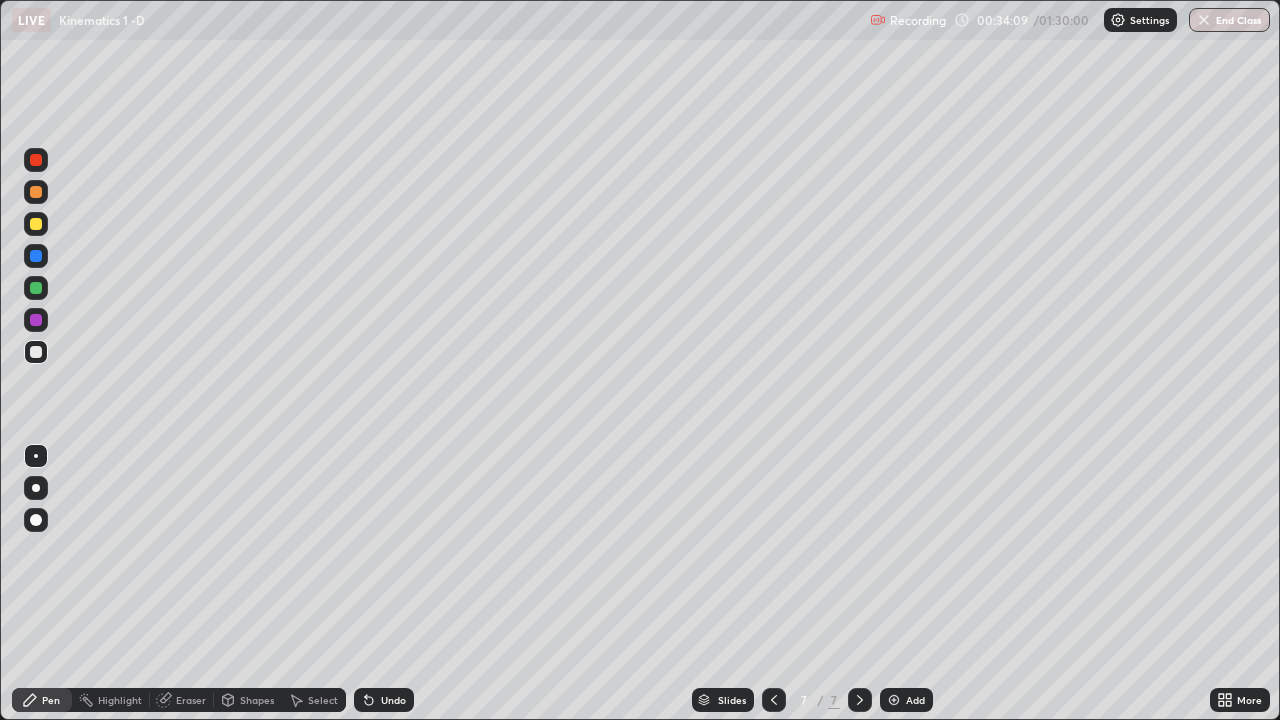 click at bounding box center [36, 224] 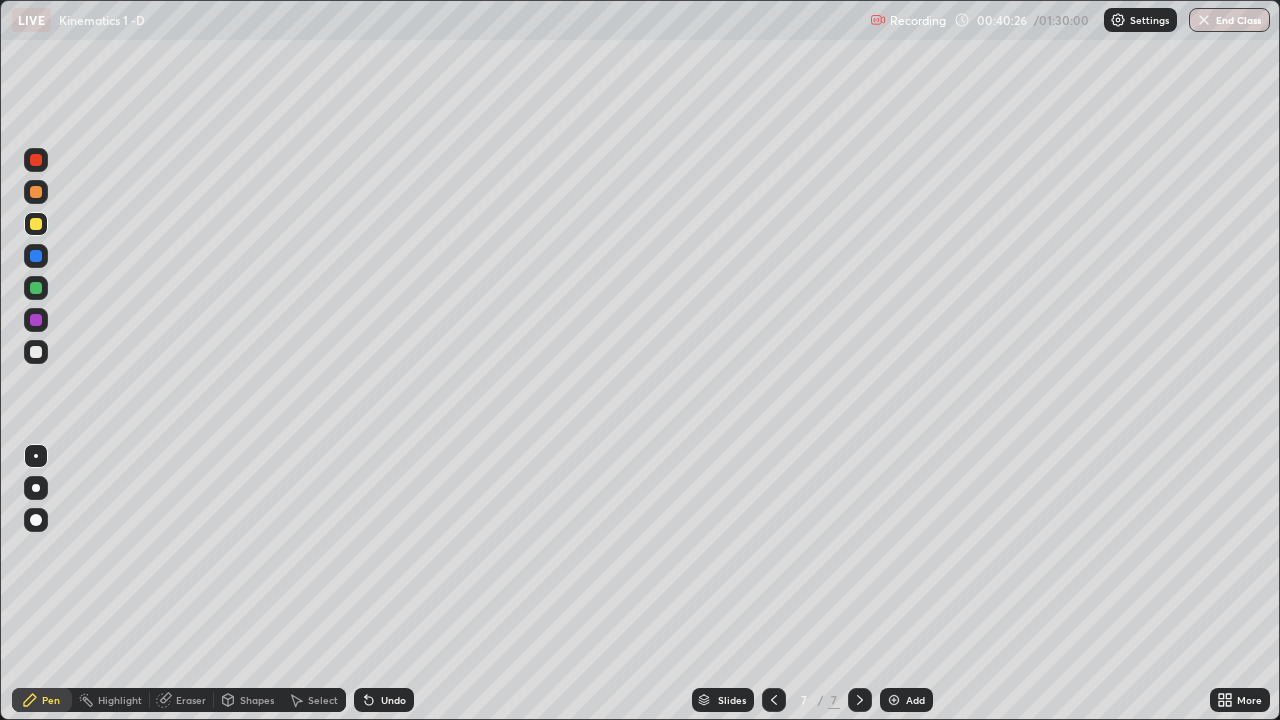 click at bounding box center [36, 352] 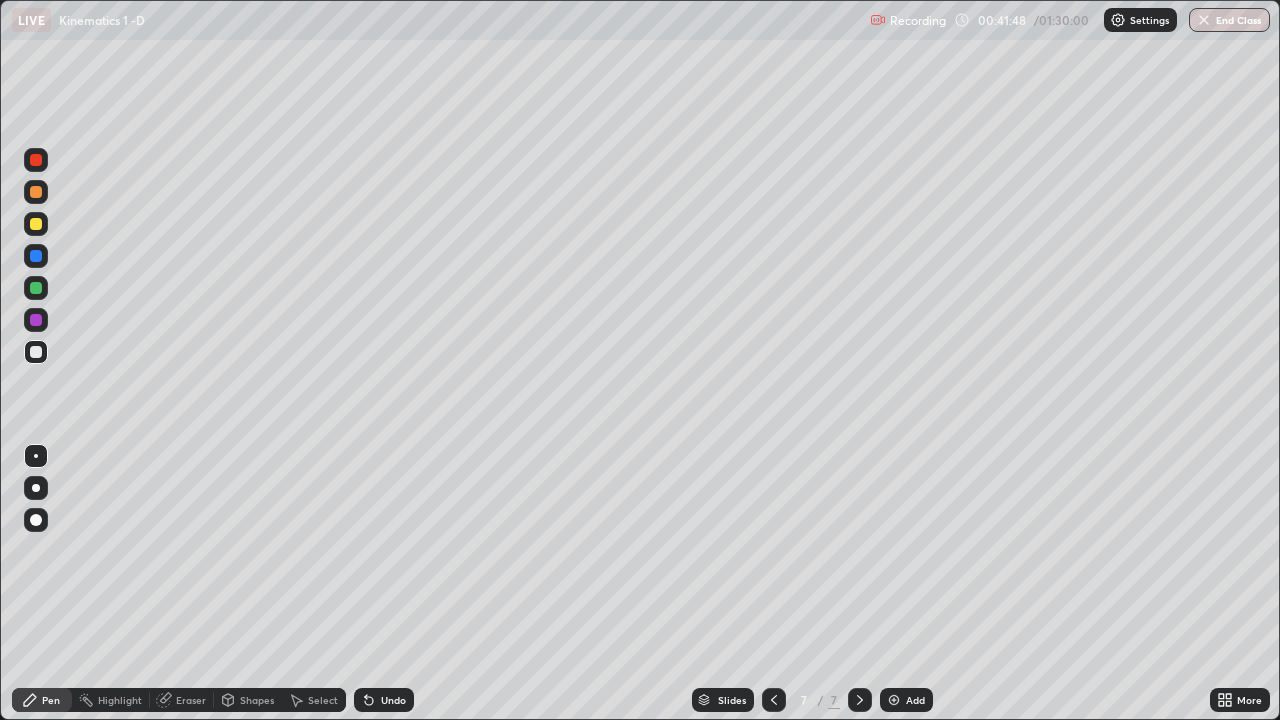 click on "Undo" at bounding box center (384, 700) 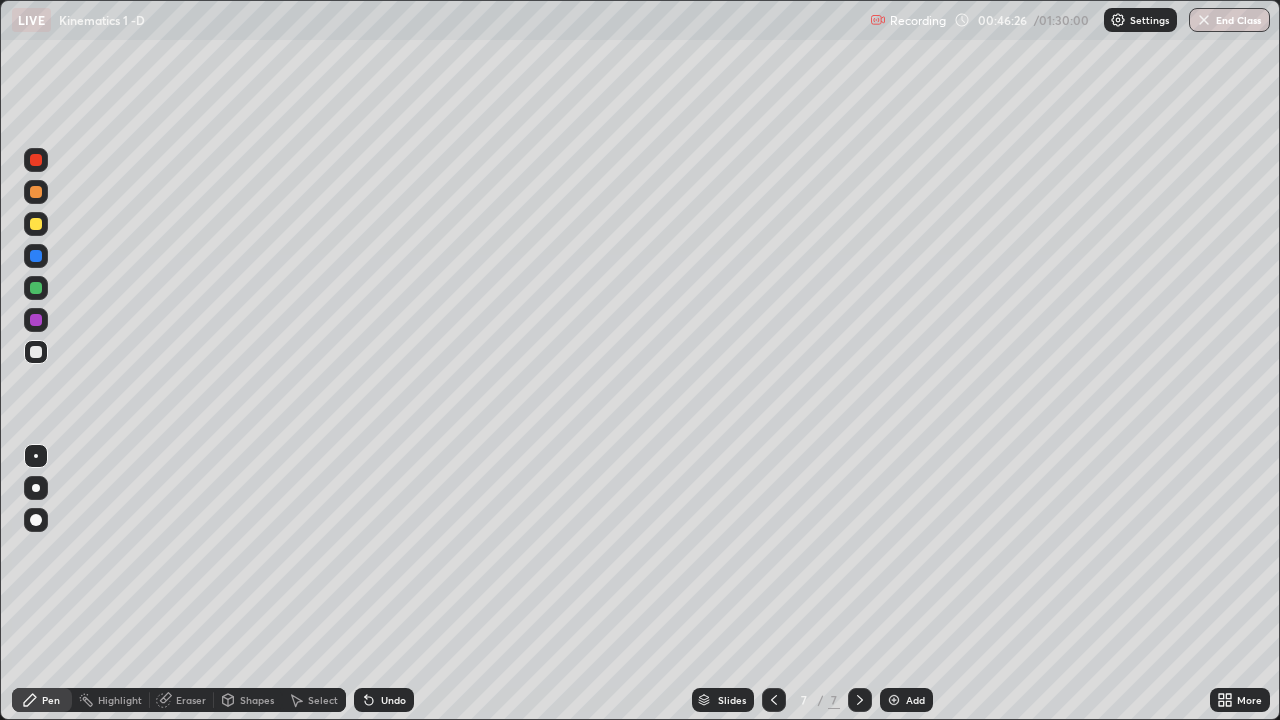 click on "Add" at bounding box center [906, 700] 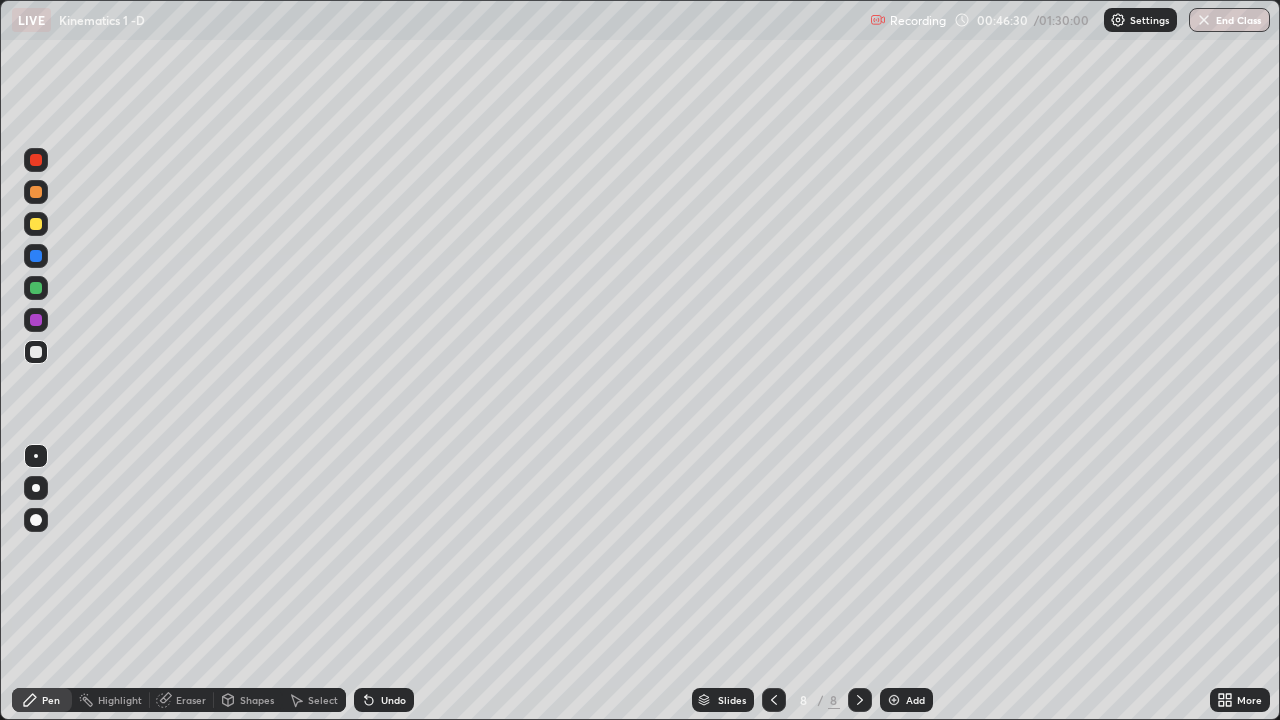 click on "Shapes" at bounding box center (257, 700) 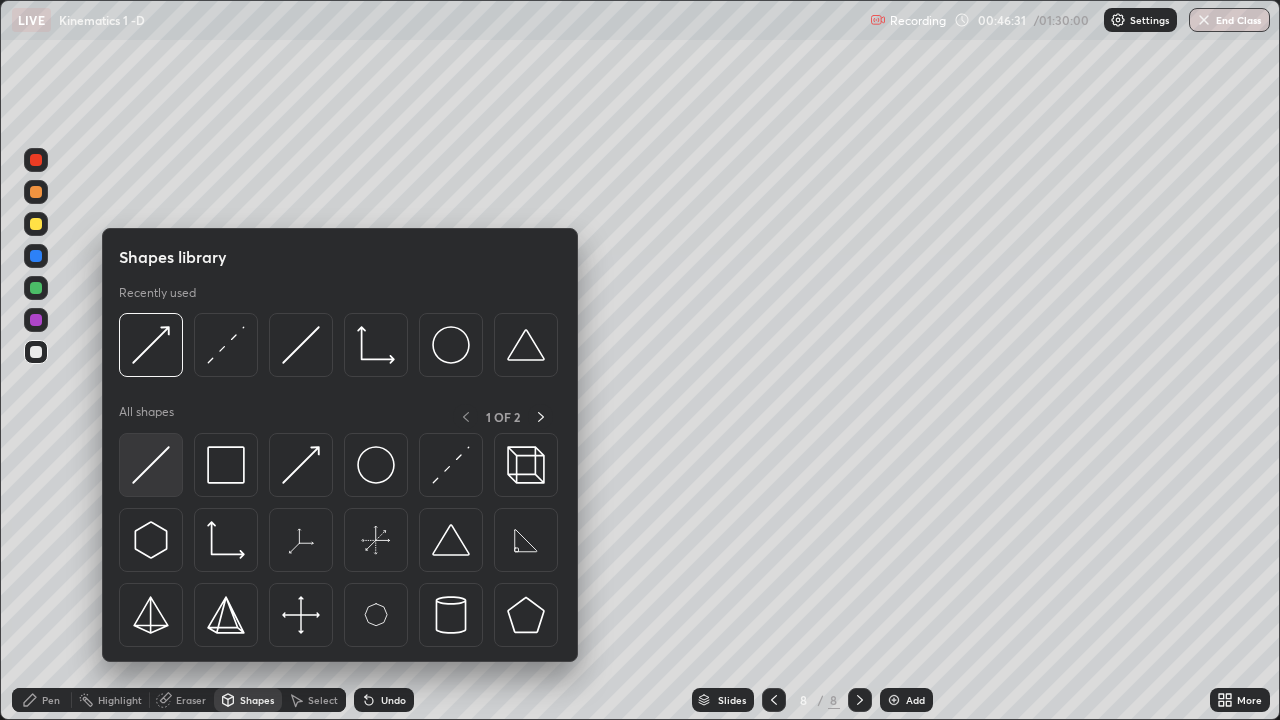click at bounding box center (151, 465) 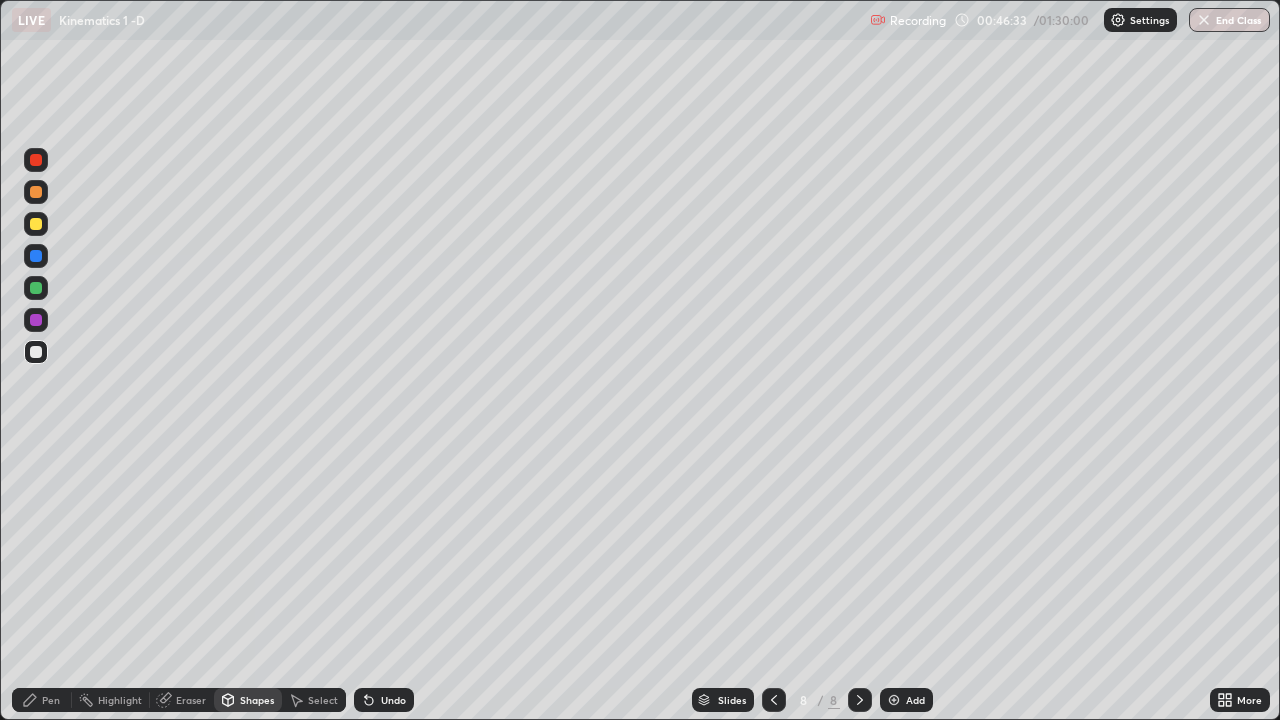 click on "Shapes" at bounding box center [257, 700] 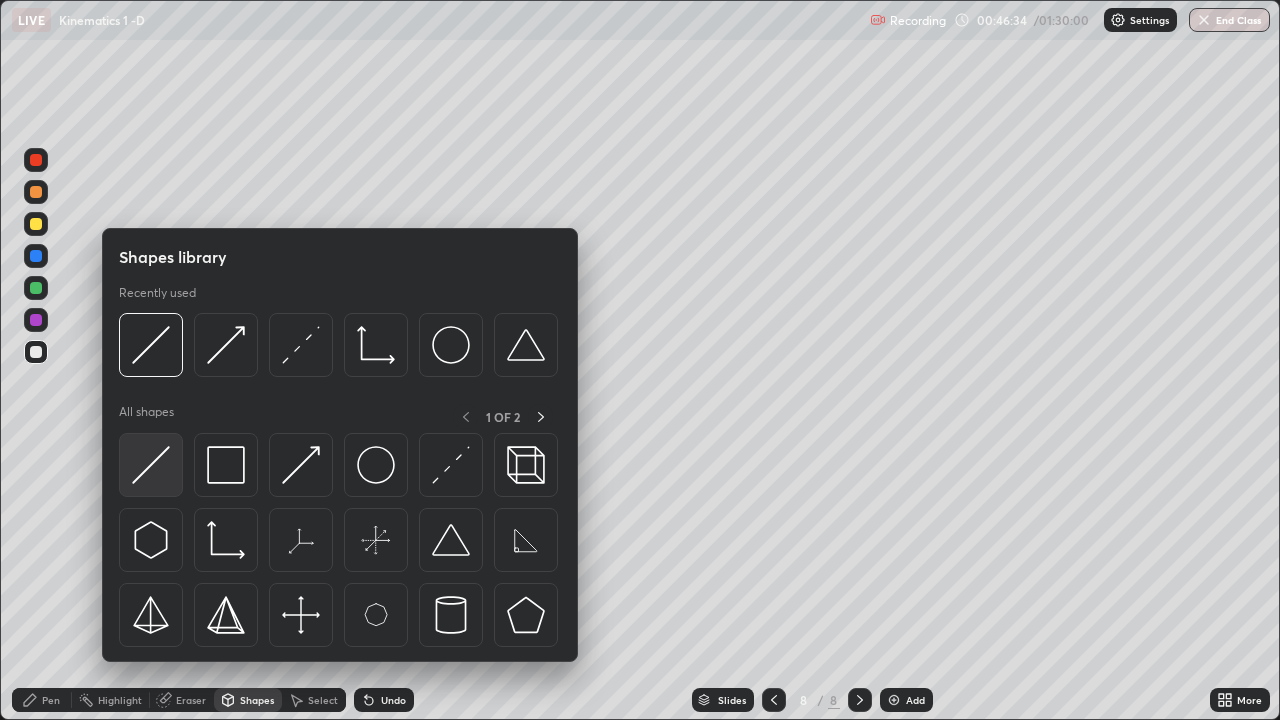 click at bounding box center [151, 465] 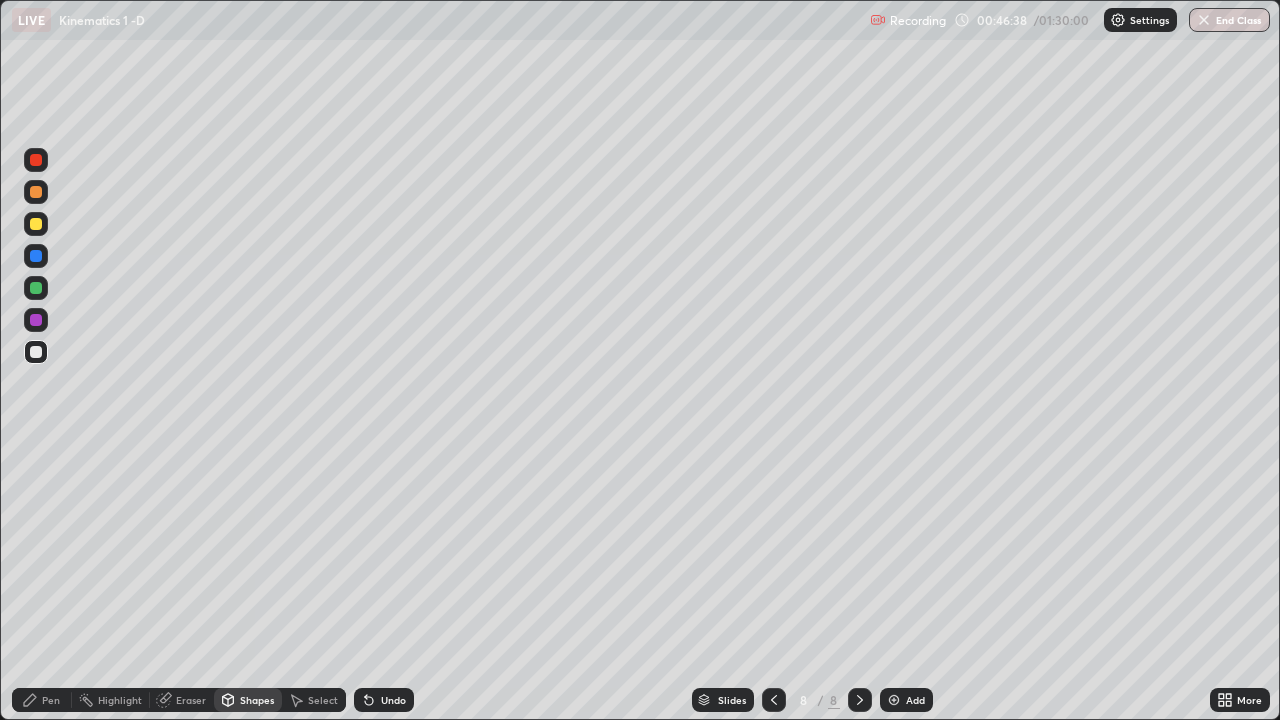 click at bounding box center [36, 224] 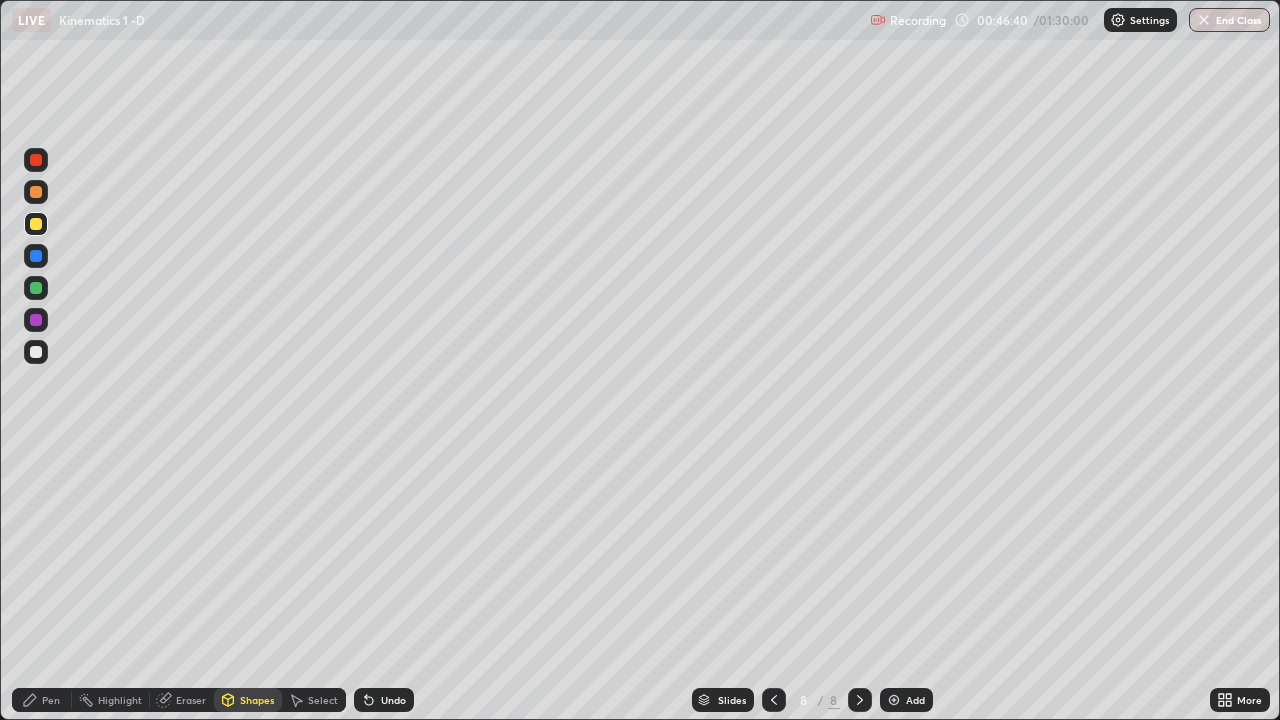 click on "Undo" at bounding box center (393, 700) 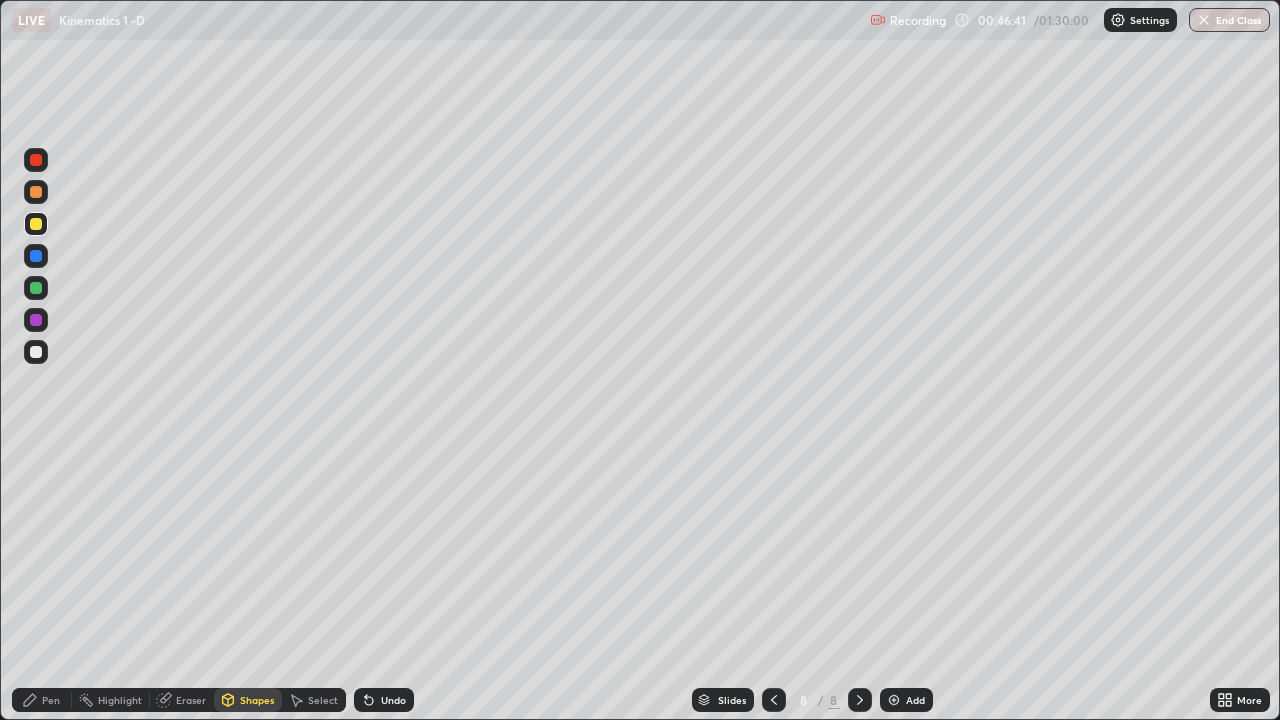 click on "Pen" at bounding box center (51, 700) 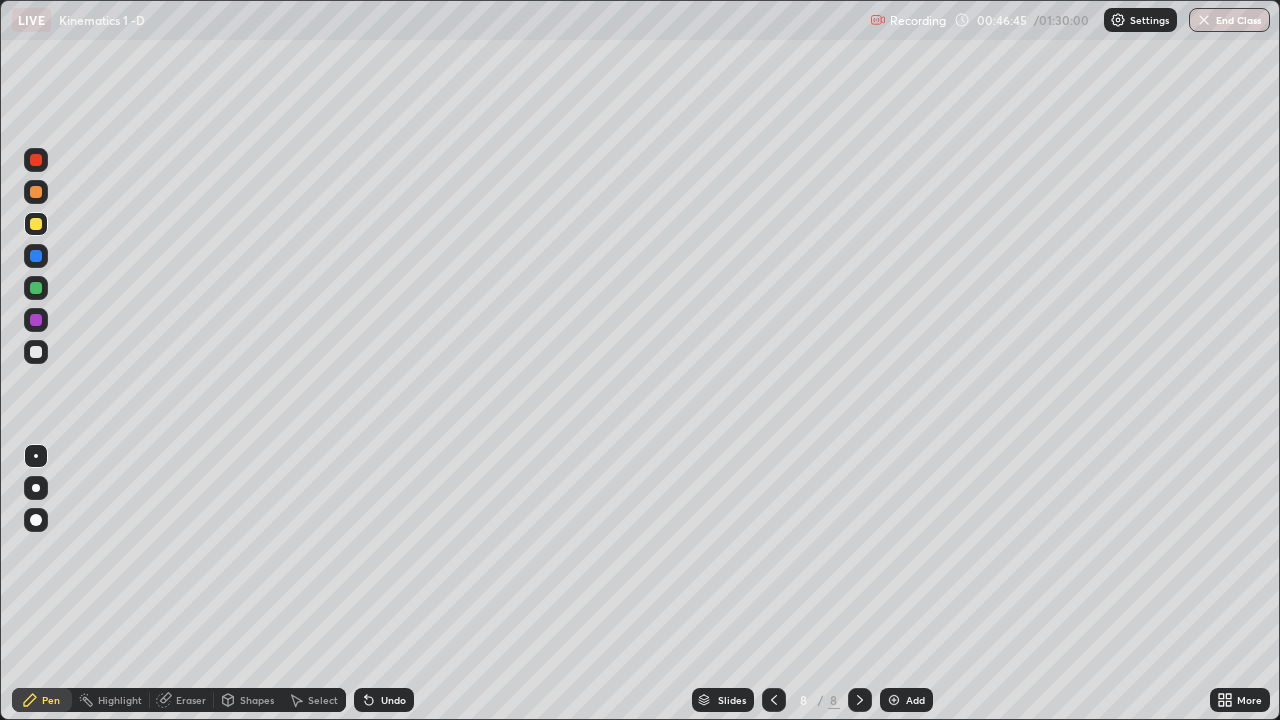 click on "Undo" at bounding box center [393, 700] 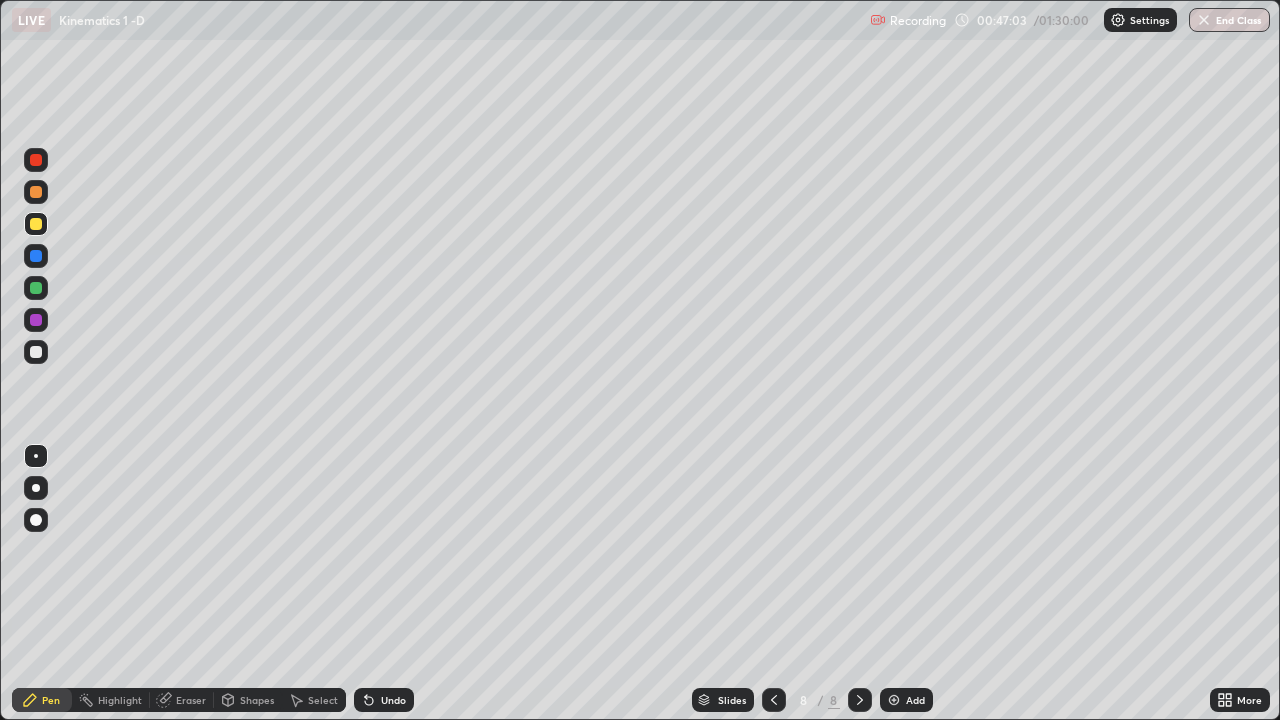 click at bounding box center (36, 352) 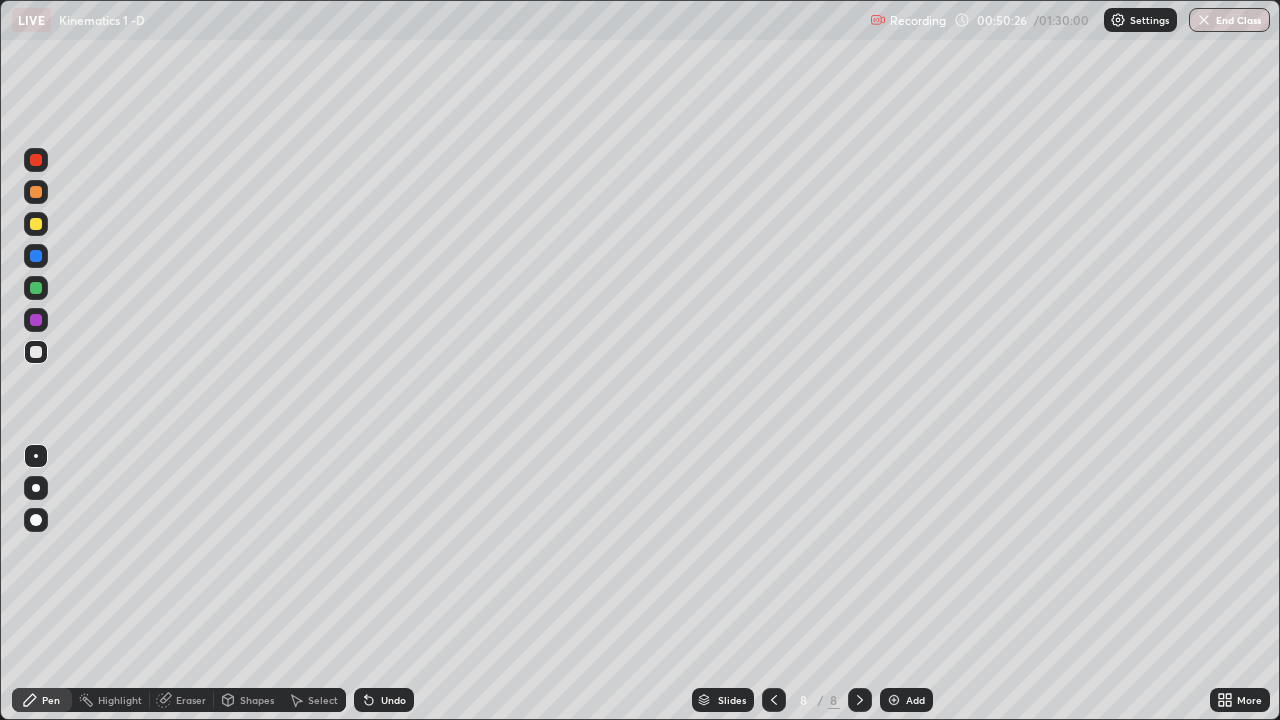 click at bounding box center [36, 352] 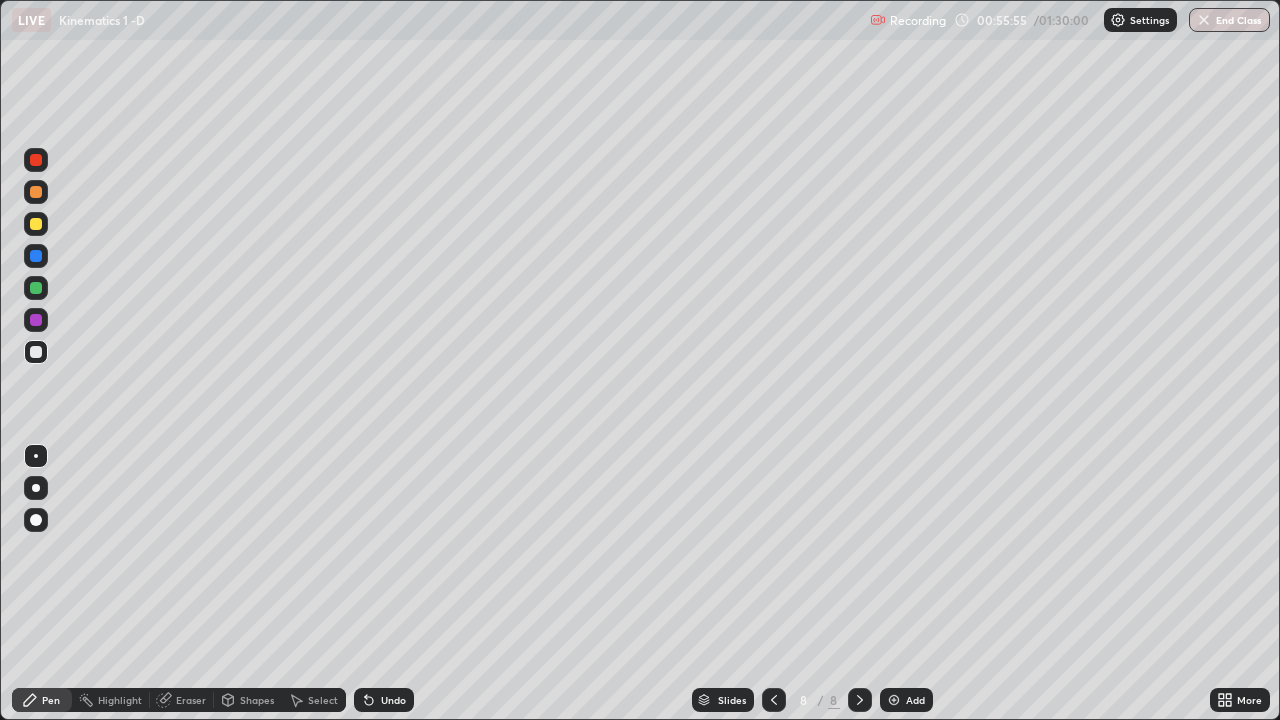click on "Add" at bounding box center (915, 700) 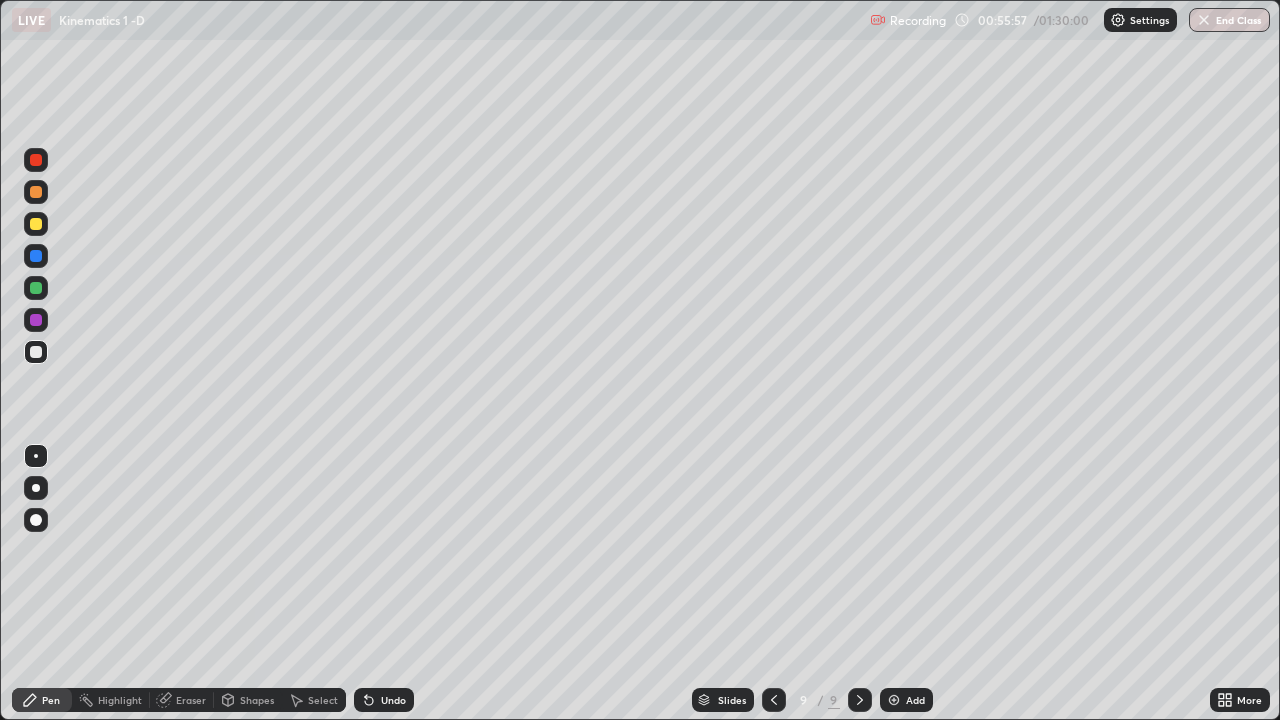 click on "Shapes" at bounding box center (248, 700) 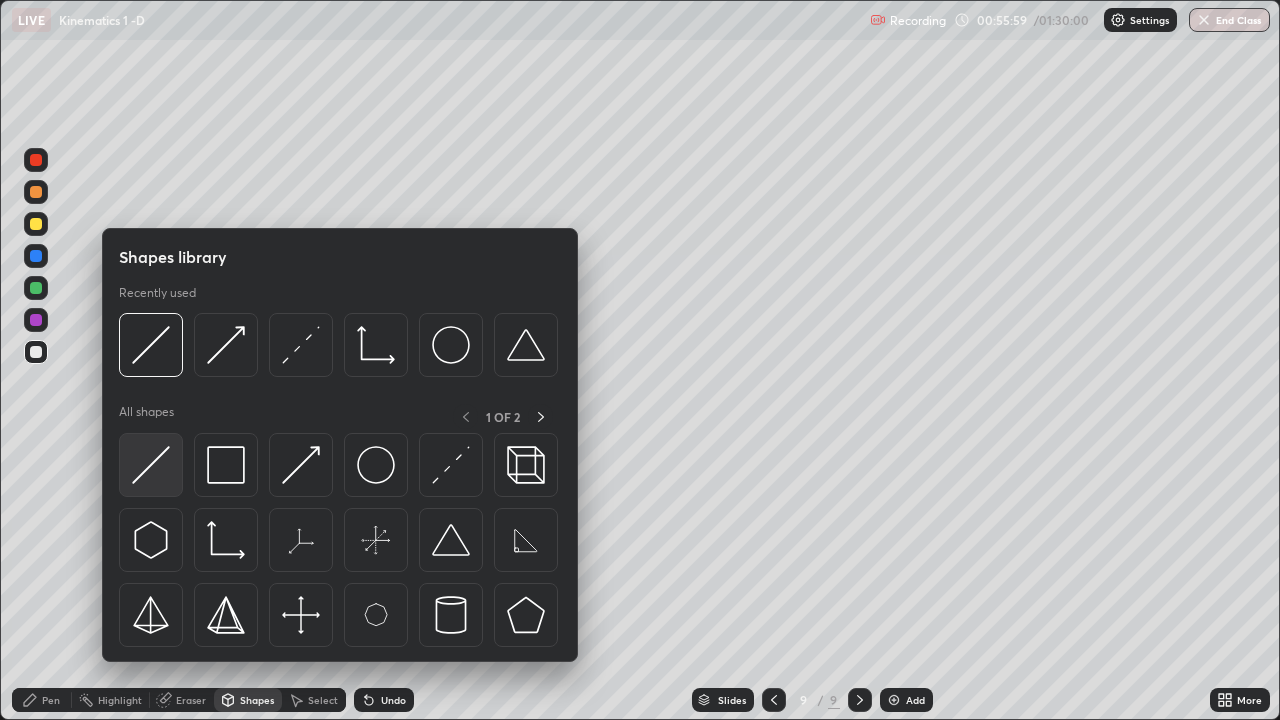 click at bounding box center (151, 465) 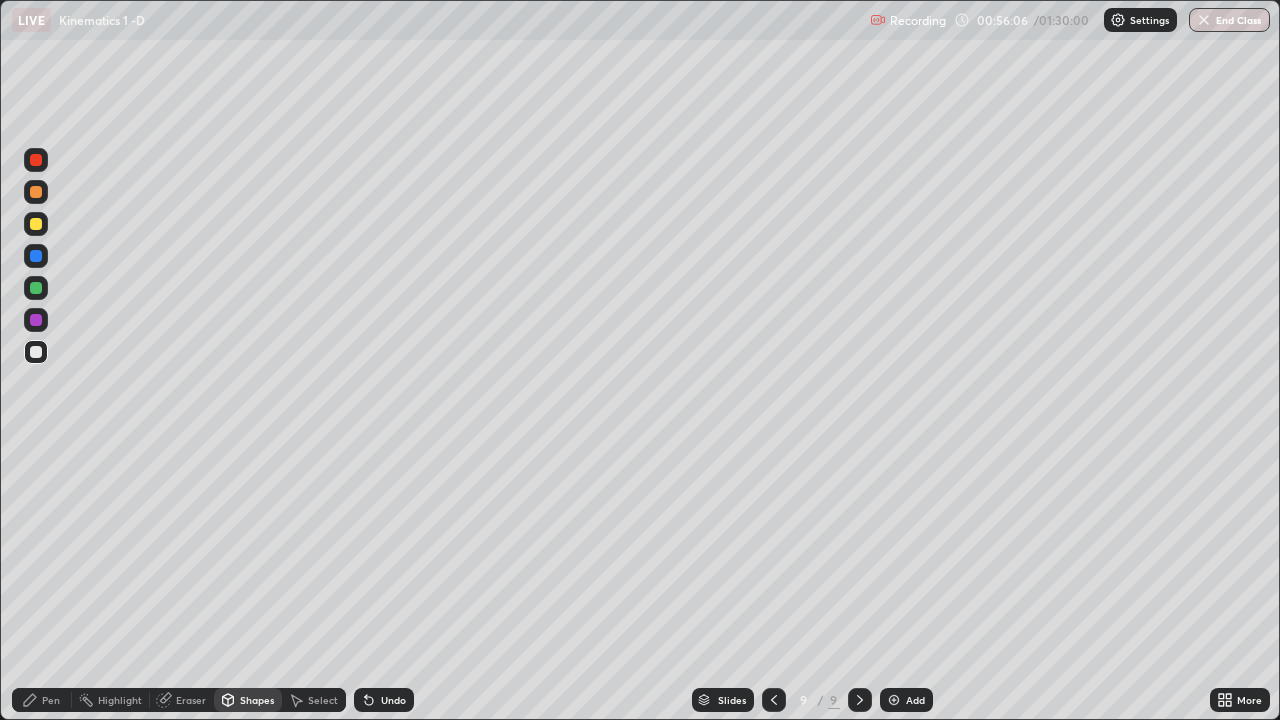 click on "Pen" at bounding box center [51, 700] 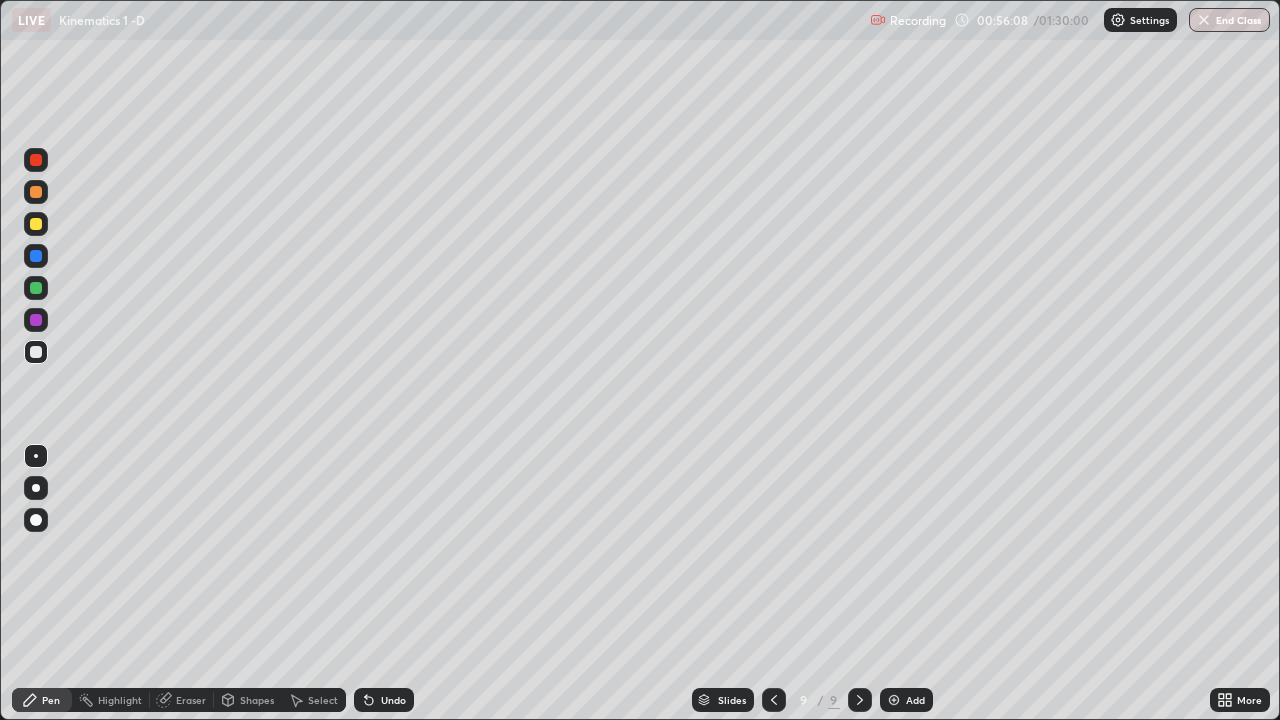 click on "Shapes" at bounding box center (257, 700) 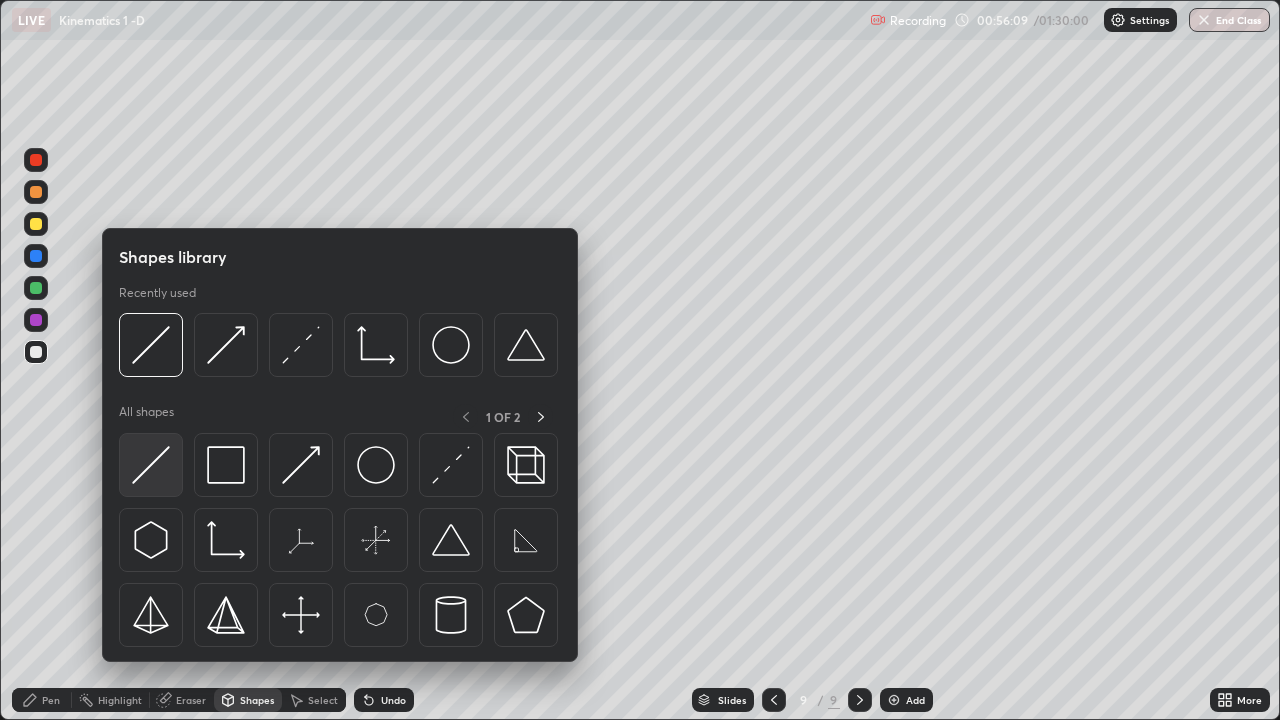 click at bounding box center [151, 465] 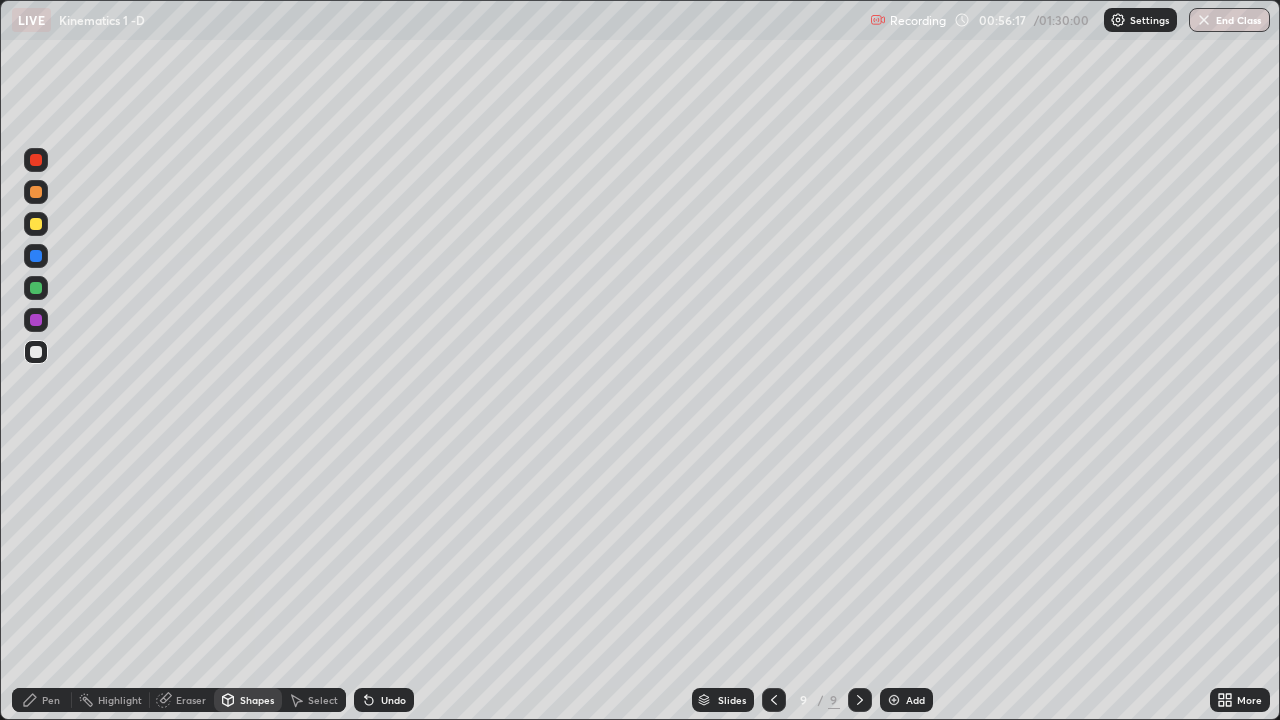 click at bounding box center (36, 352) 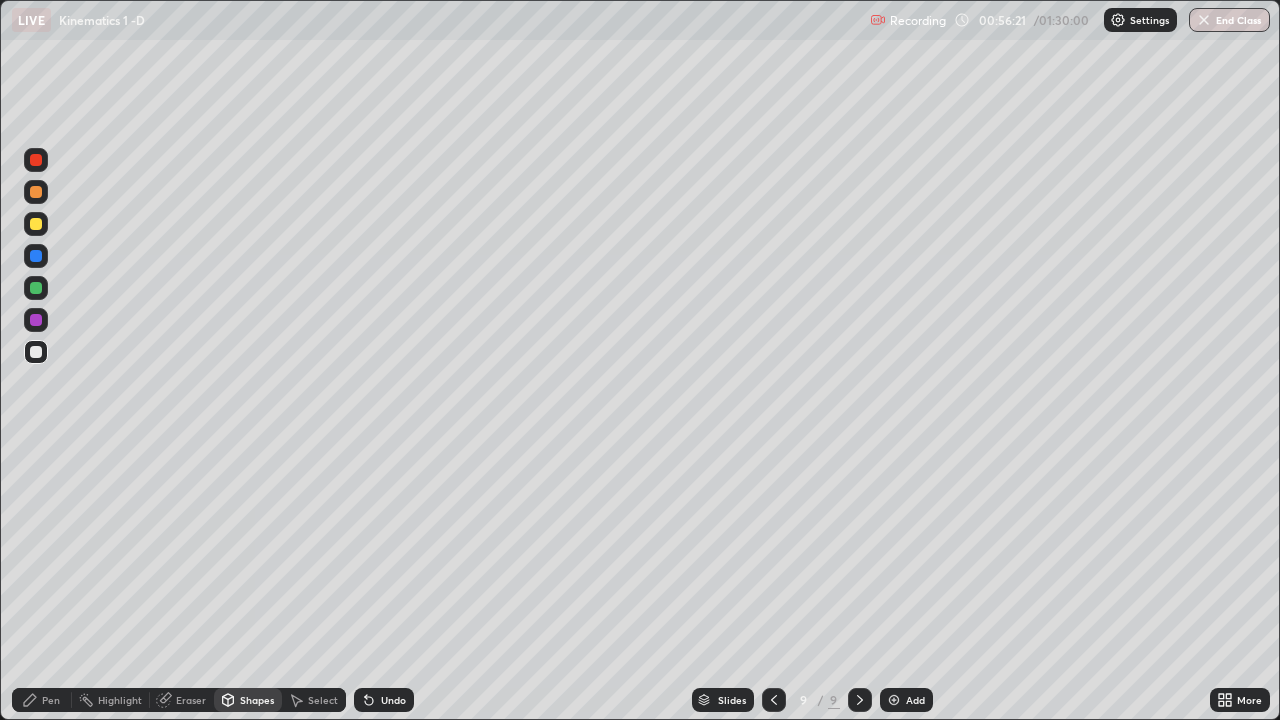 click on "Undo" at bounding box center [393, 700] 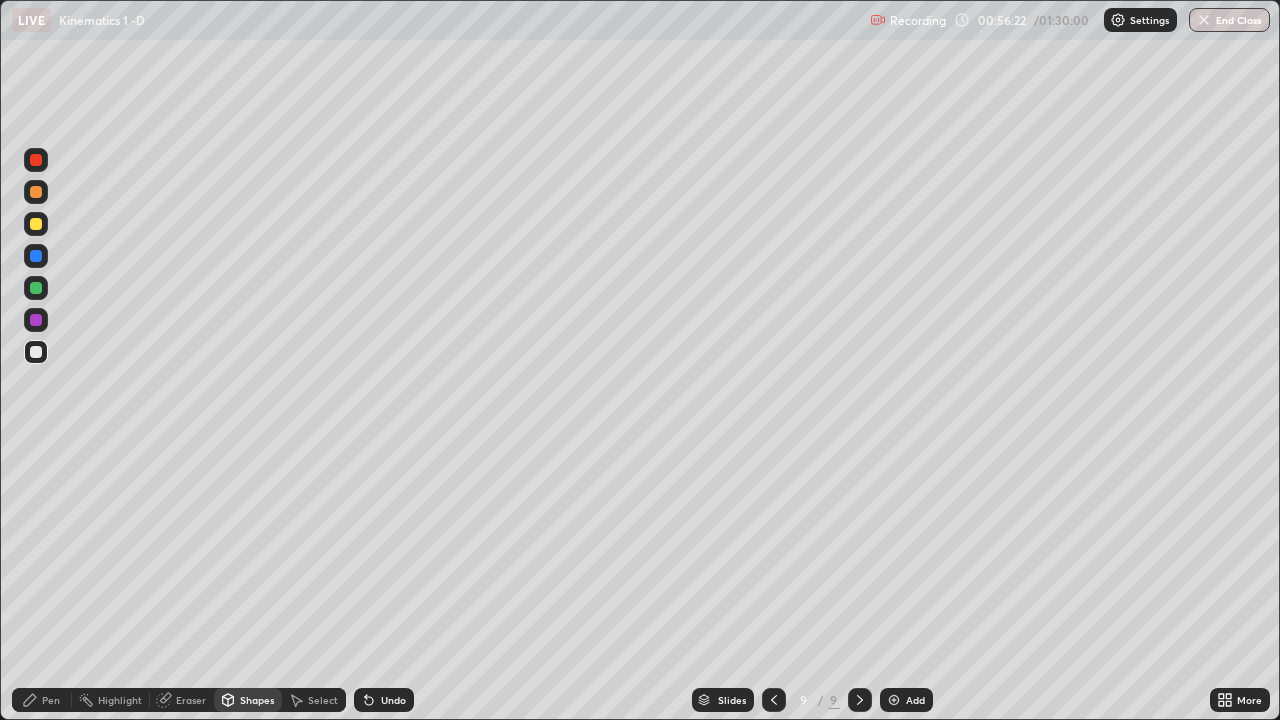 click 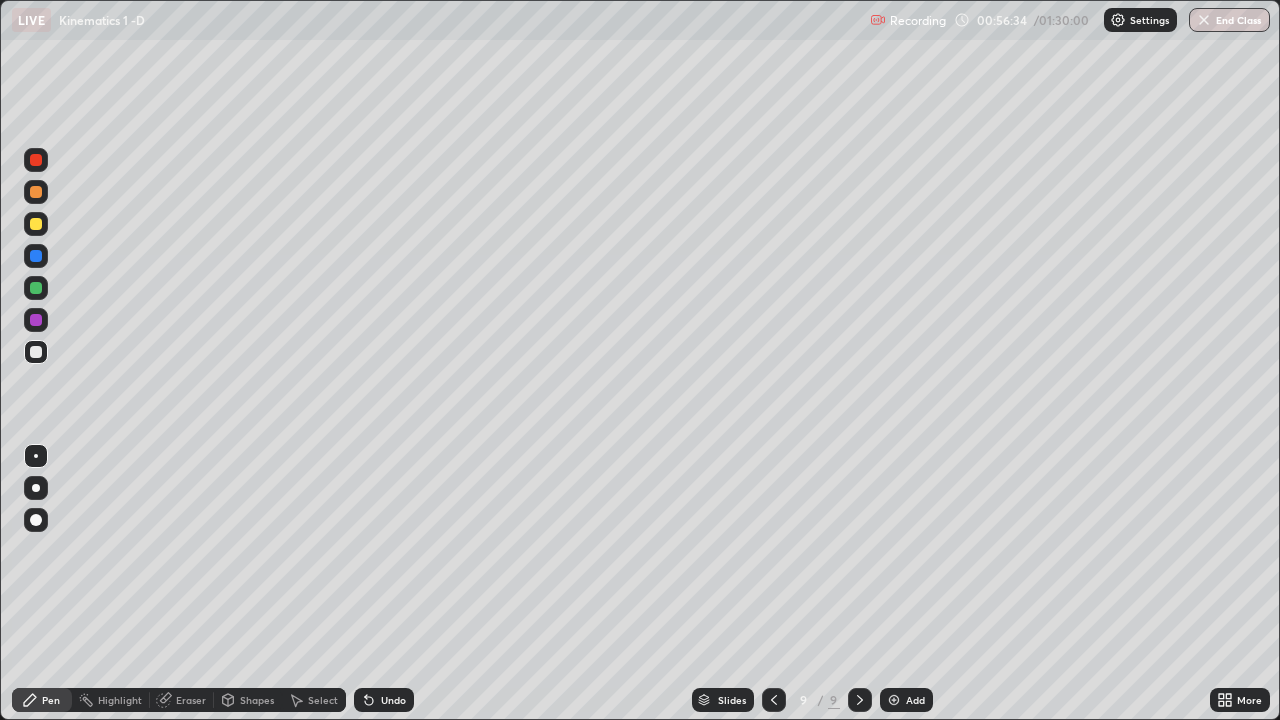 click at bounding box center [36, 224] 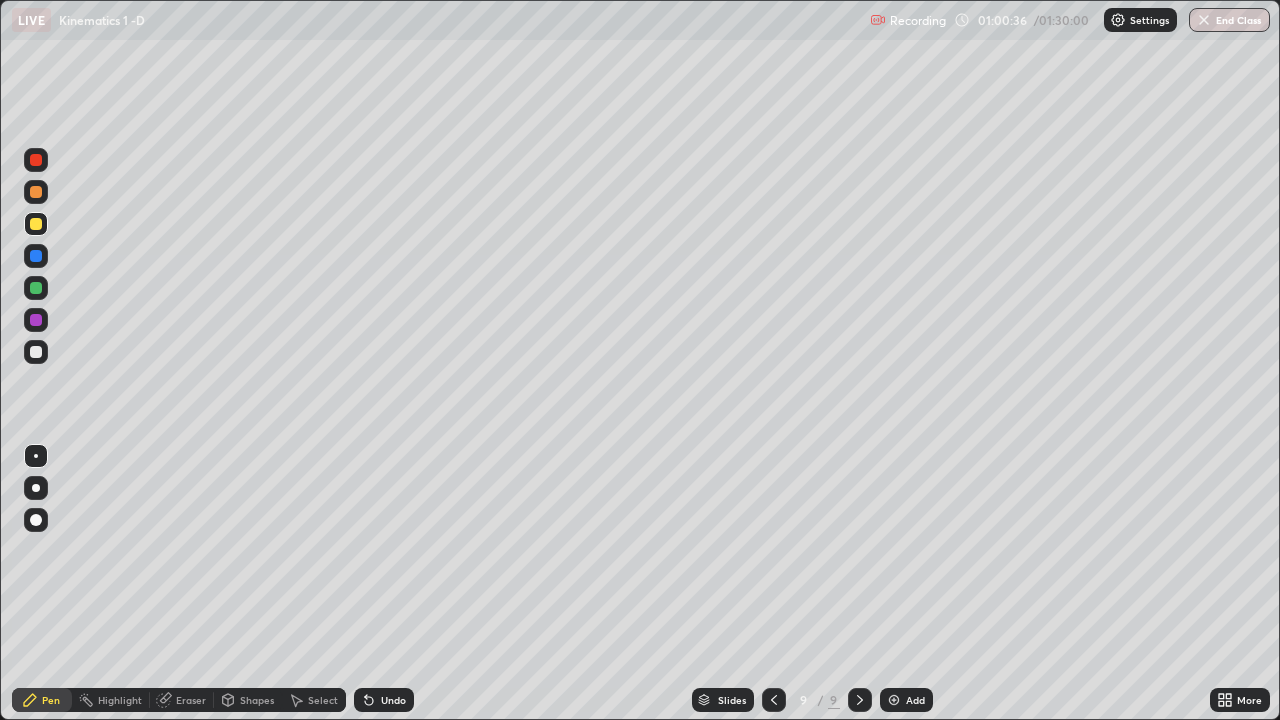 click at bounding box center (36, 352) 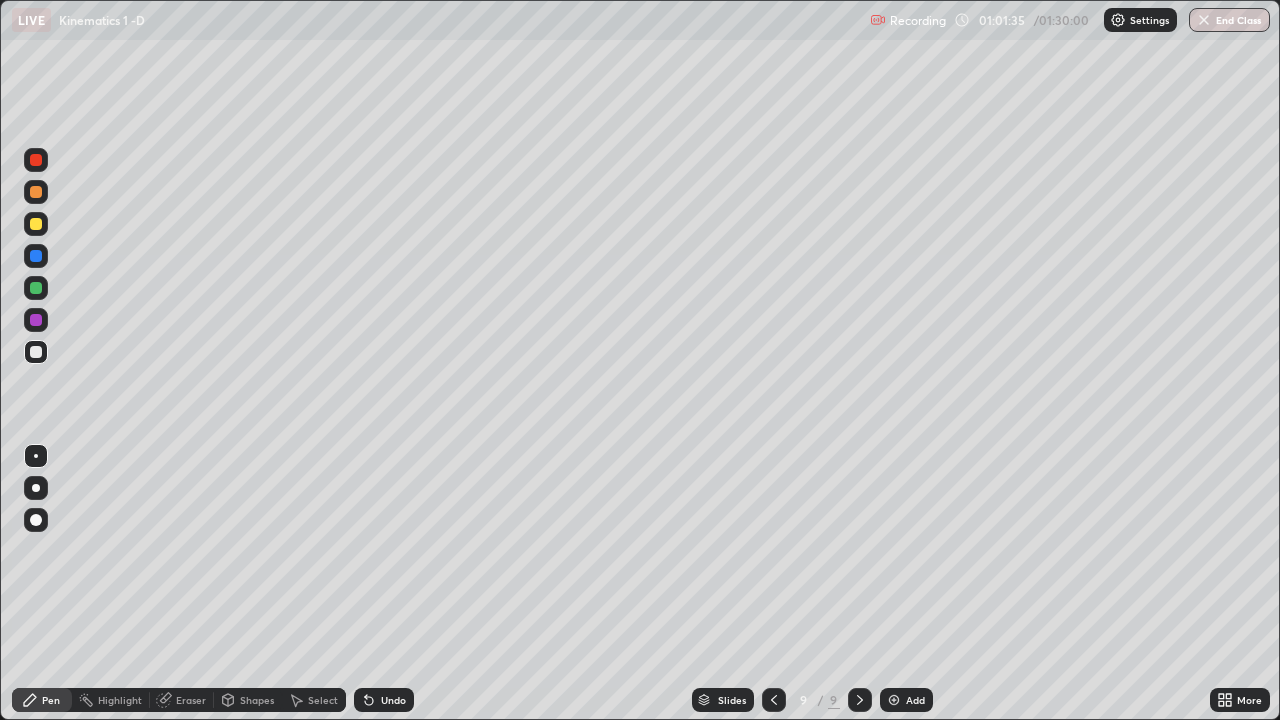 click on "Undo" at bounding box center [384, 700] 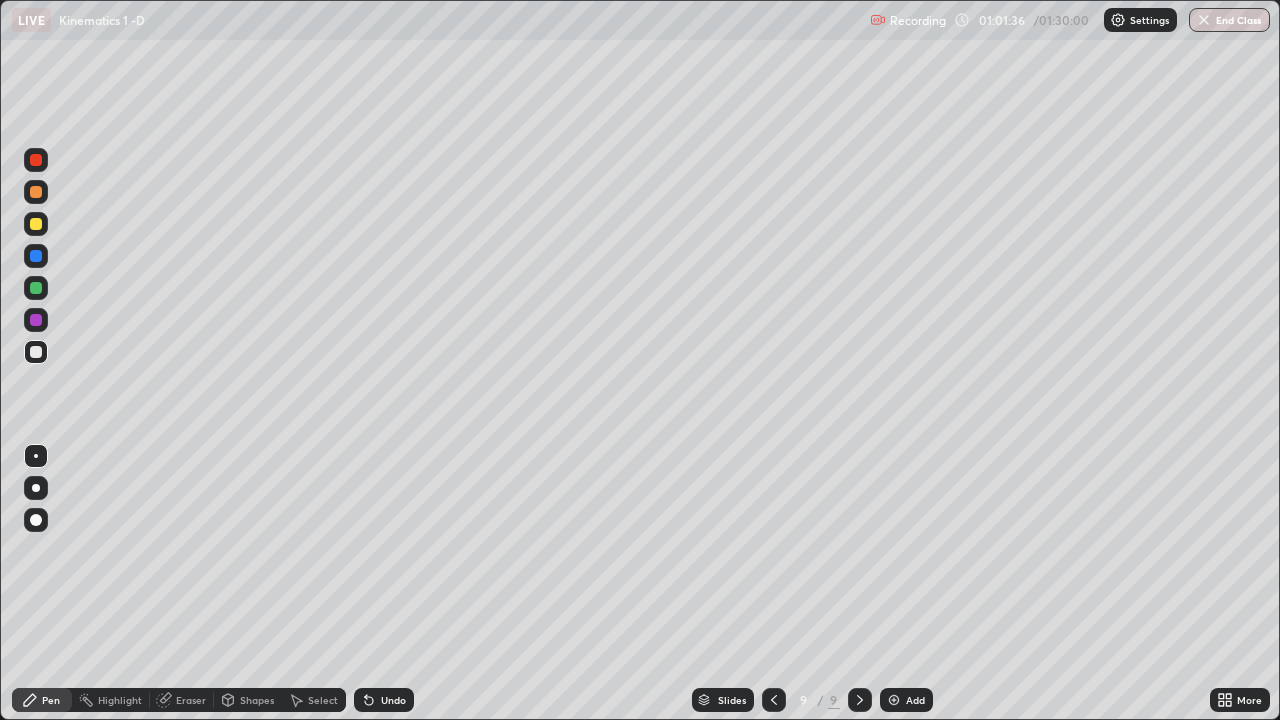 click on "Undo" at bounding box center (384, 700) 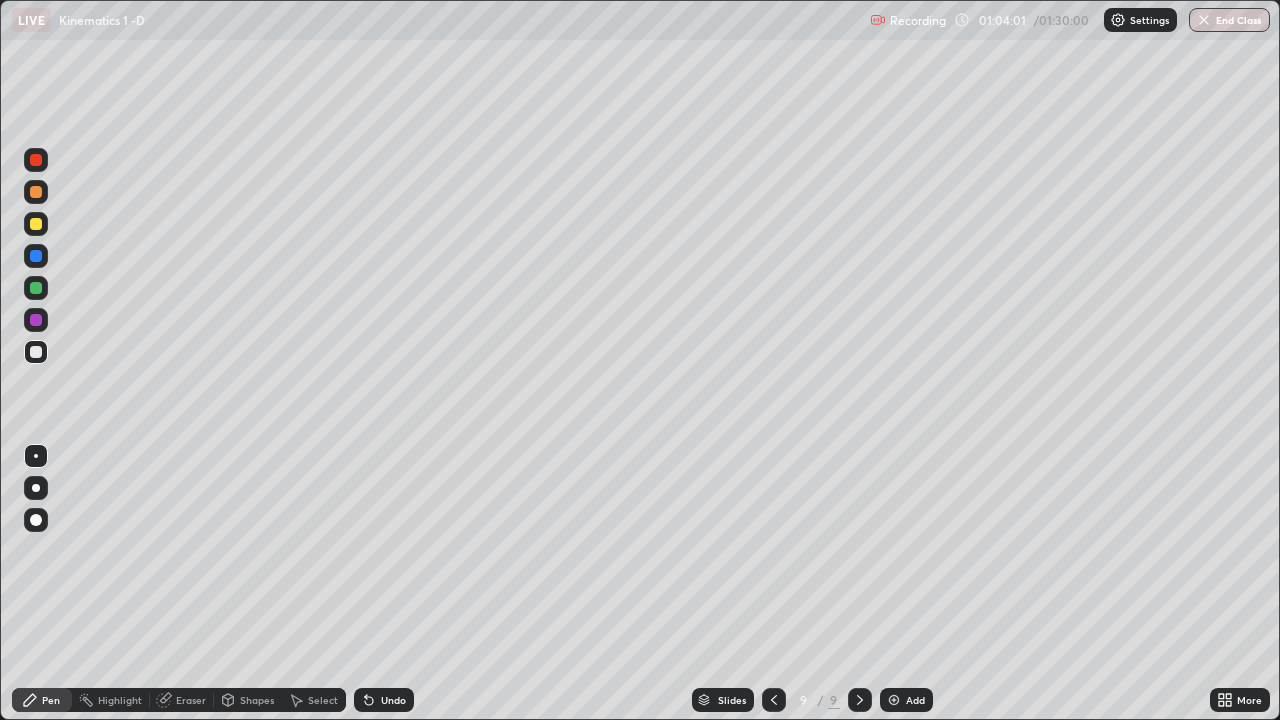 click on "Add" at bounding box center [915, 700] 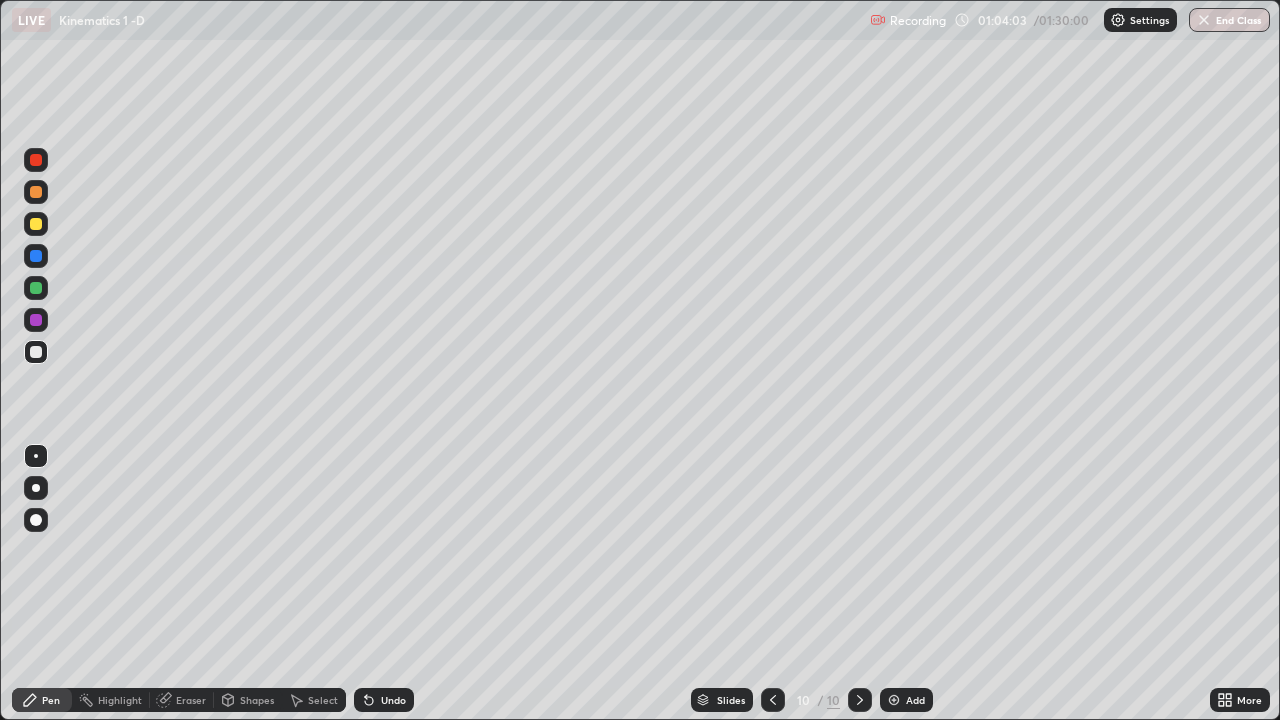 click 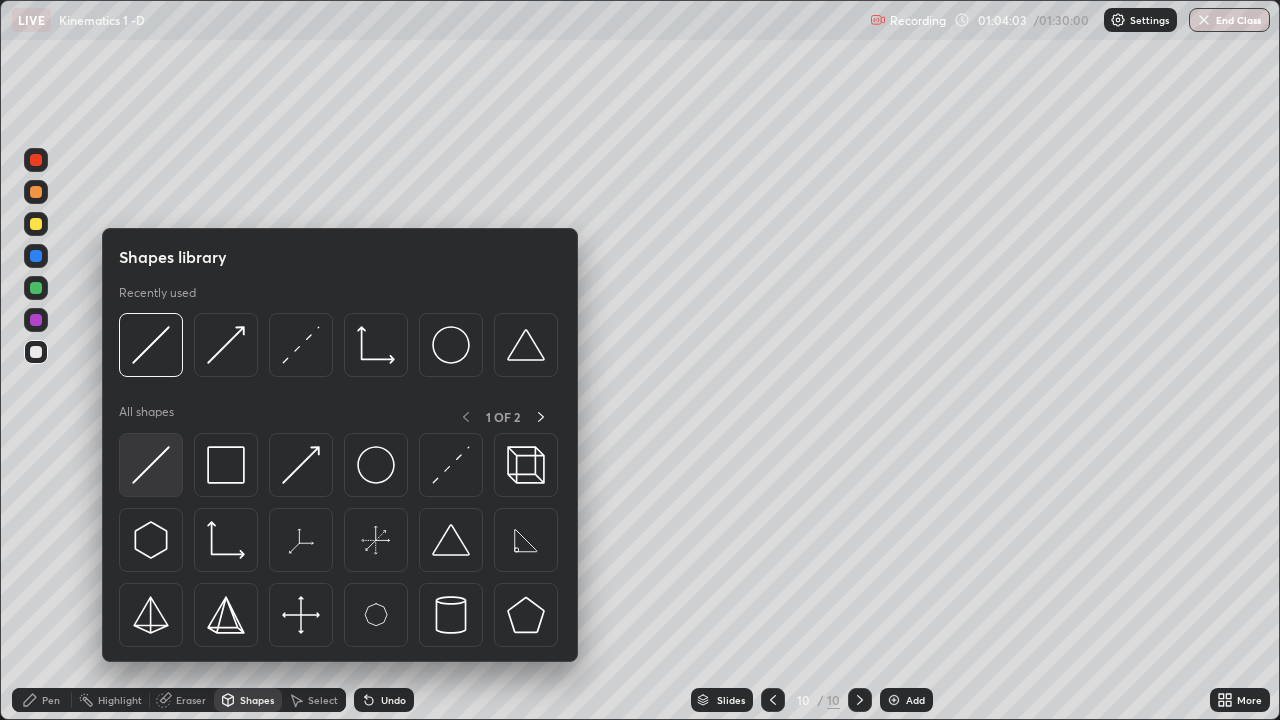 click at bounding box center [151, 465] 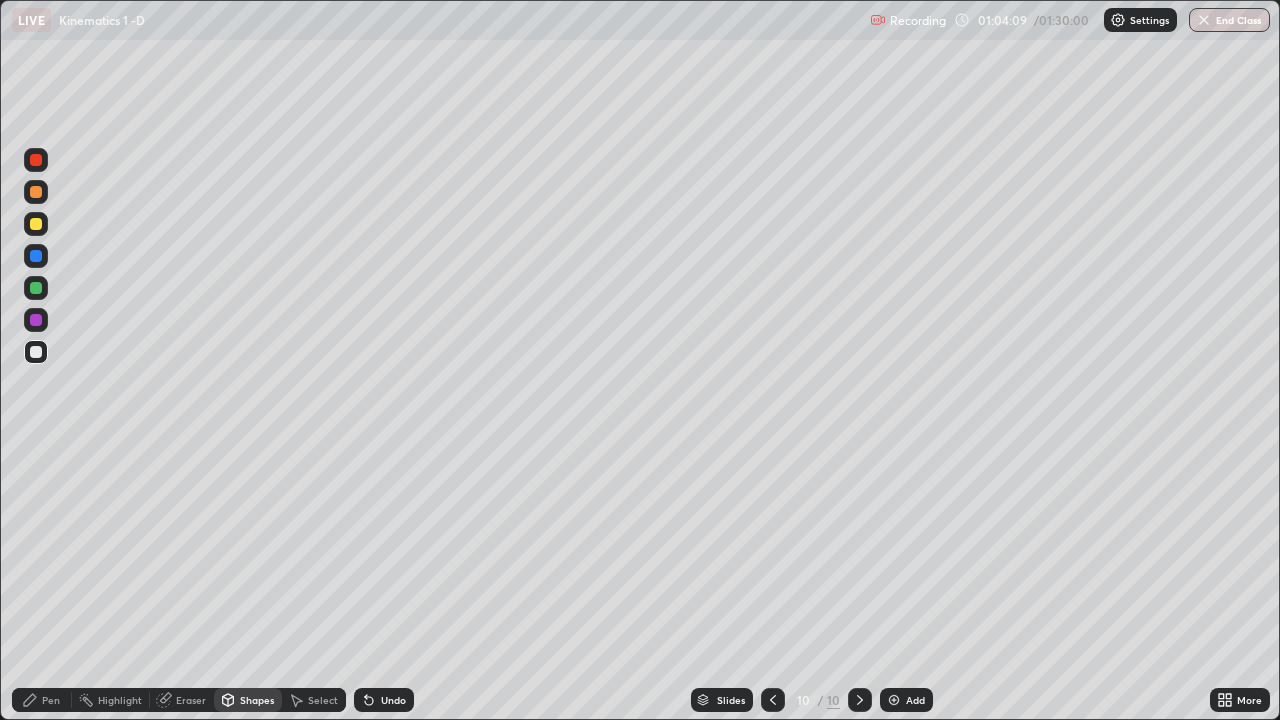 click on "Pen" at bounding box center (42, 700) 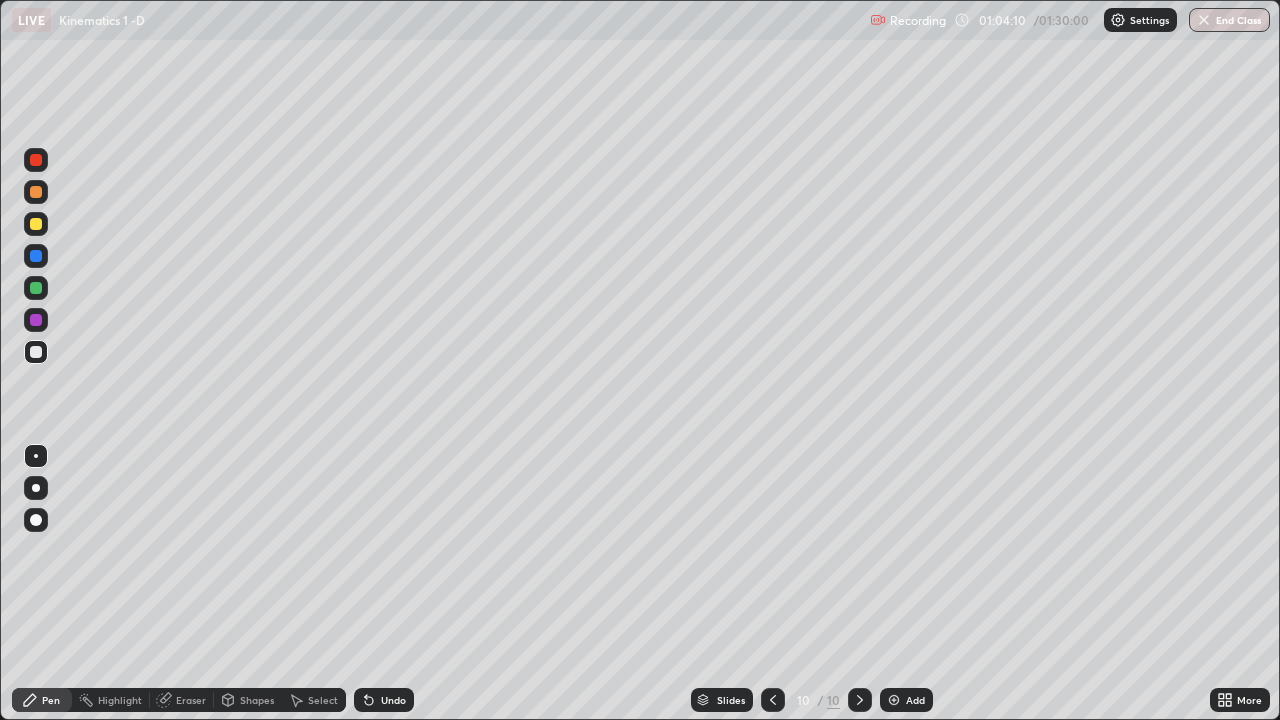 click at bounding box center [36, 352] 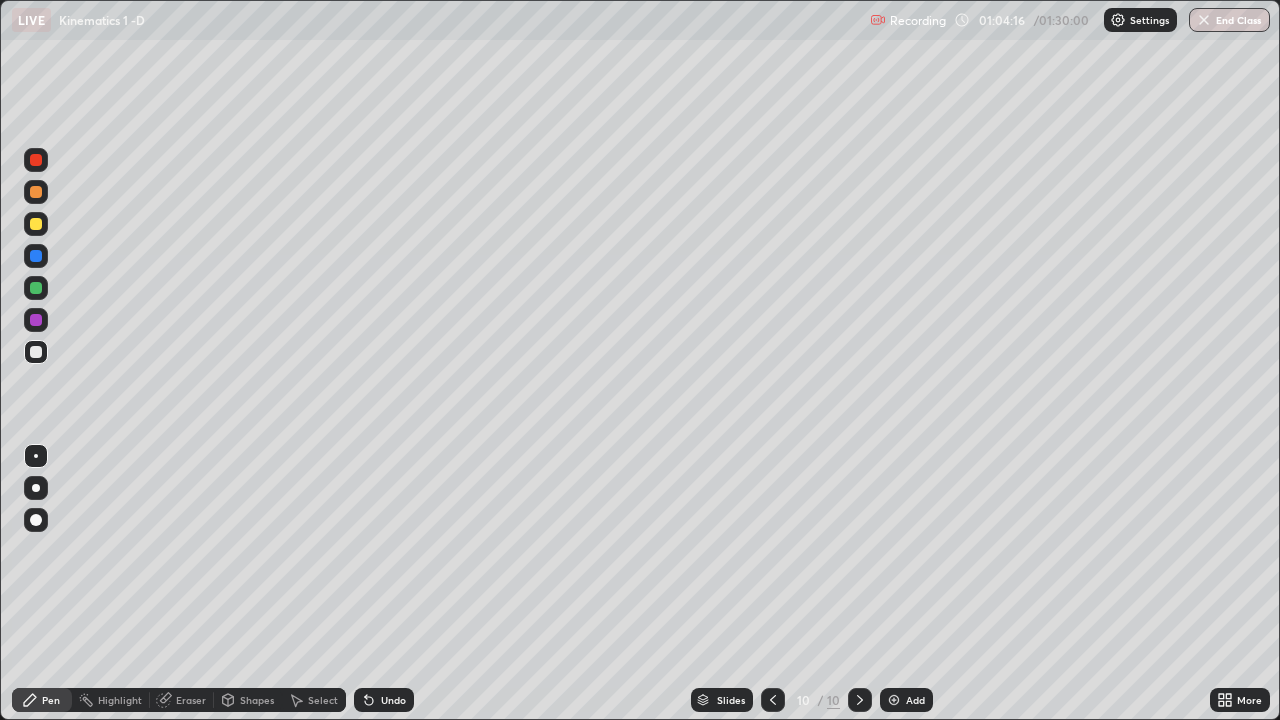 click at bounding box center [36, 224] 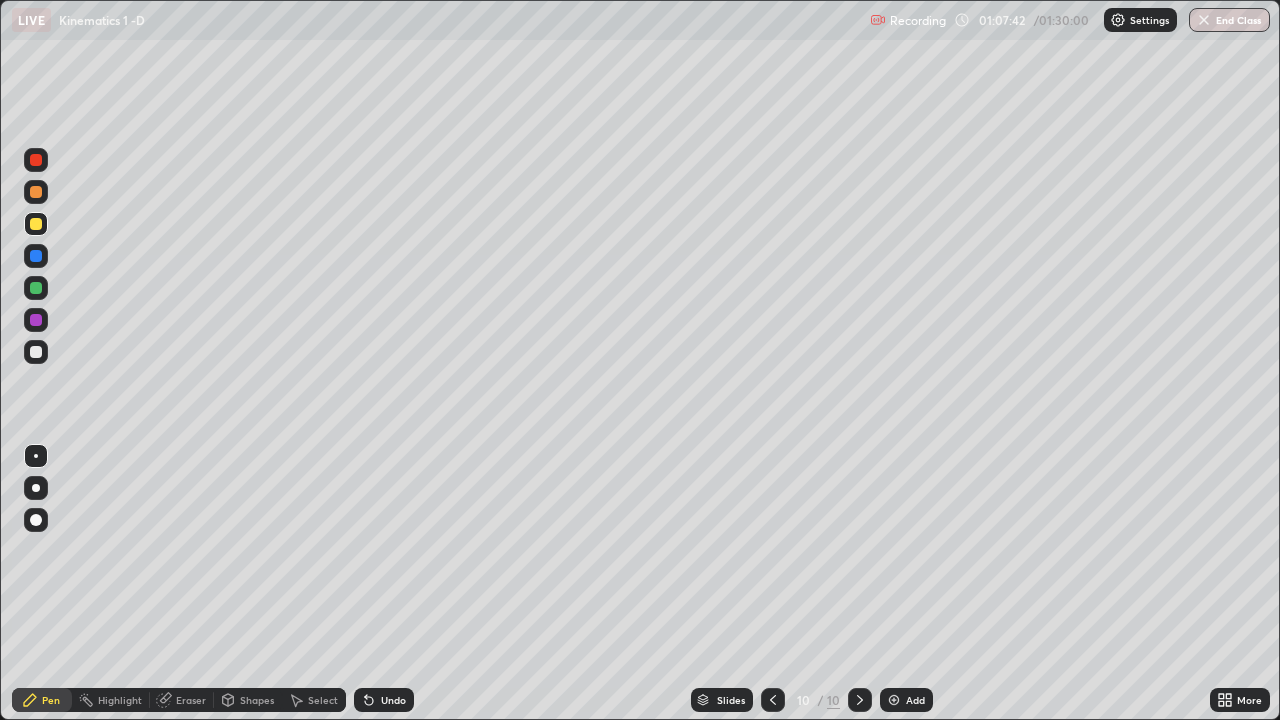 click on "Shapes" at bounding box center [248, 700] 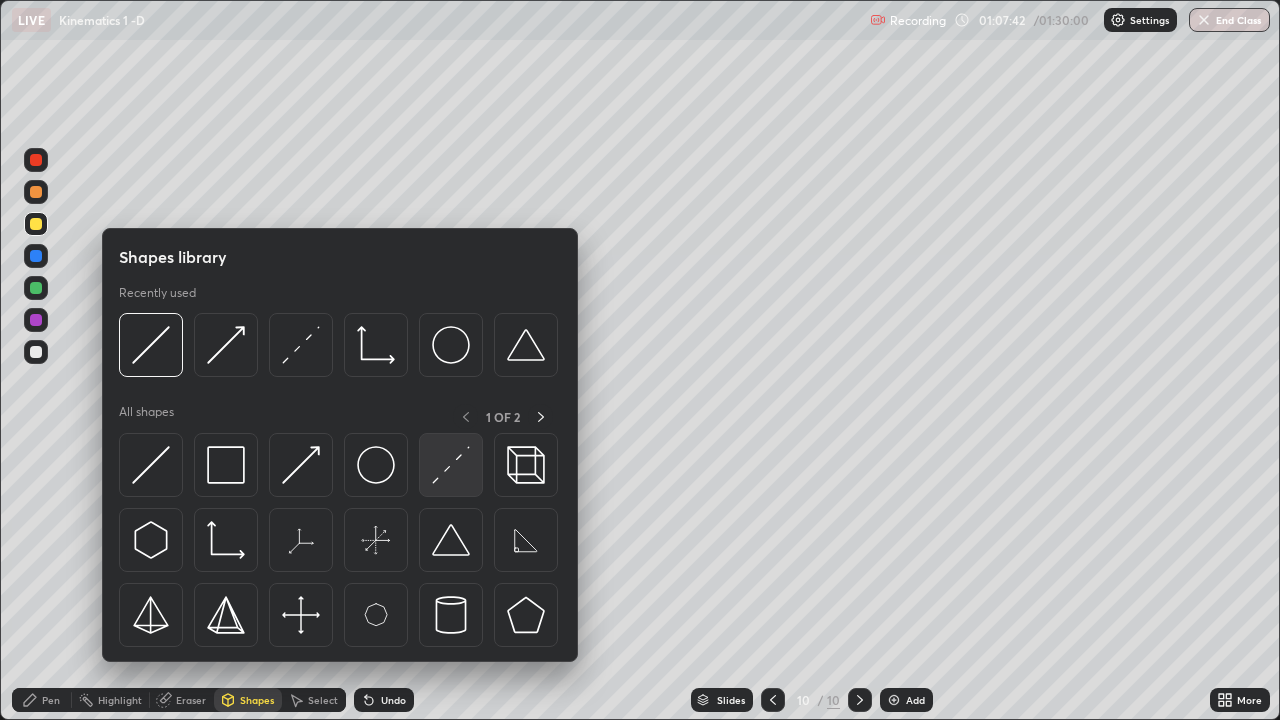 click at bounding box center [451, 465] 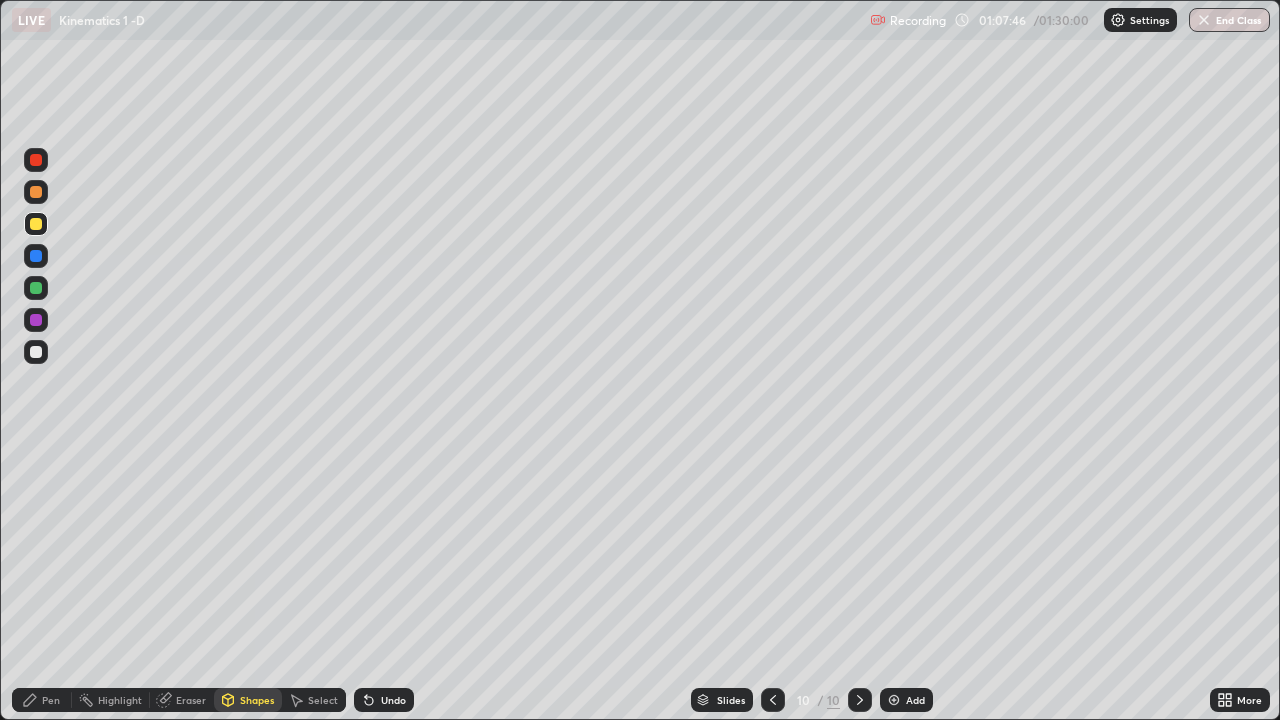 click at bounding box center [36, 352] 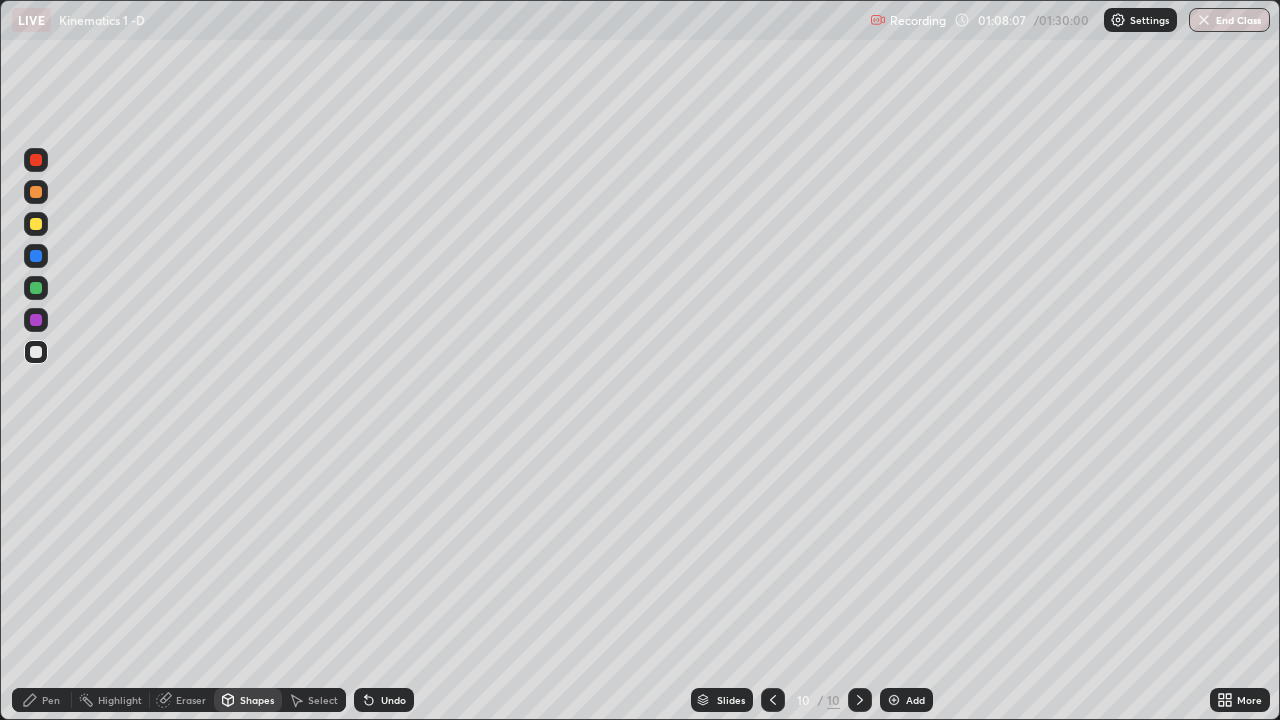 click on "Undo" at bounding box center [384, 700] 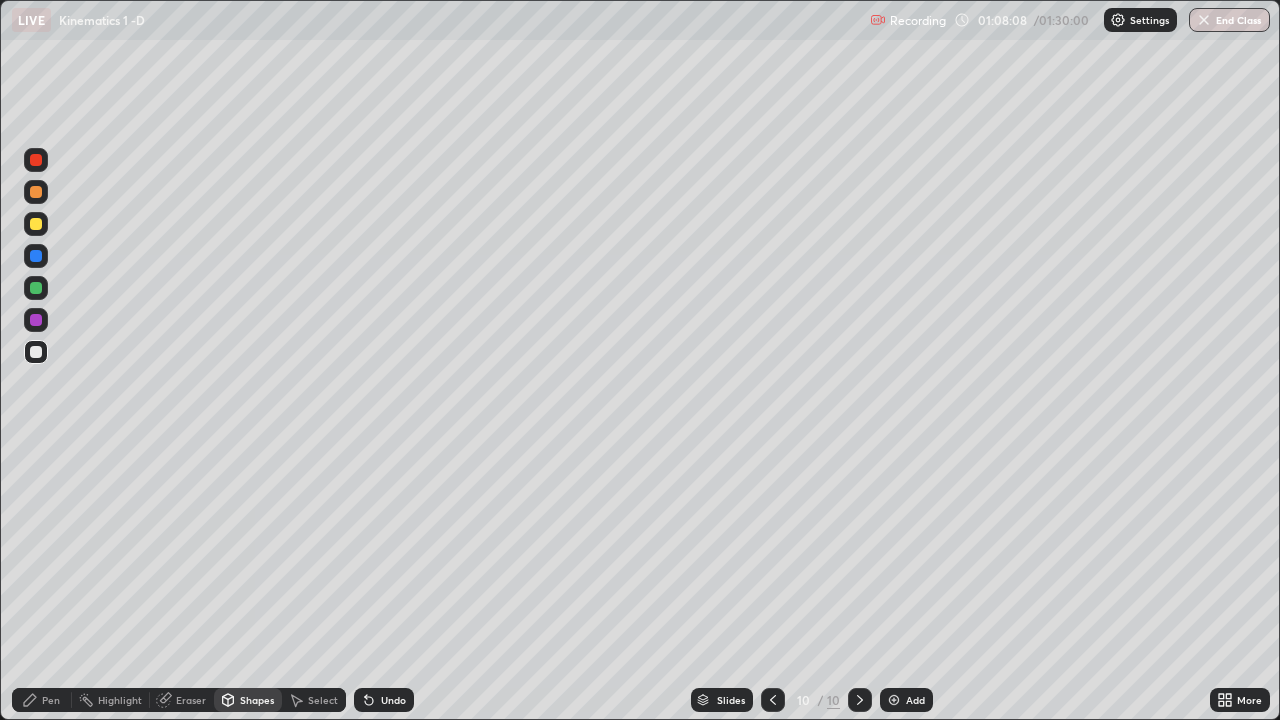 click on "Pen" at bounding box center (51, 700) 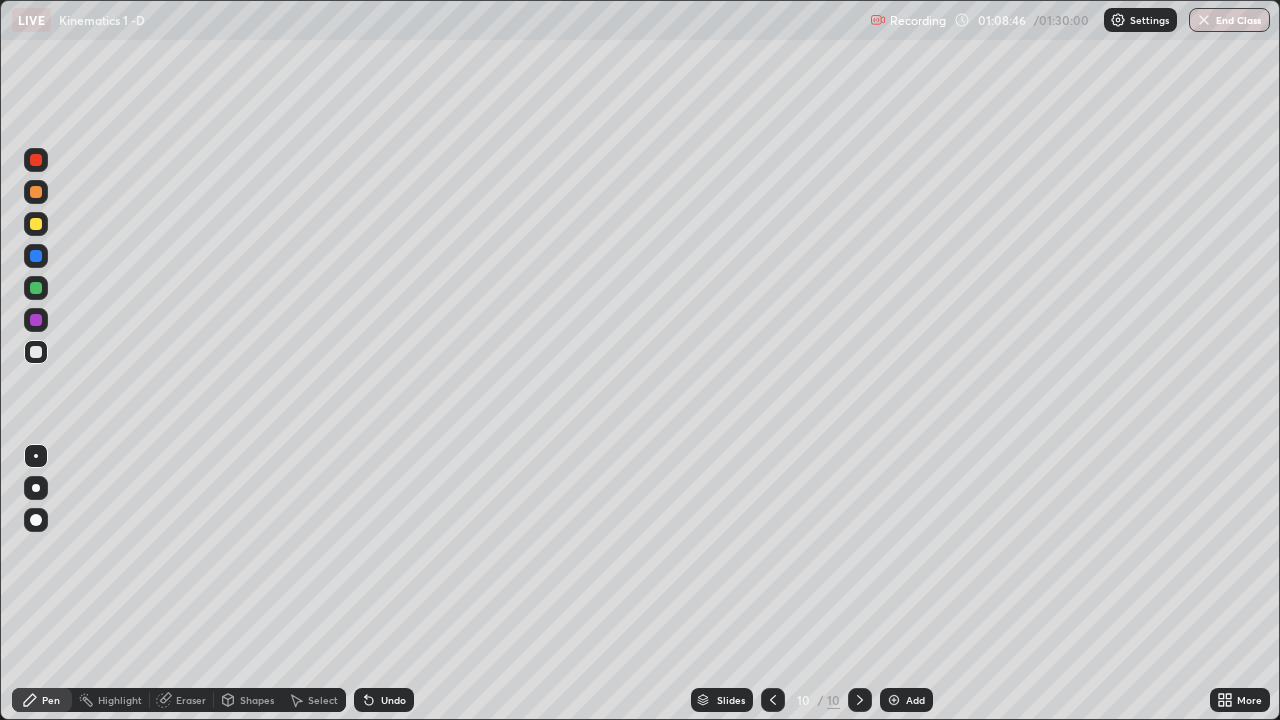 click on "Undo" at bounding box center [384, 700] 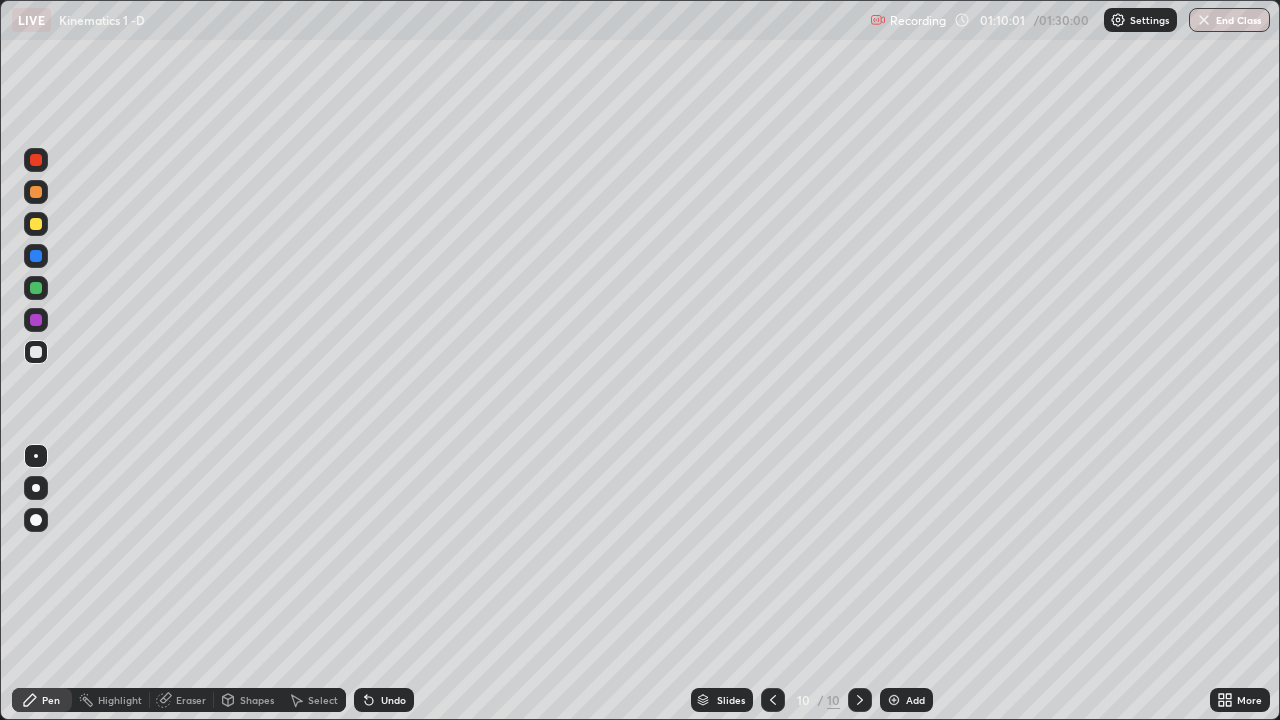 click on "Undo" at bounding box center (384, 700) 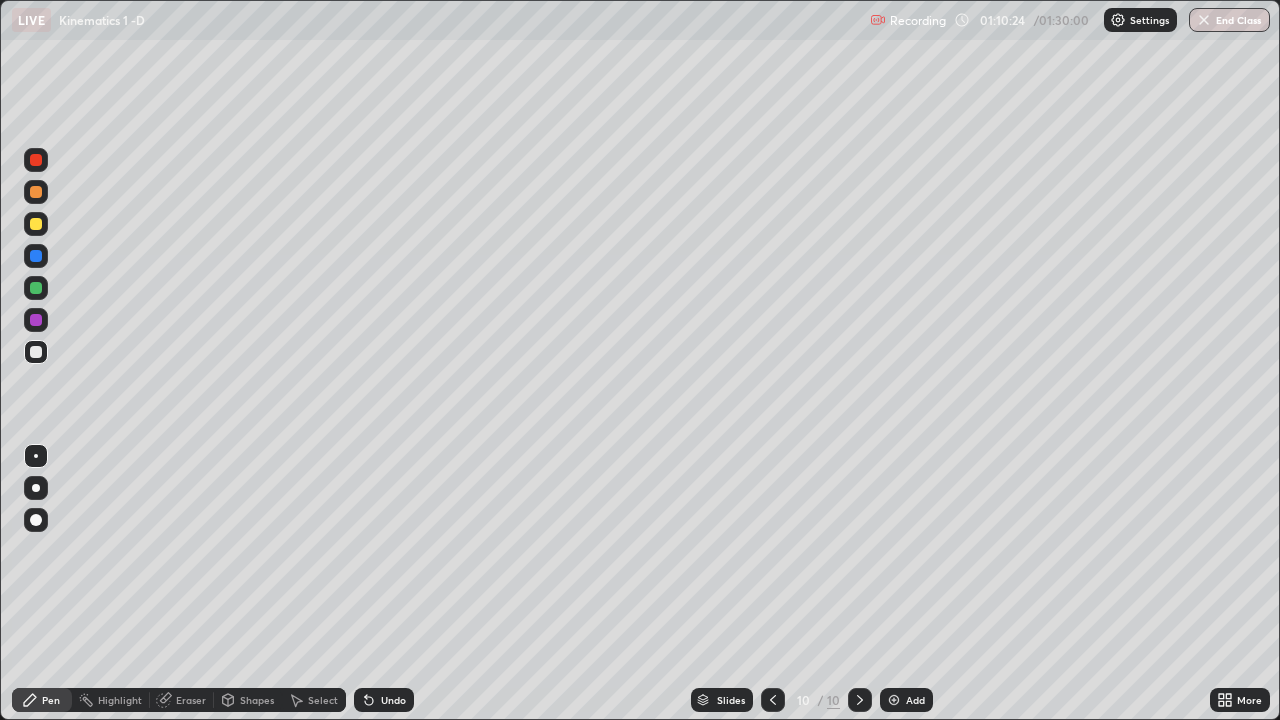 click on "Eraser" at bounding box center (191, 700) 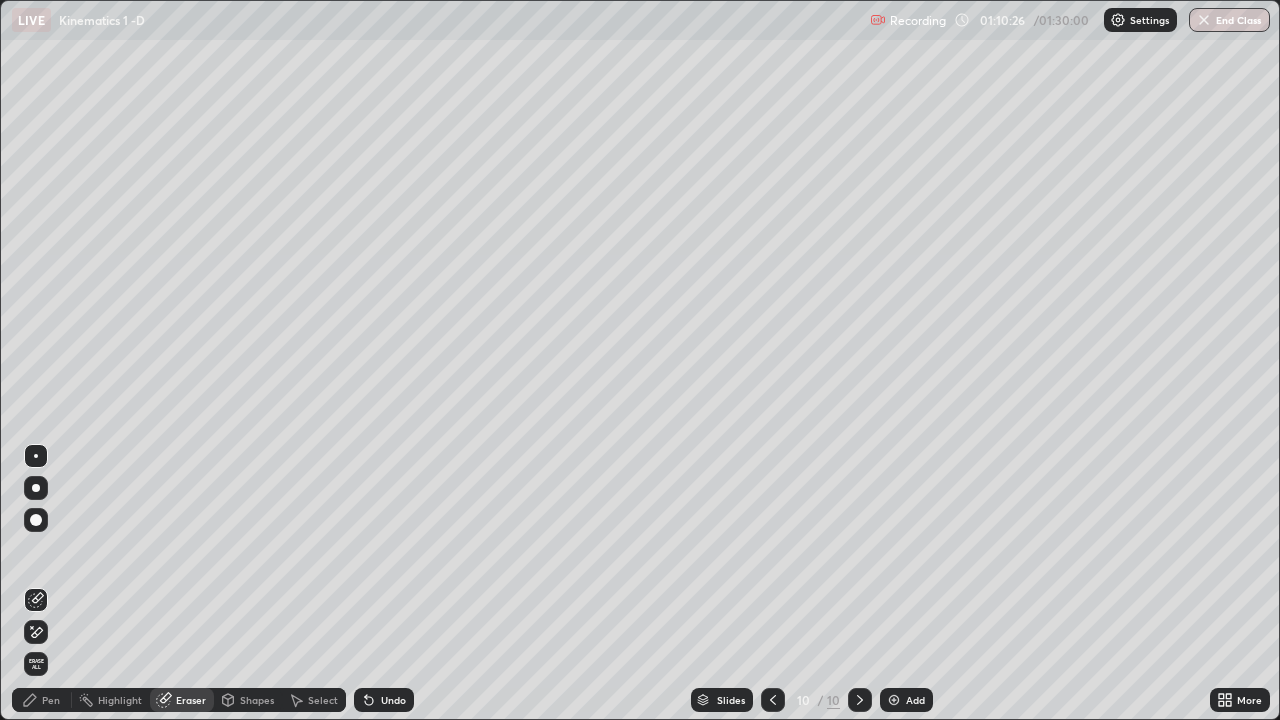 click on "Pen" at bounding box center [42, 700] 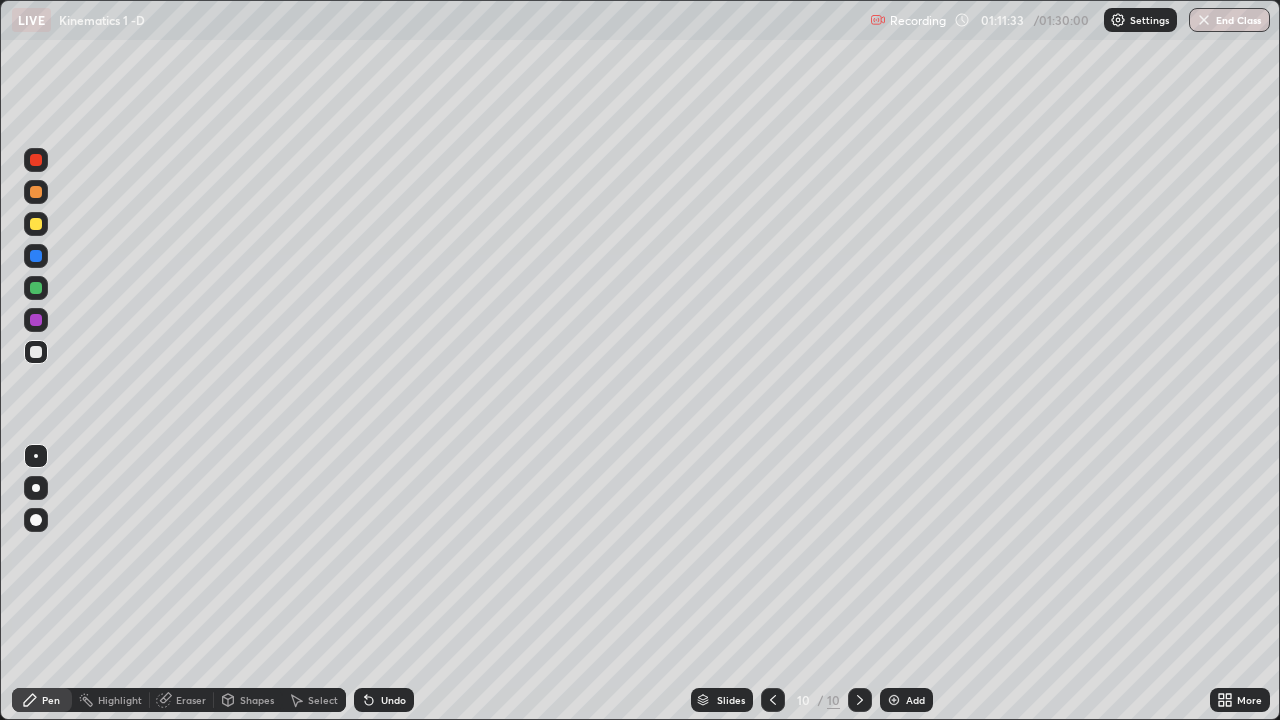 click on "Add" at bounding box center (915, 700) 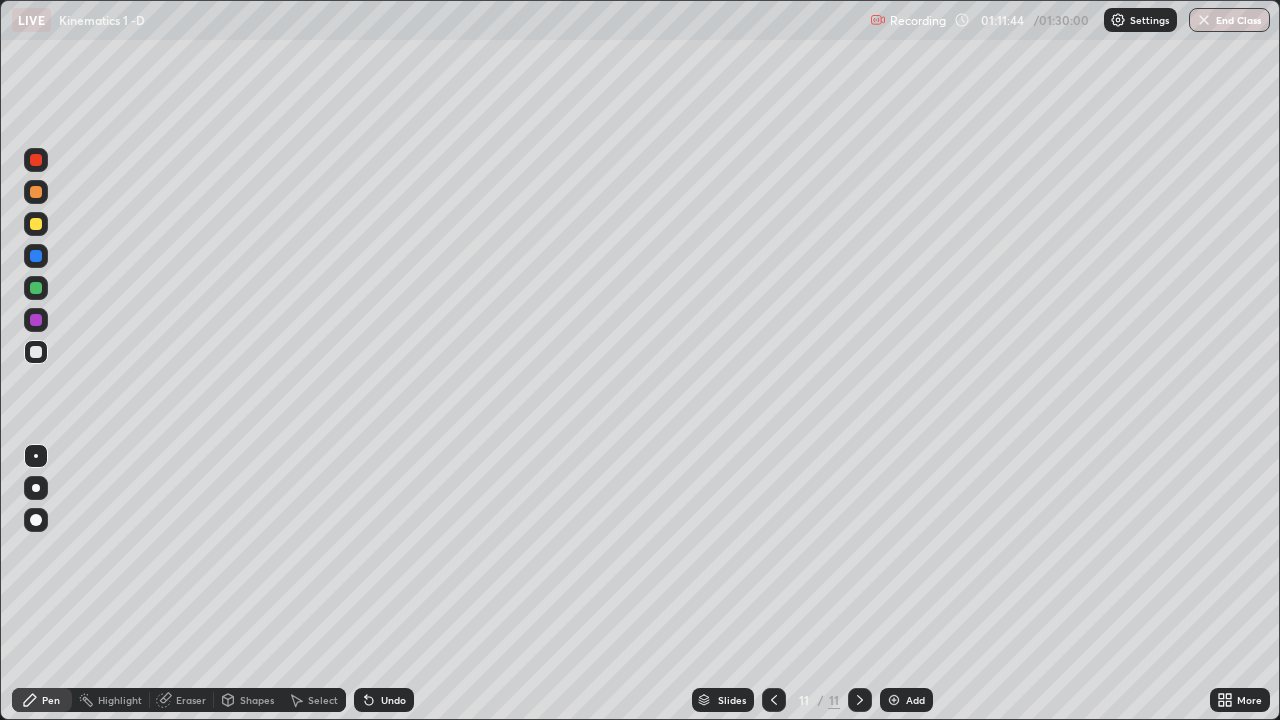 click at bounding box center (36, 224) 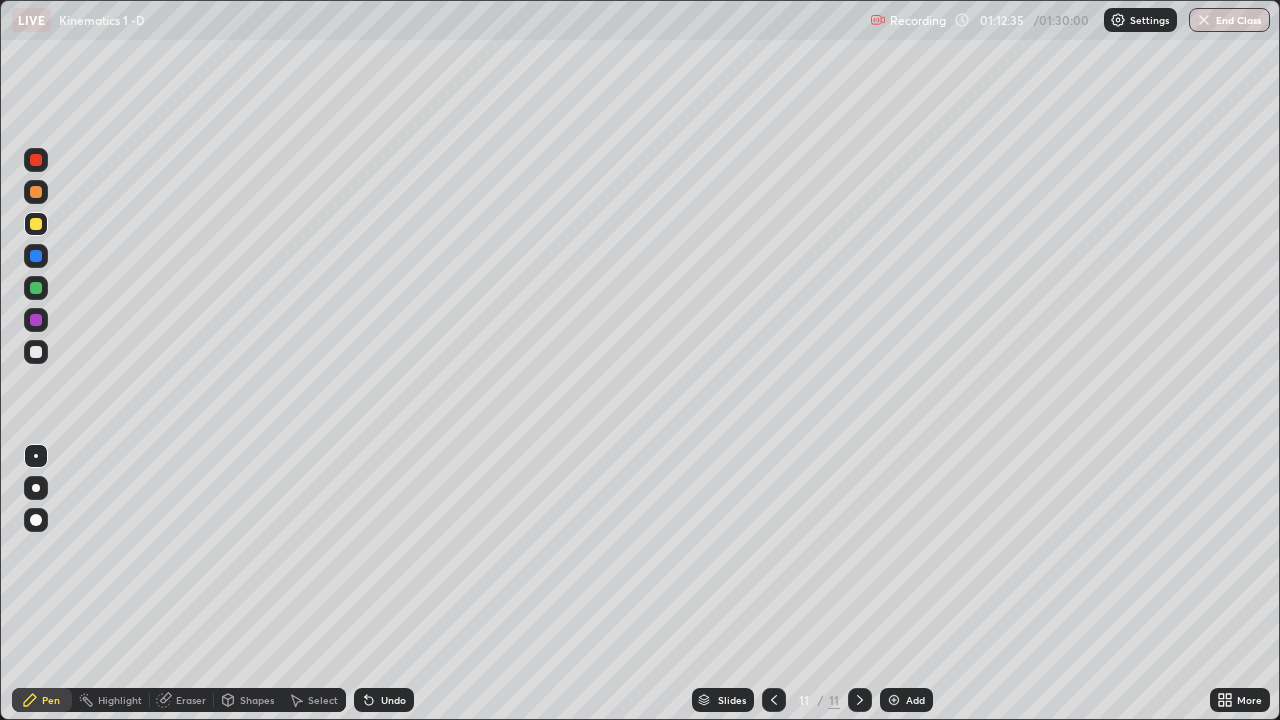 click at bounding box center (36, 352) 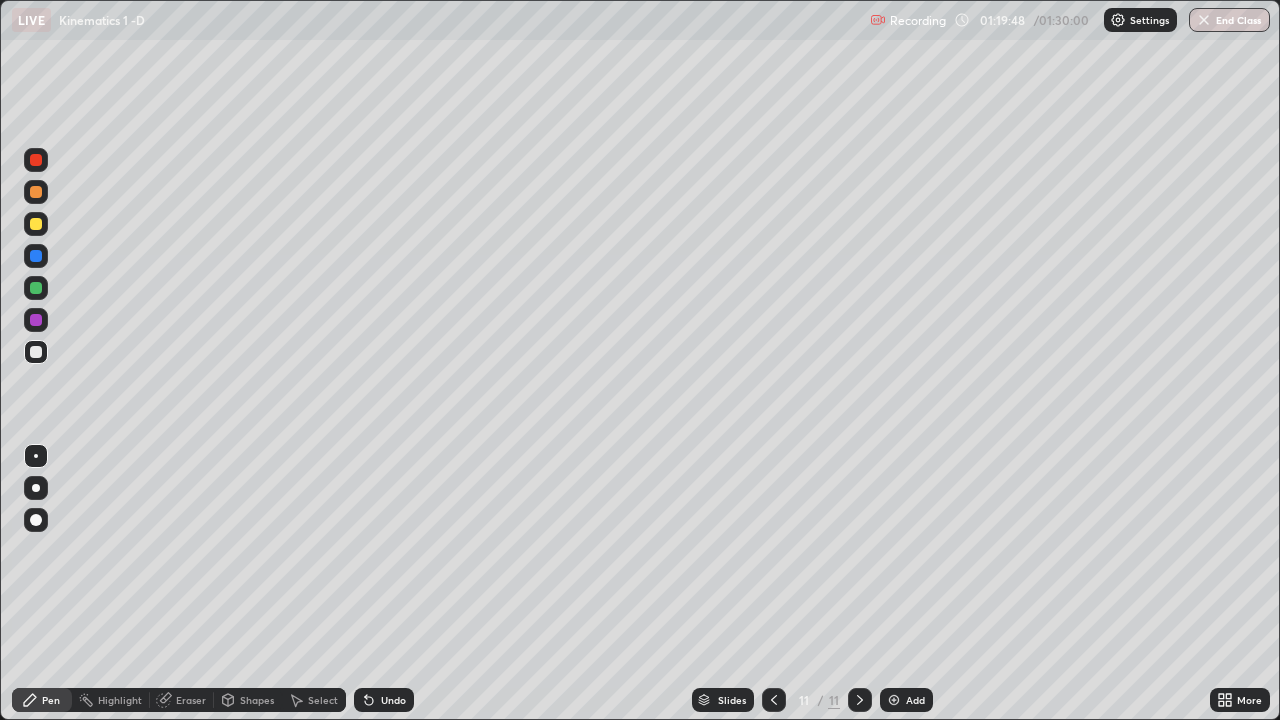 click on "Undo" at bounding box center (393, 700) 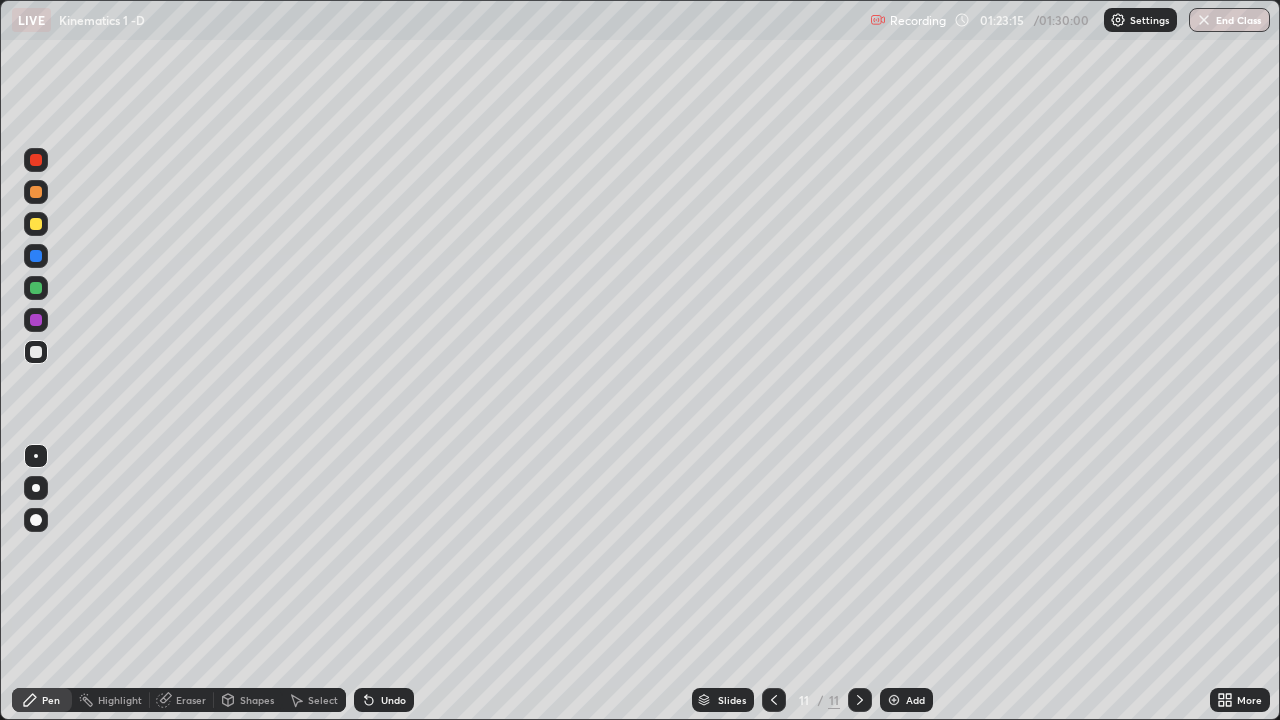 click on "Add" at bounding box center [915, 700] 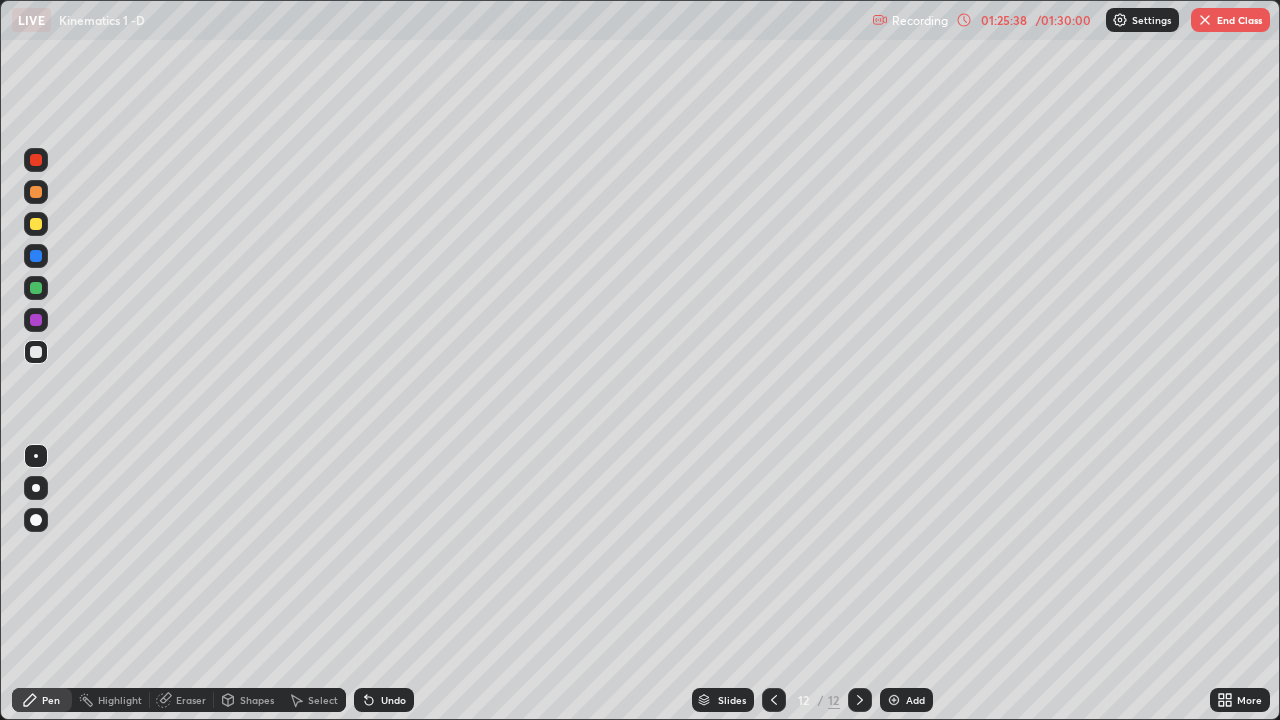 click on "Shapes" at bounding box center (257, 700) 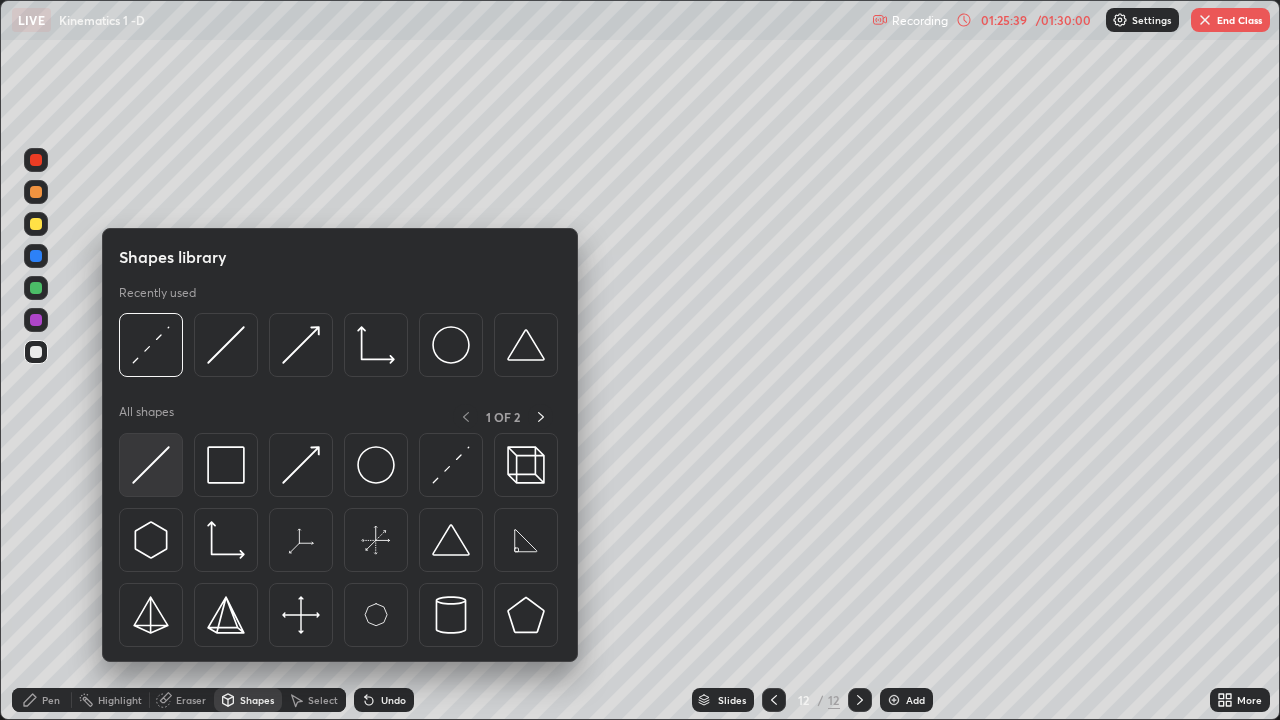 click at bounding box center (151, 465) 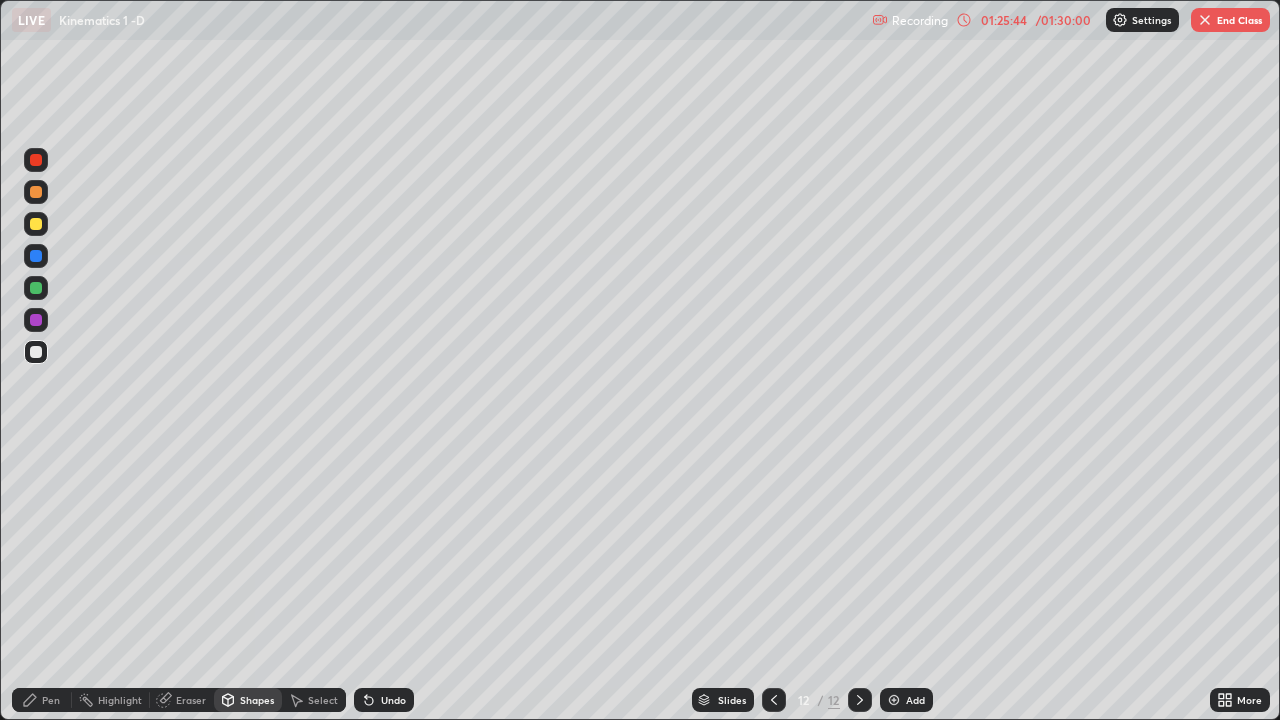 click on "Shapes" at bounding box center (257, 700) 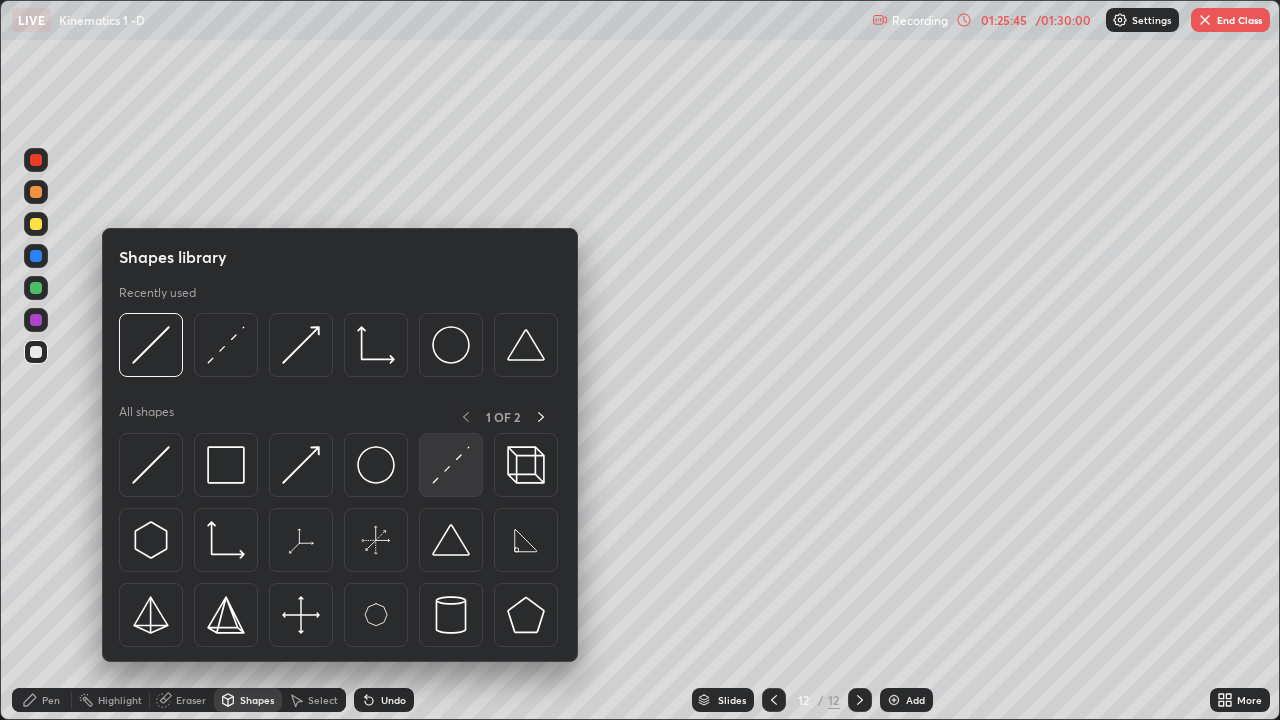 click at bounding box center (451, 465) 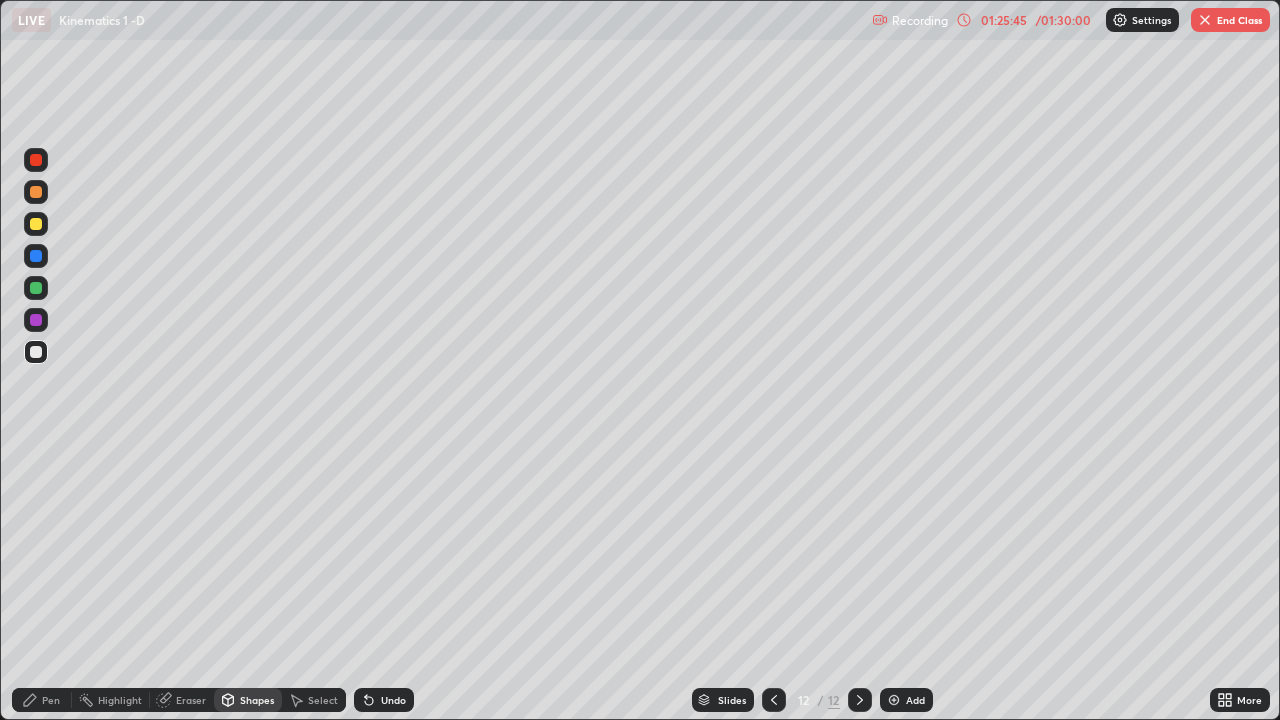 click at bounding box center (36, 224) 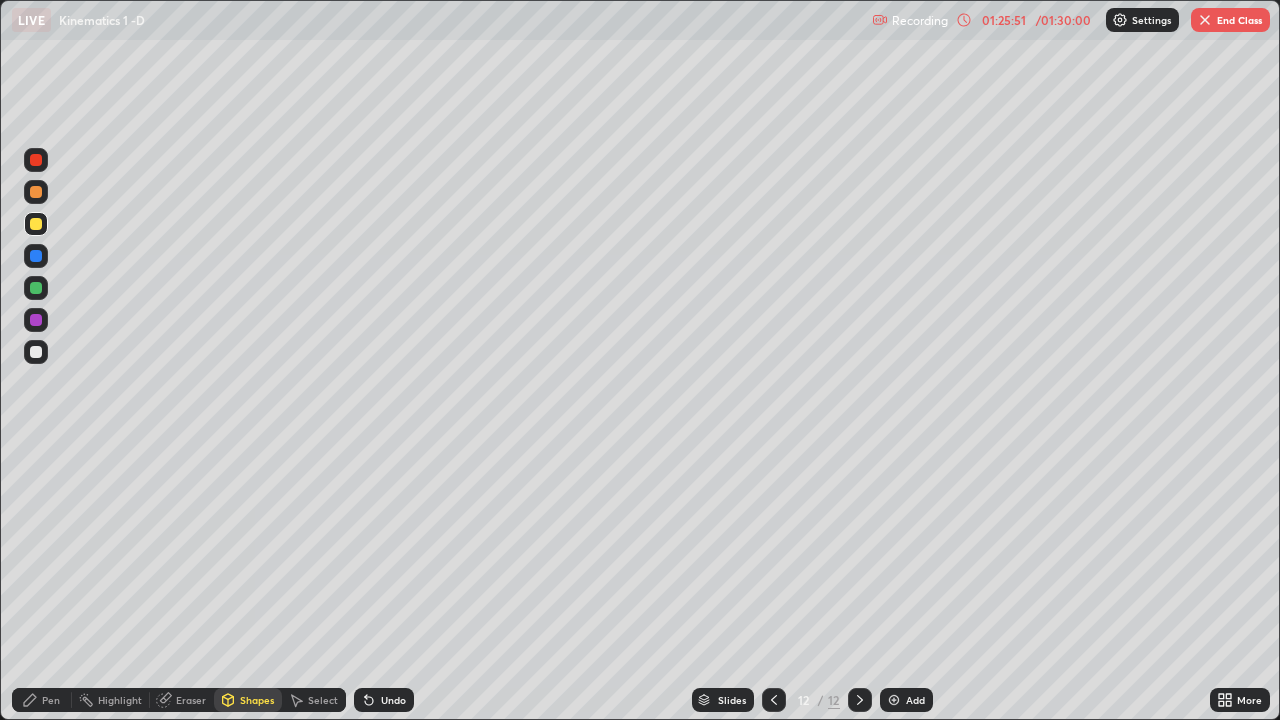 click on "Shapes" at bounding box center [257, 700] 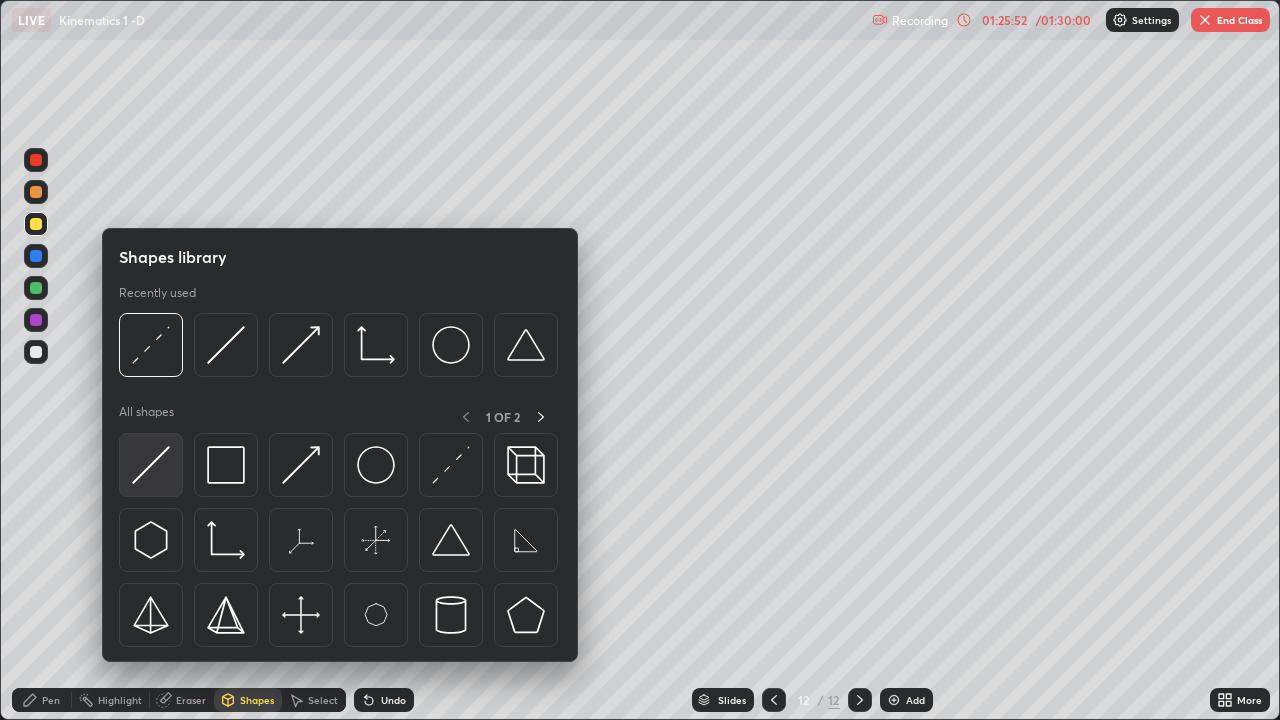 click at bounding box center (151, 465) 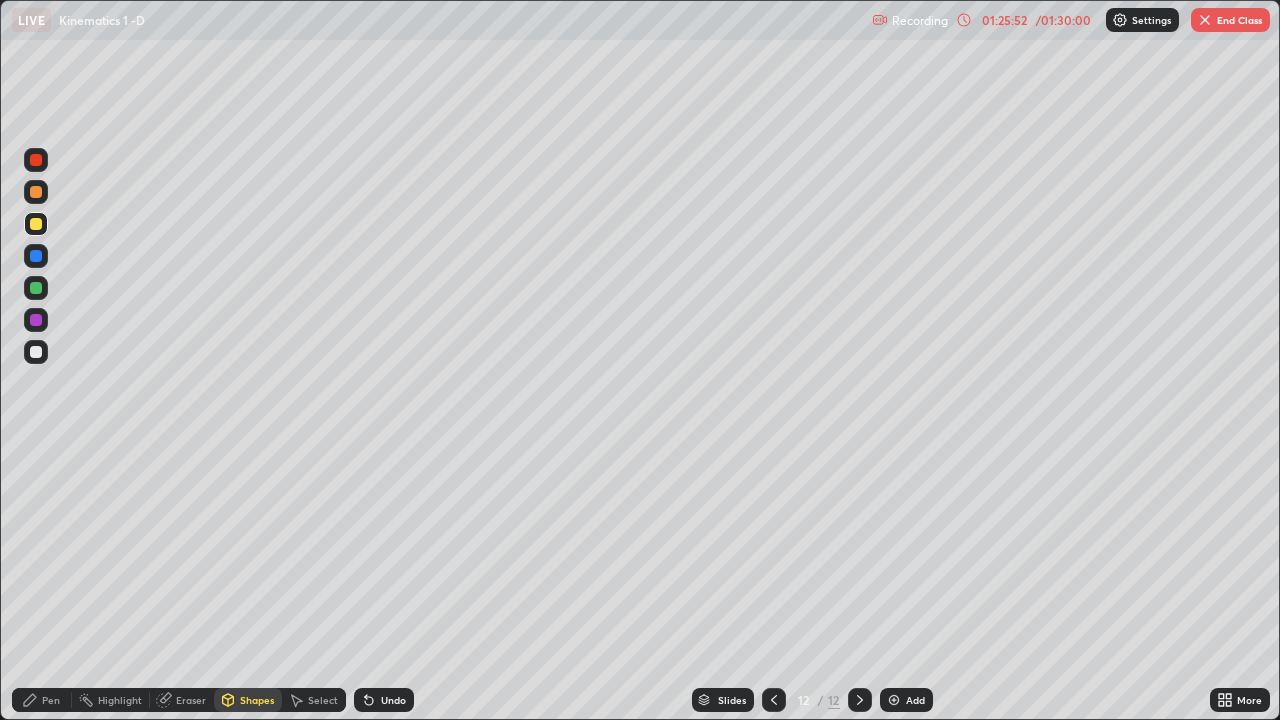 click at bounding box center [36, 256] 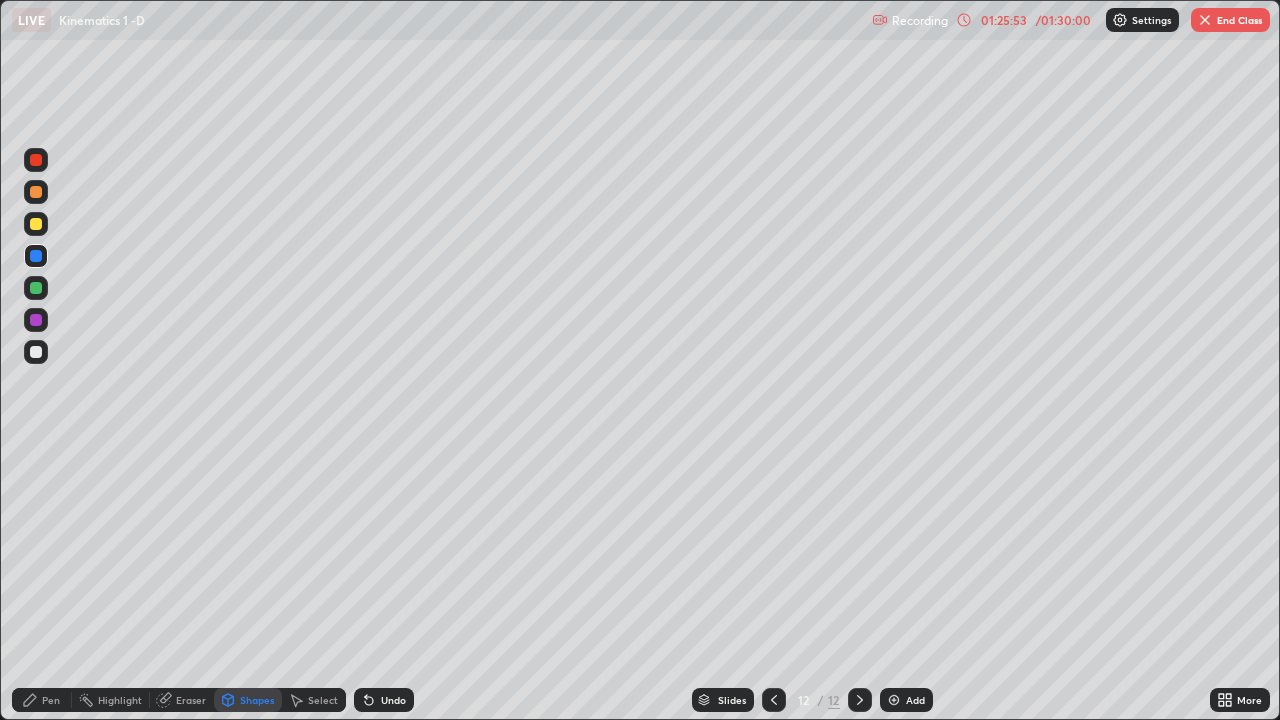 click at bounding box center (36, 288) 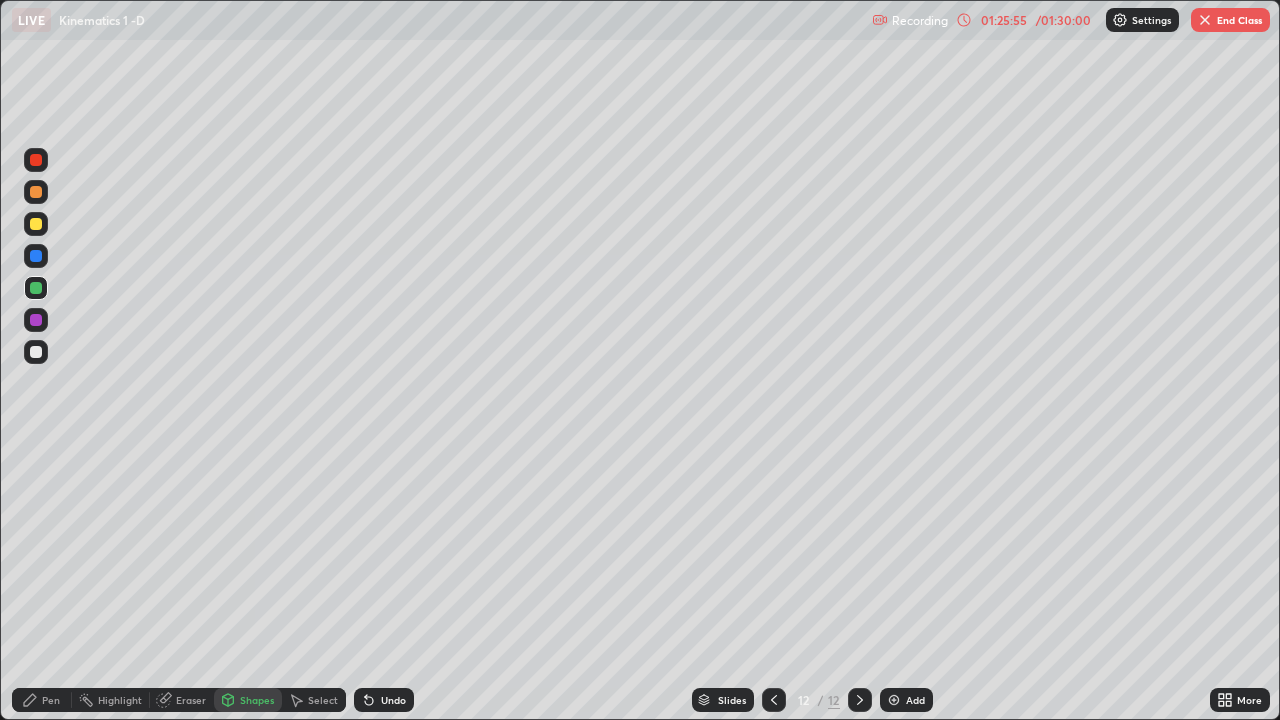 click on "Pen" at bounding box center [51, 700] 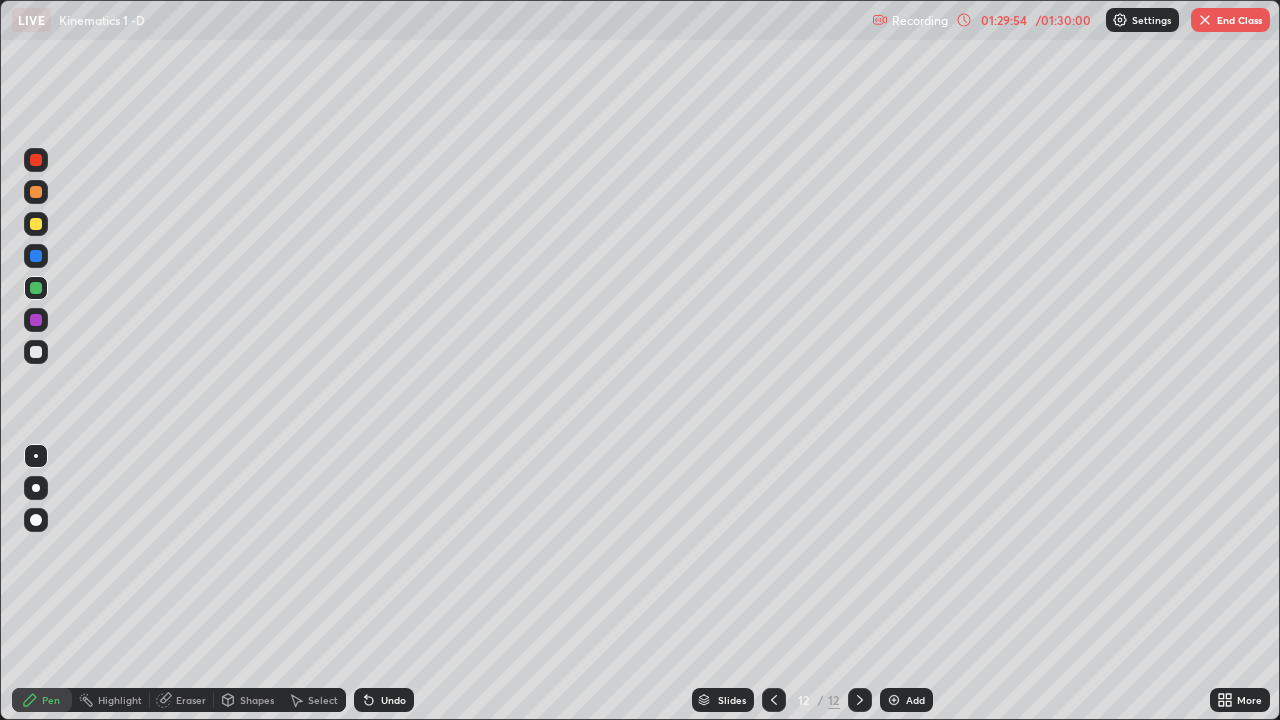 click at bounding box center [894, 700] 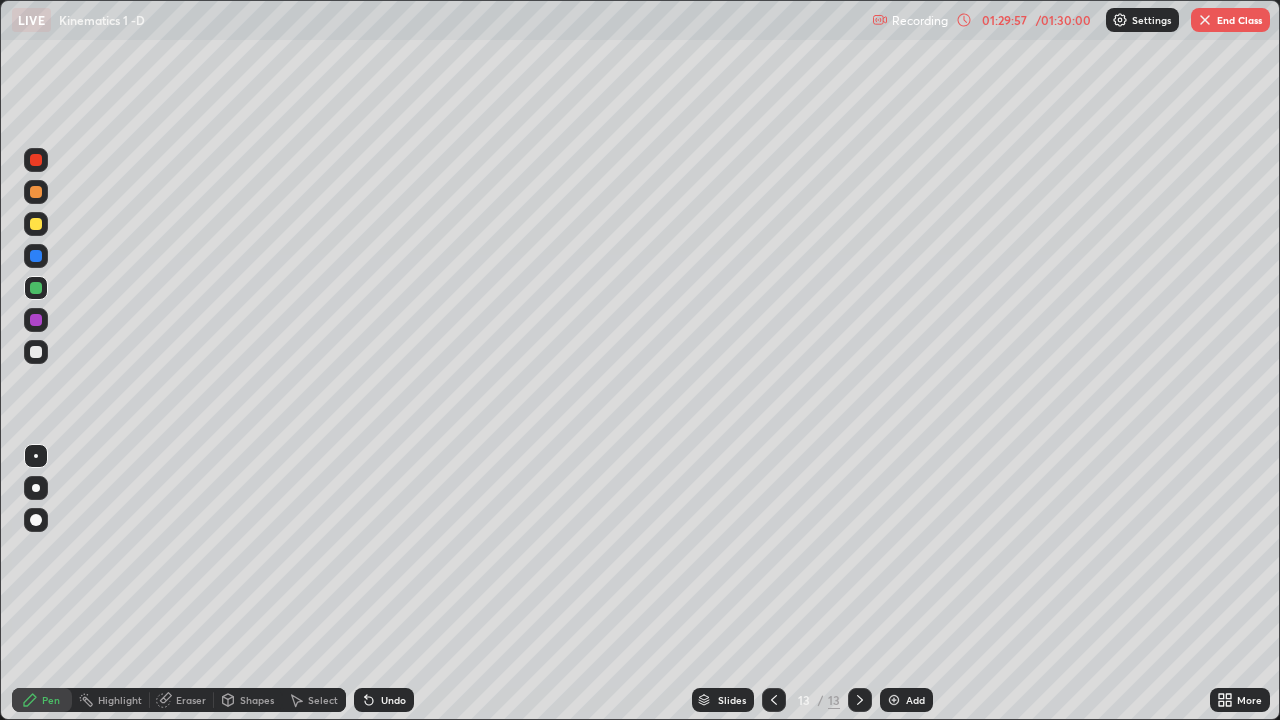 click at bounding box center (36, 352) 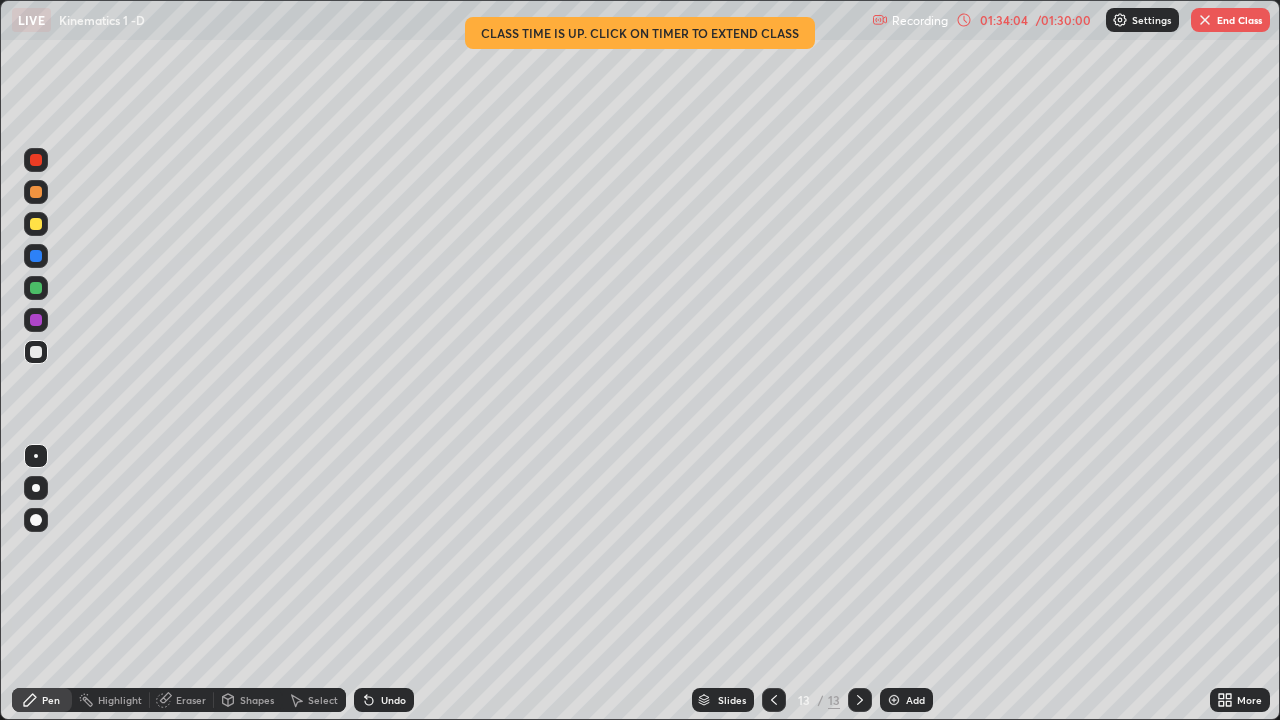 click on "End Class" at bounding box center (1230, 20) 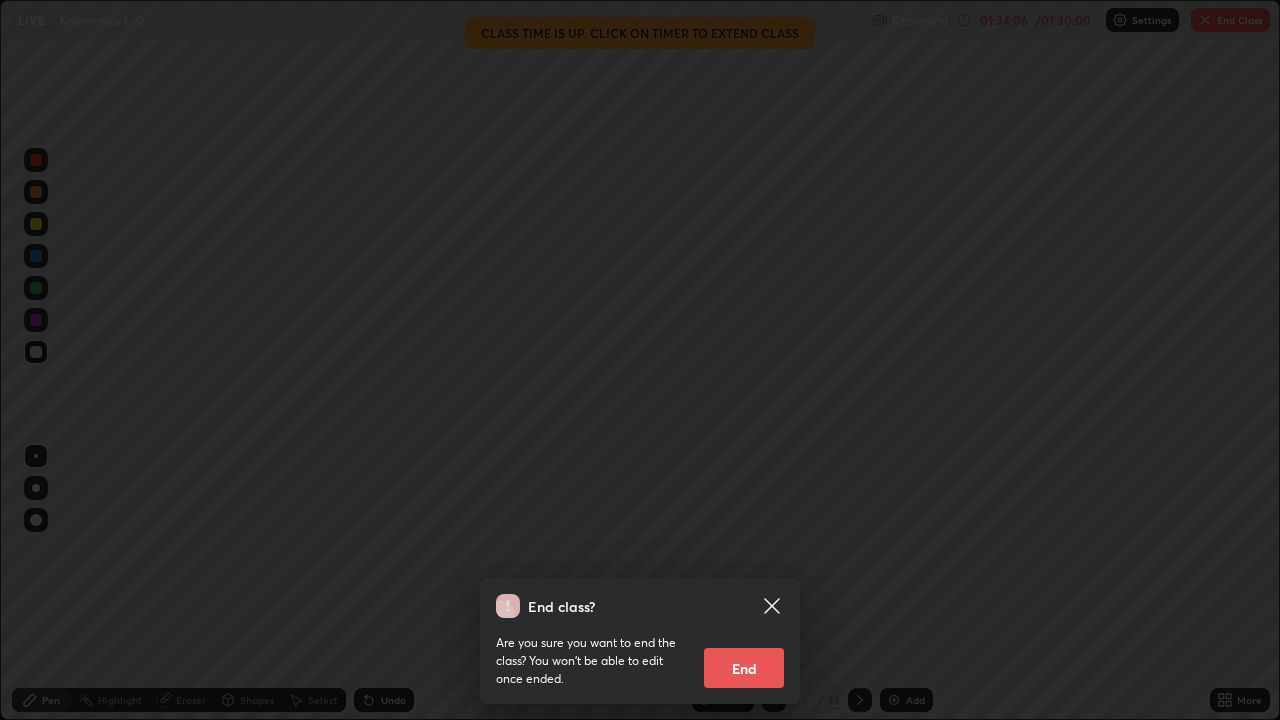 click on "End" at bounding box center (744, 668) 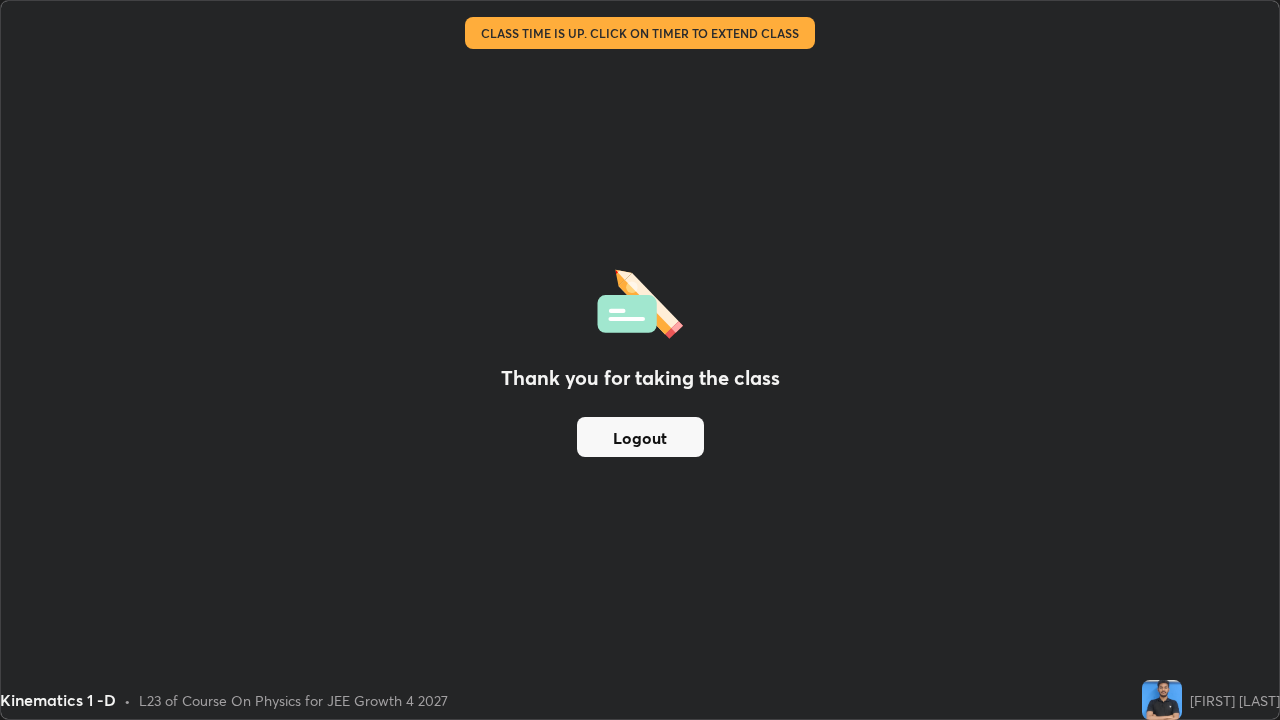 click on "Logout" at bounding box center [640, 437] 